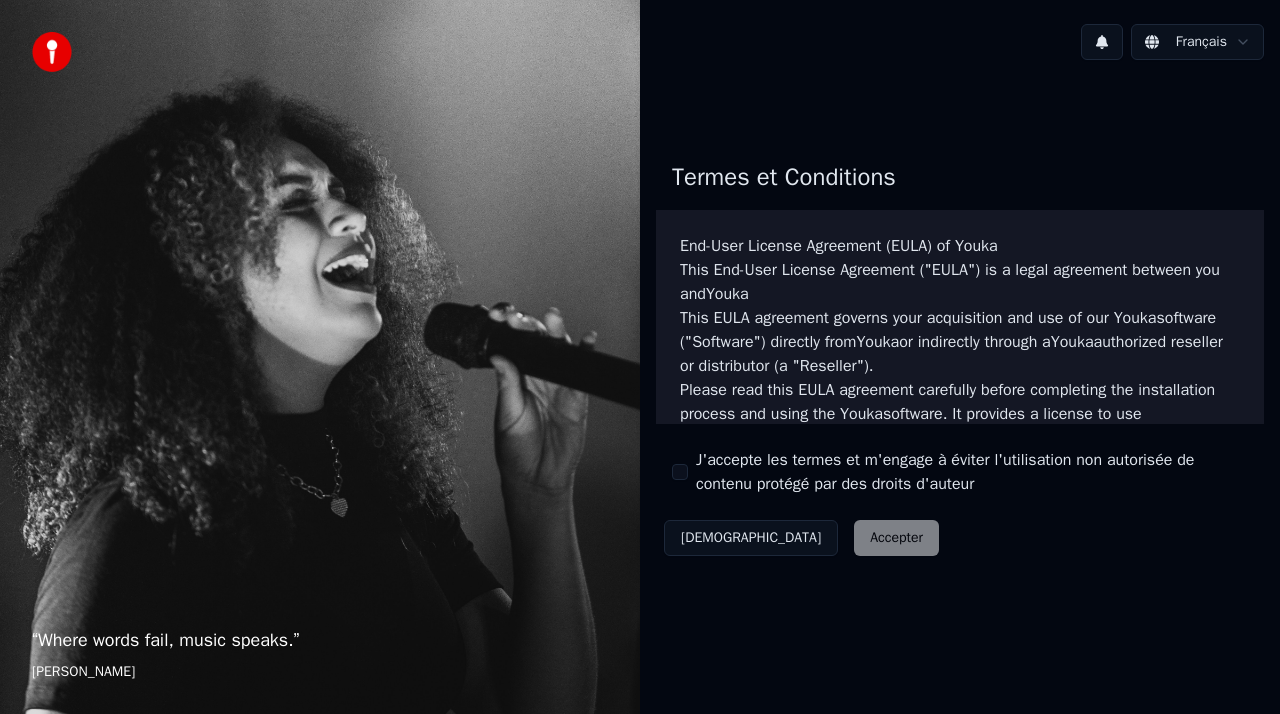 scroll, scrollTop: 0, scrollLeft: 0, axis: both 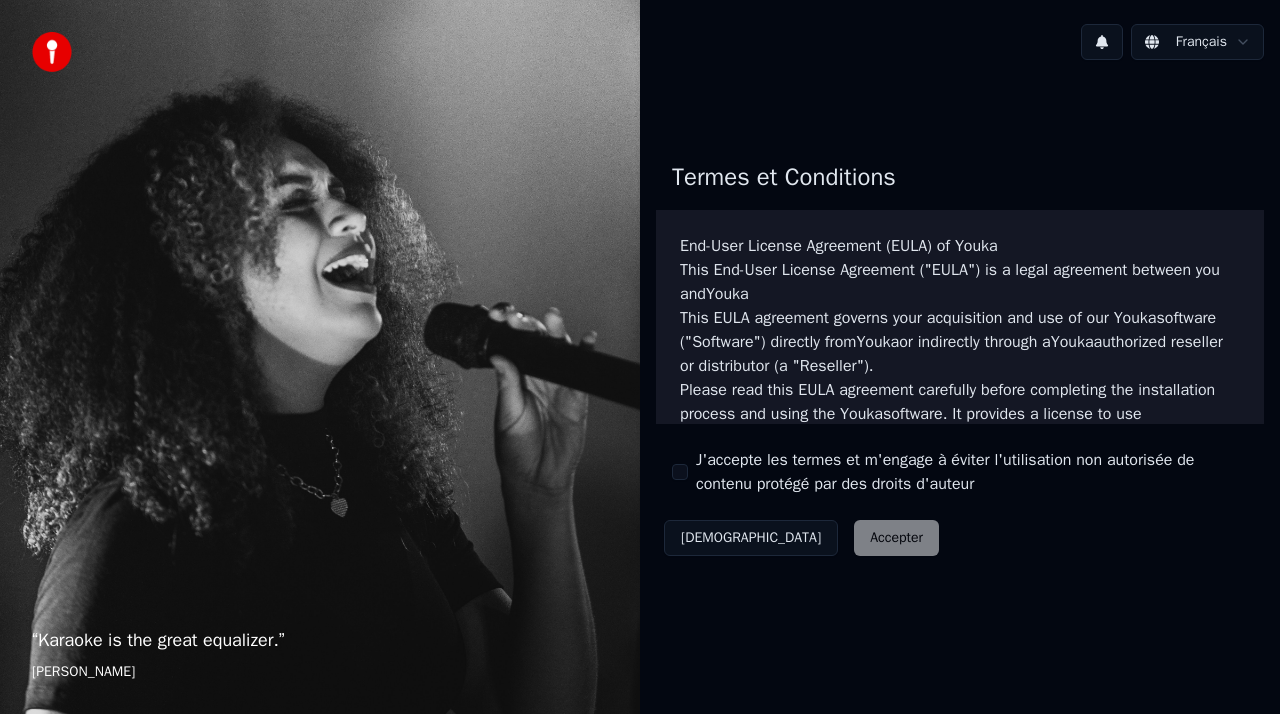 click on "Décliner Accepter" at bounding box center (801, 538) 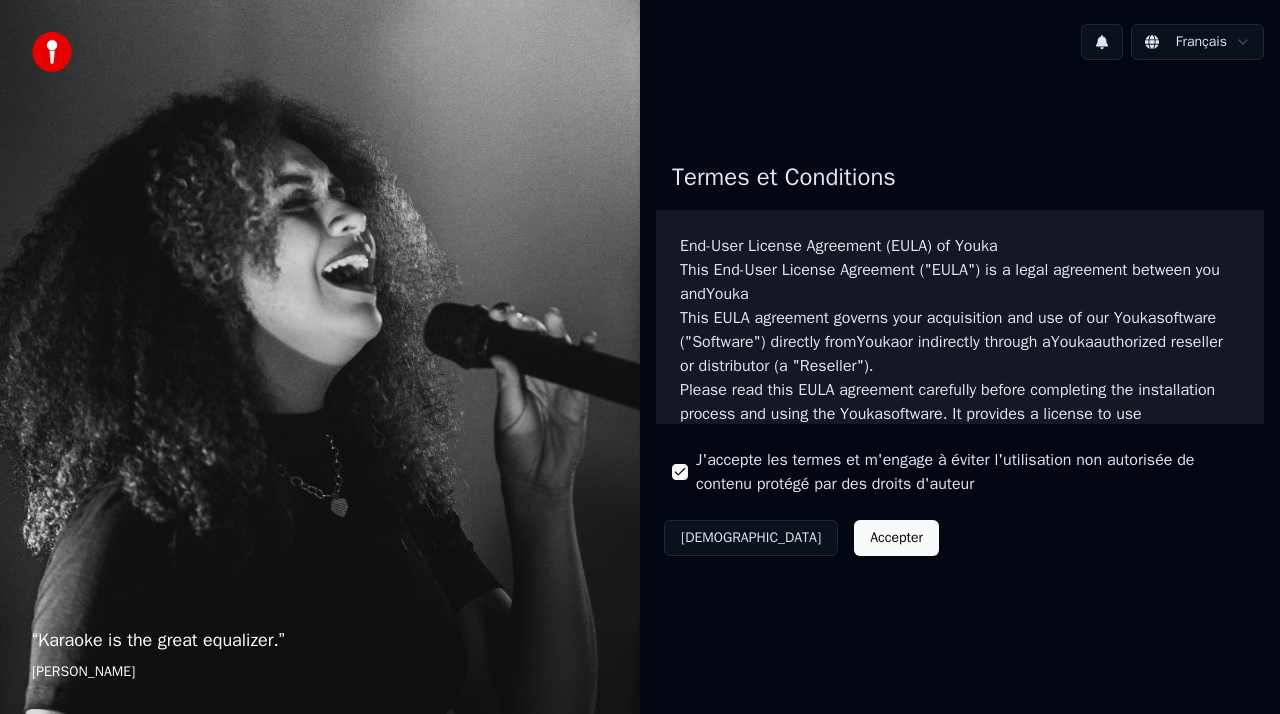 click on "Accepter" at bounding box center [896, 538] 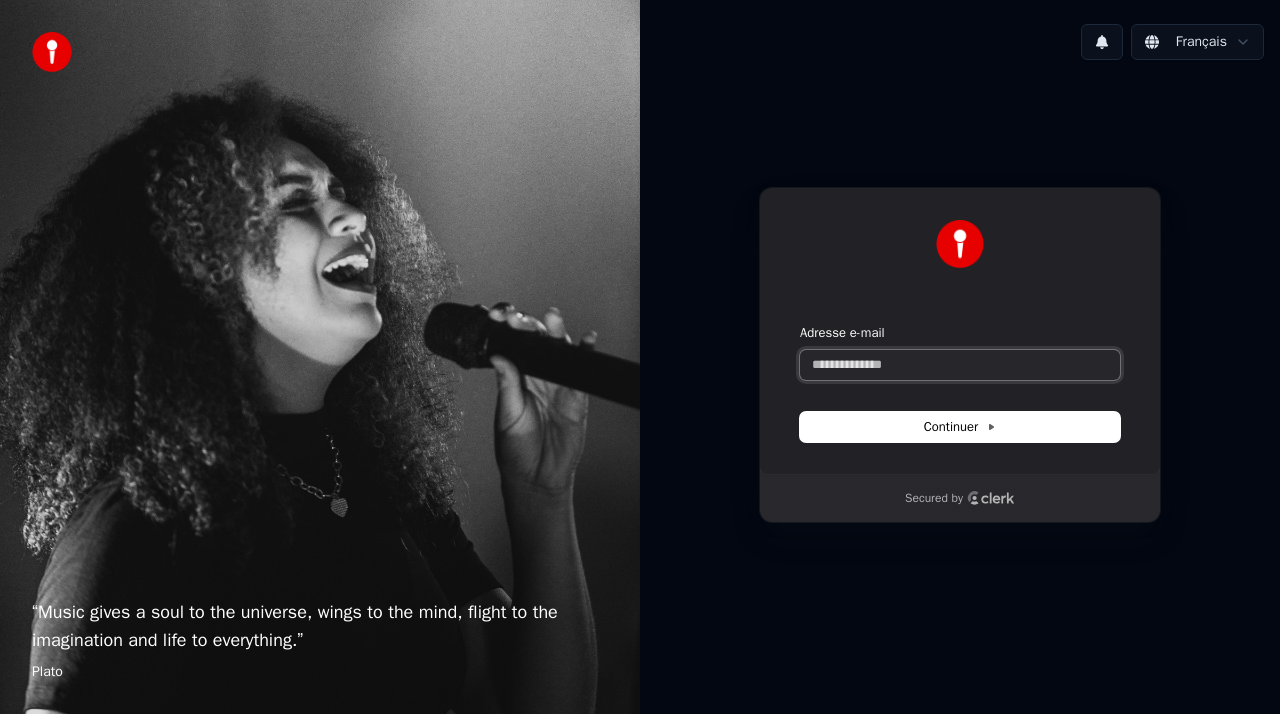 click on "Adresse e-mail" at bounding box center [960, 365] 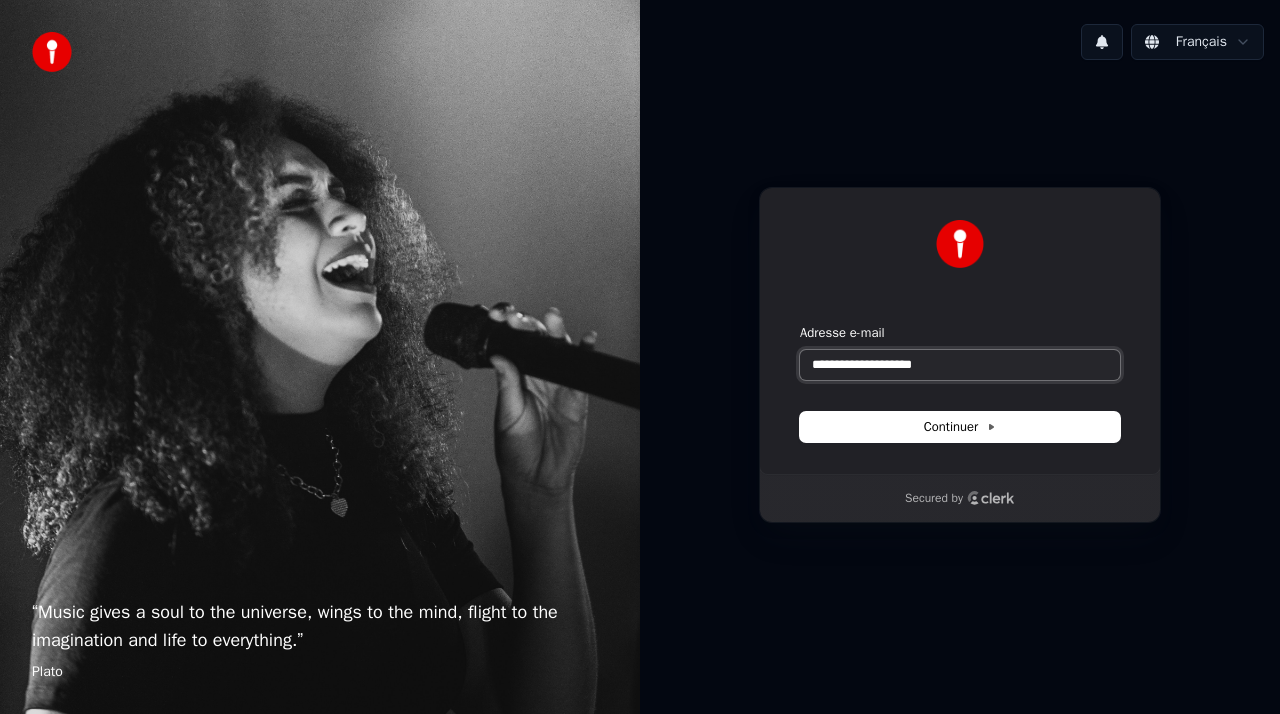click at bounding box center [800, 324] 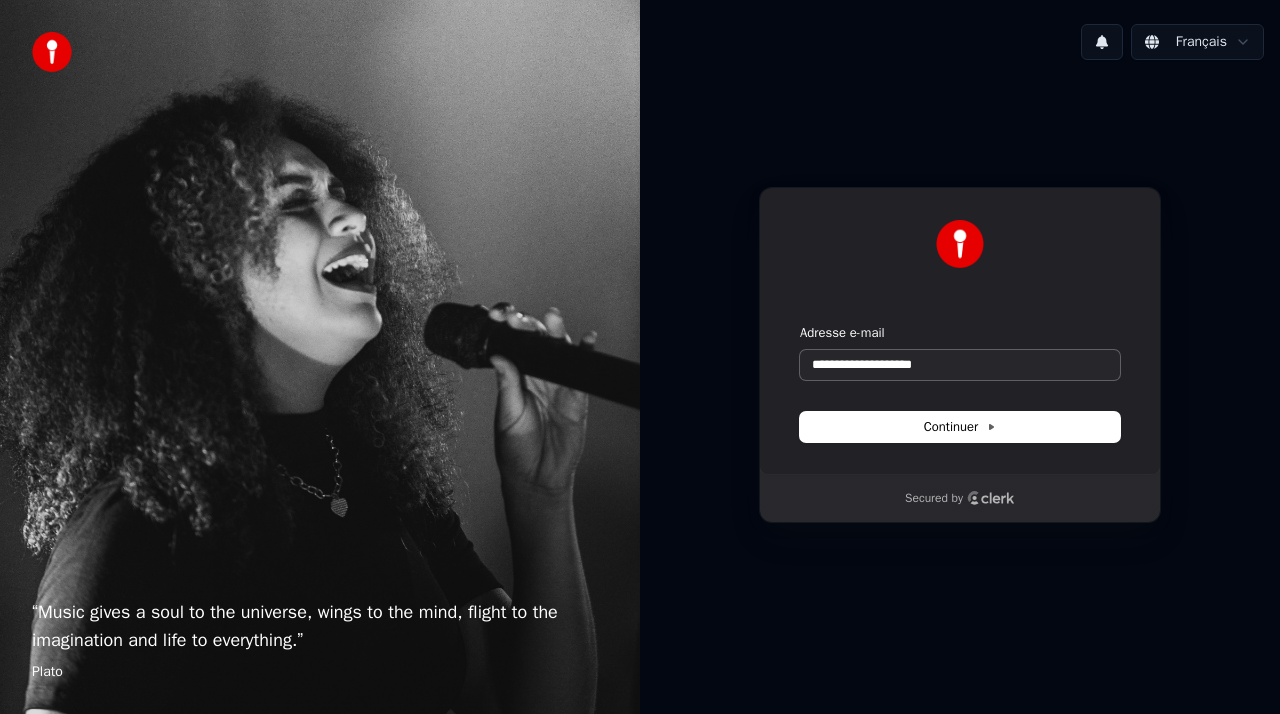 type on "**********" 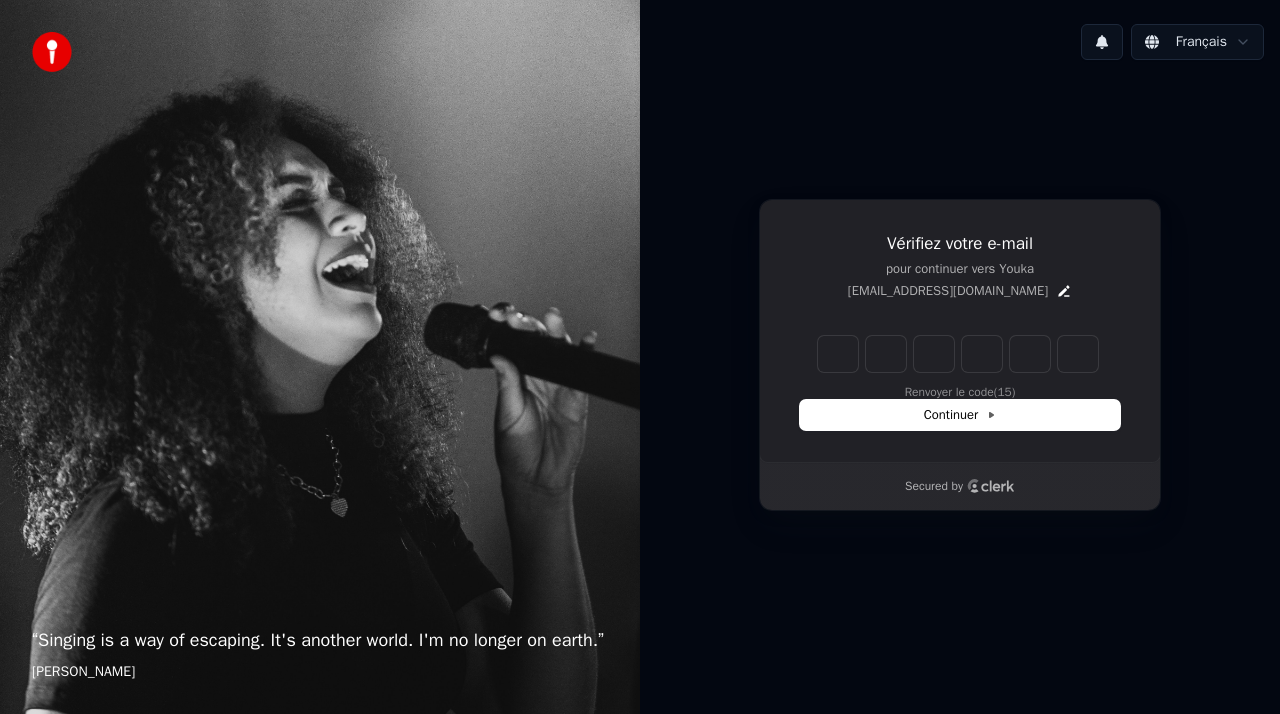 type on "*" 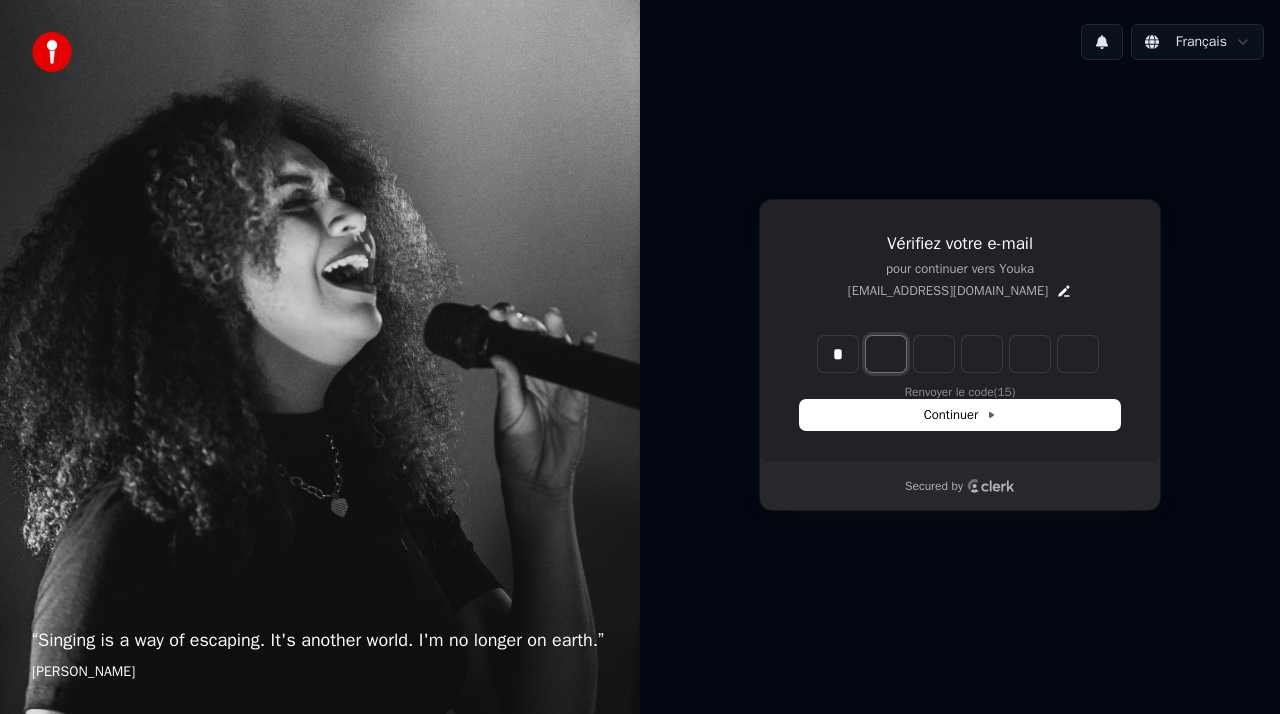 type on "*" 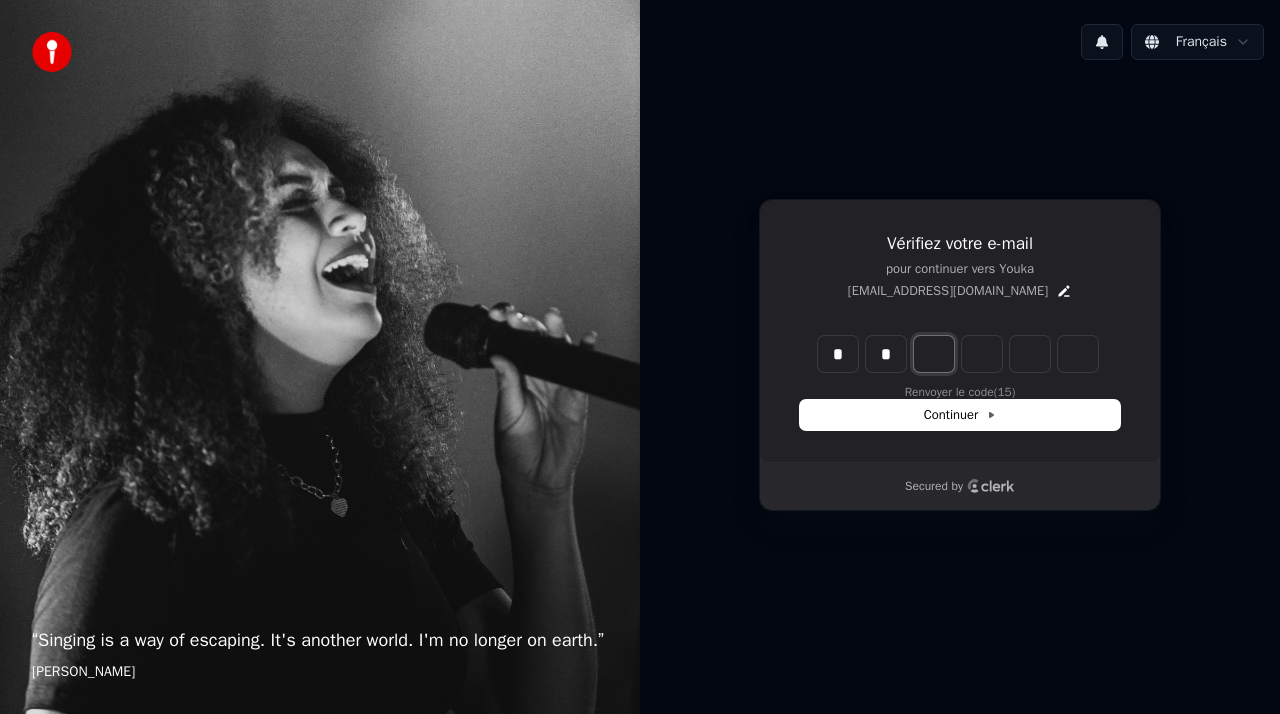 type on "**" 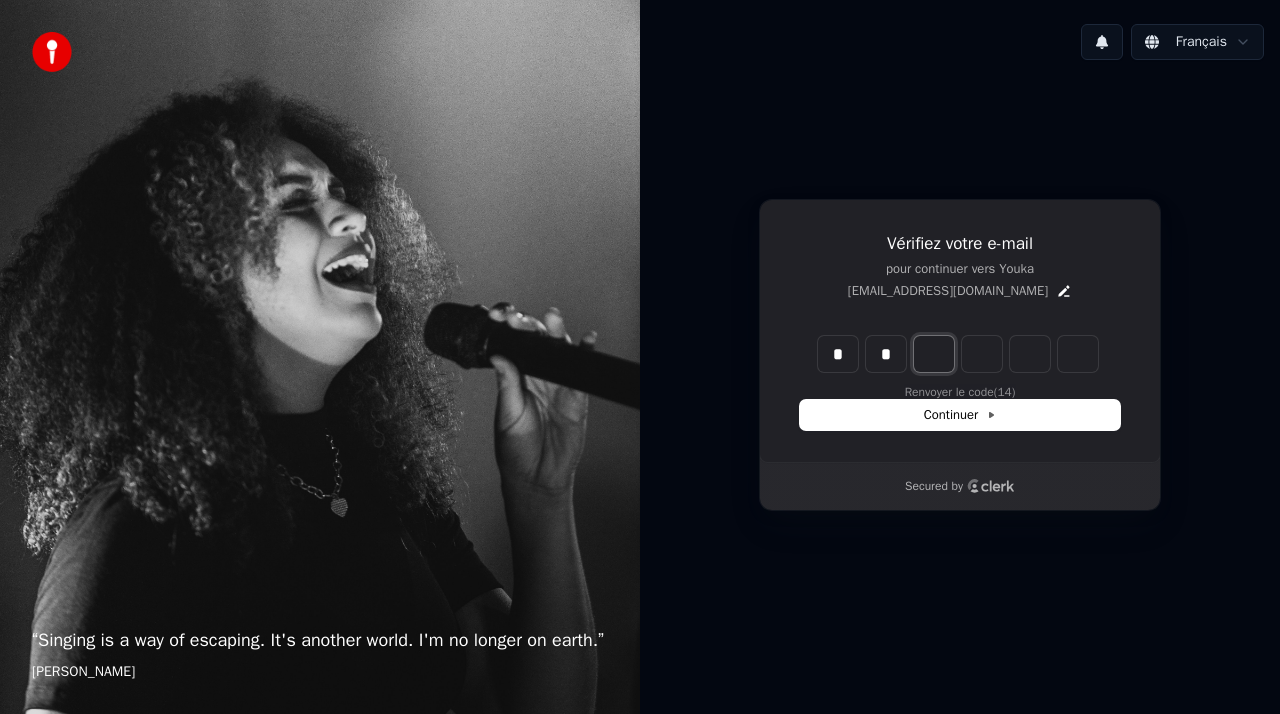 type on "*" 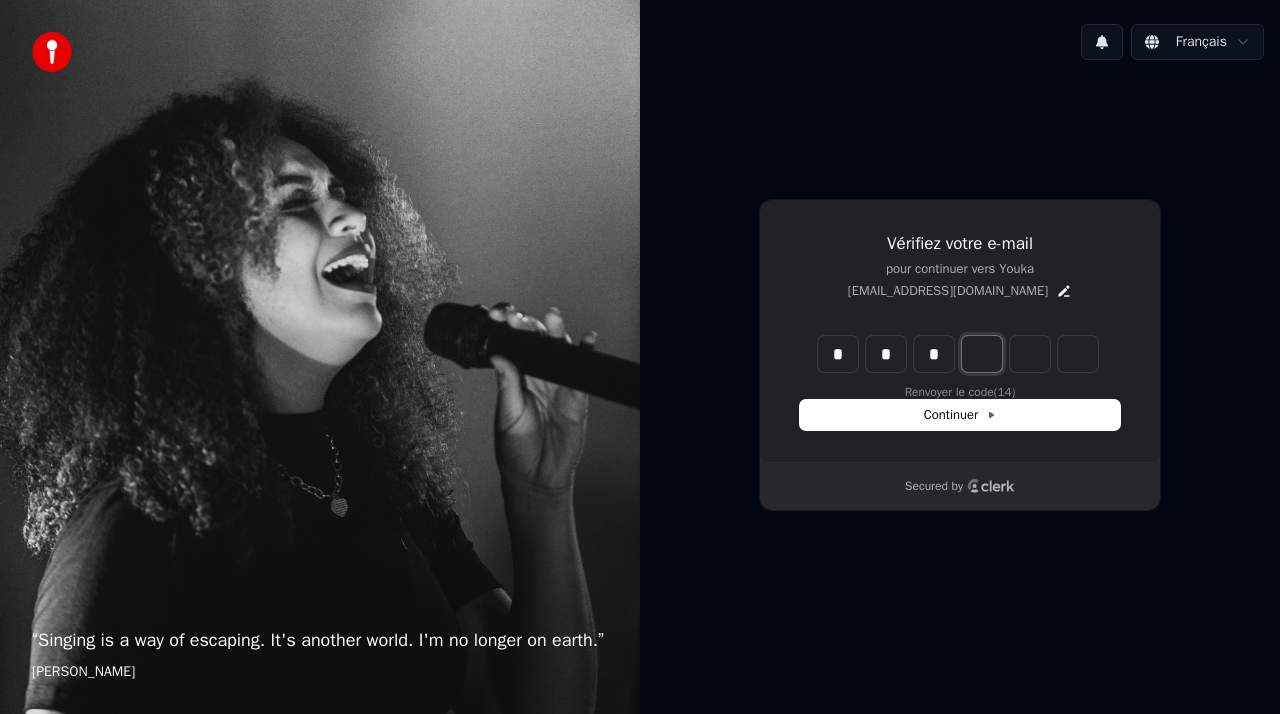 type on "***" 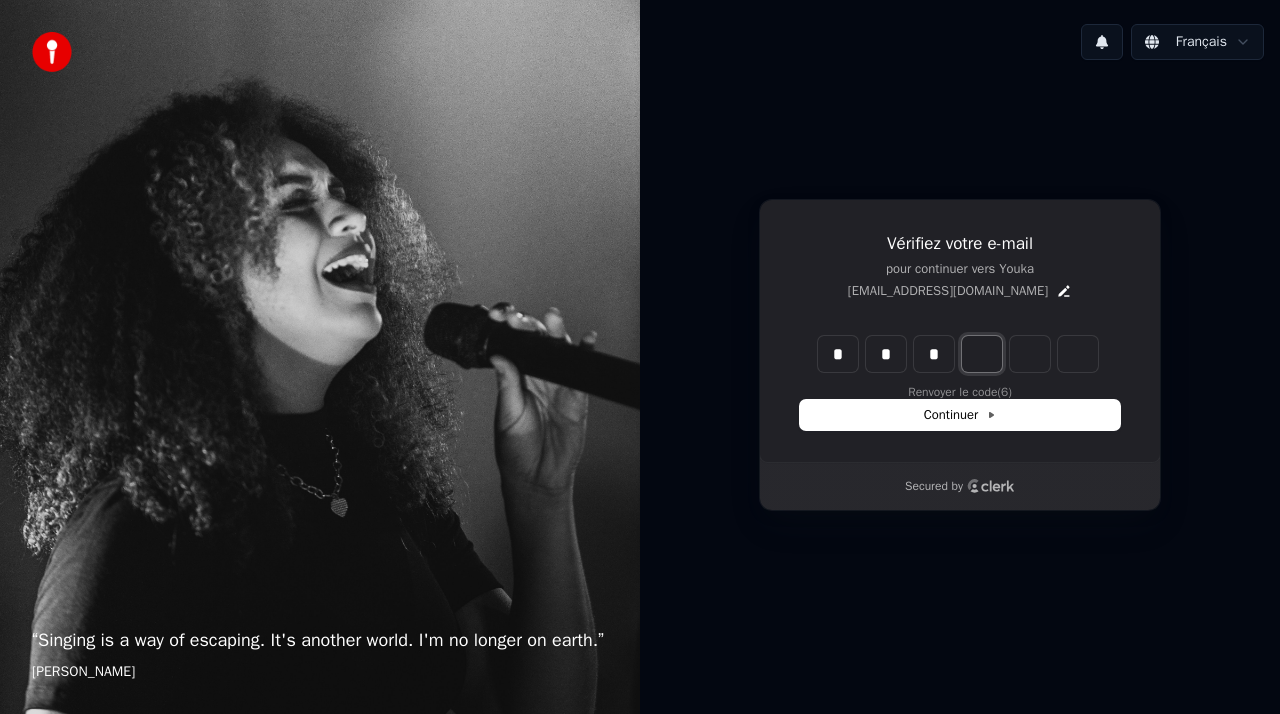 type on "*" 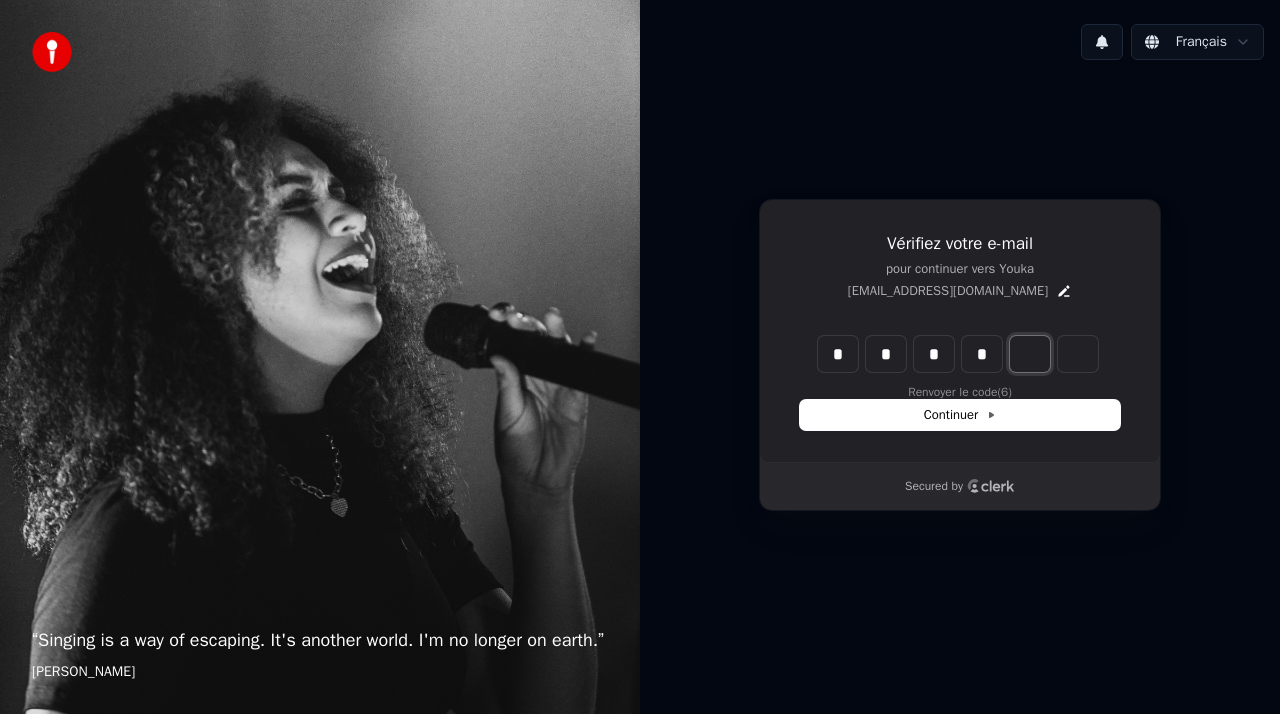 type on "****" 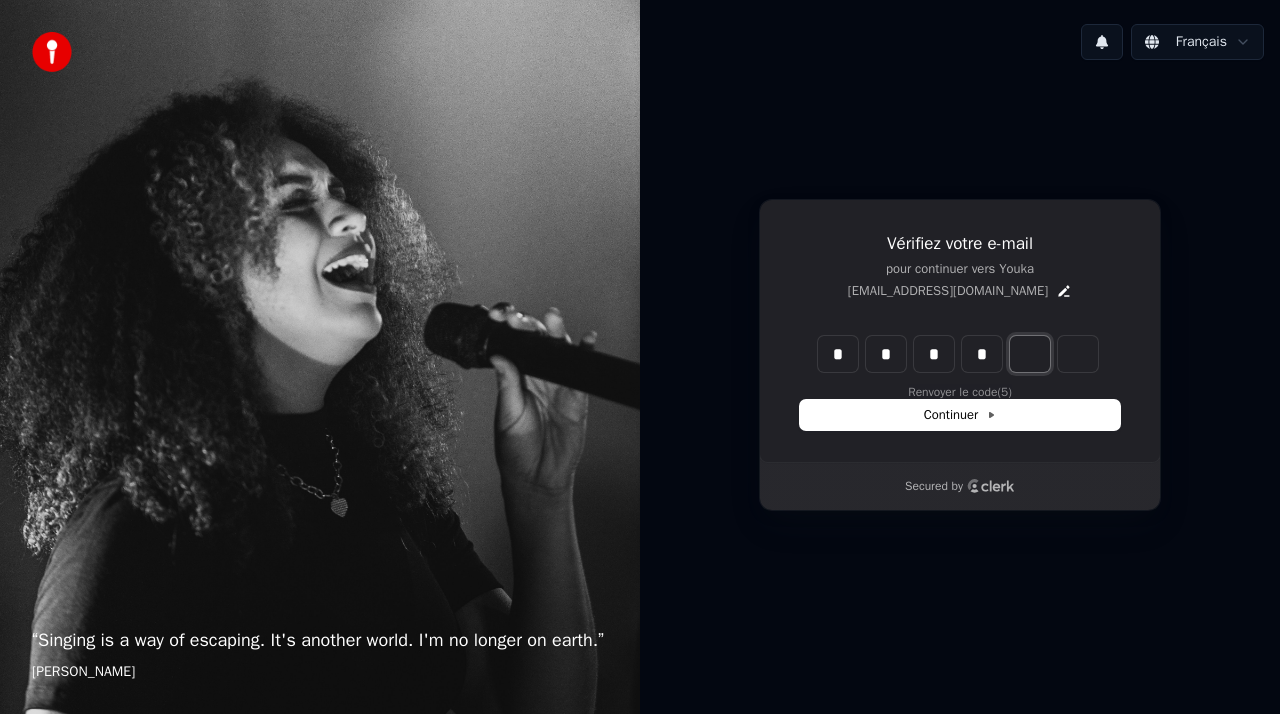type on "*" 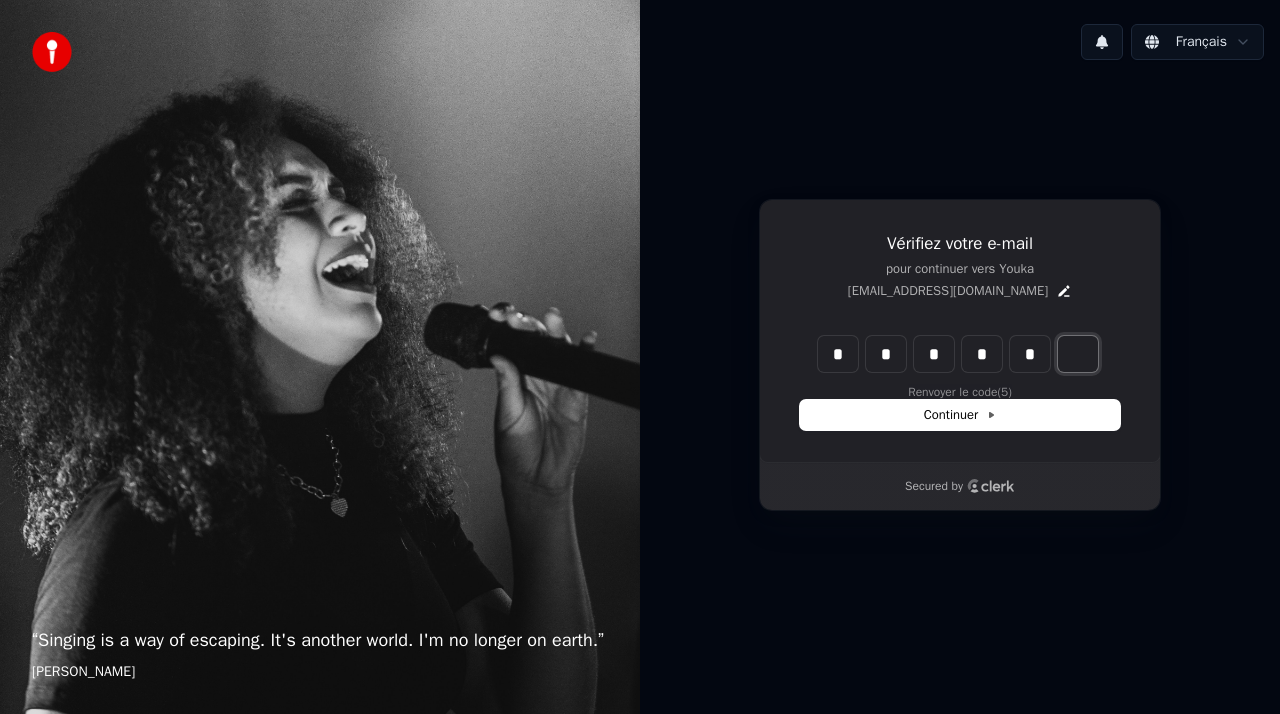 type on "*****" 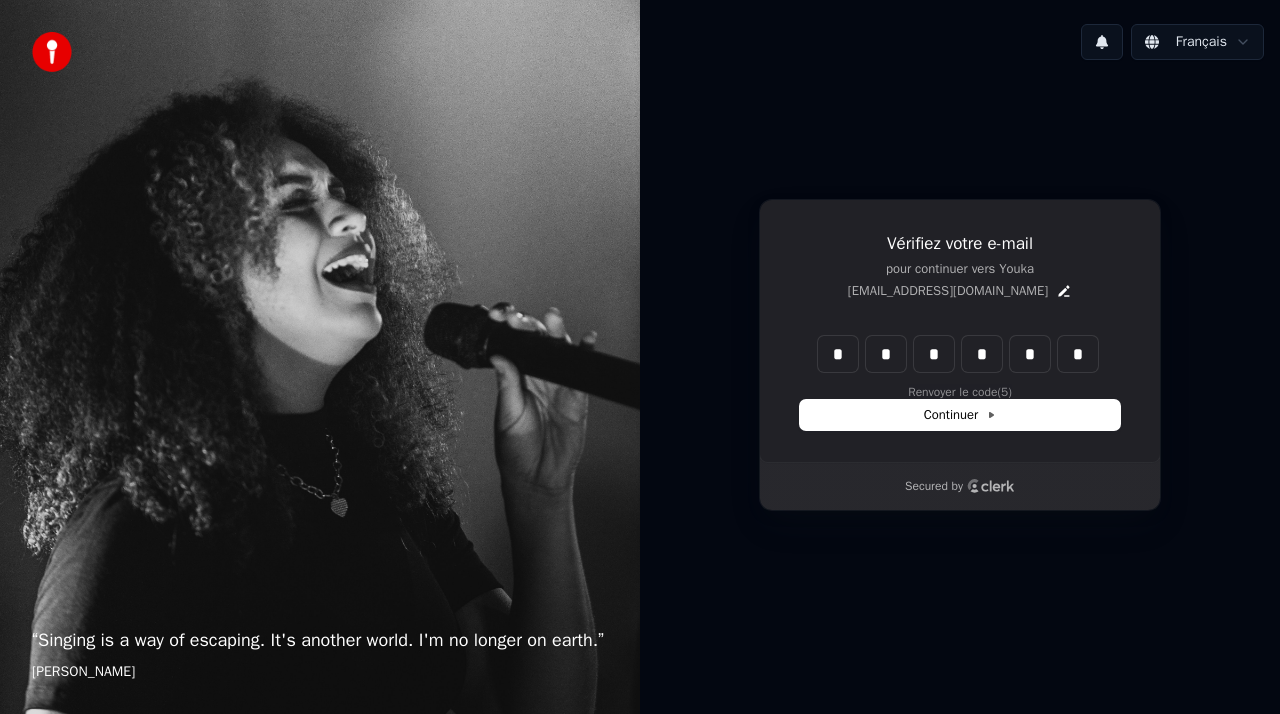 type on "******" 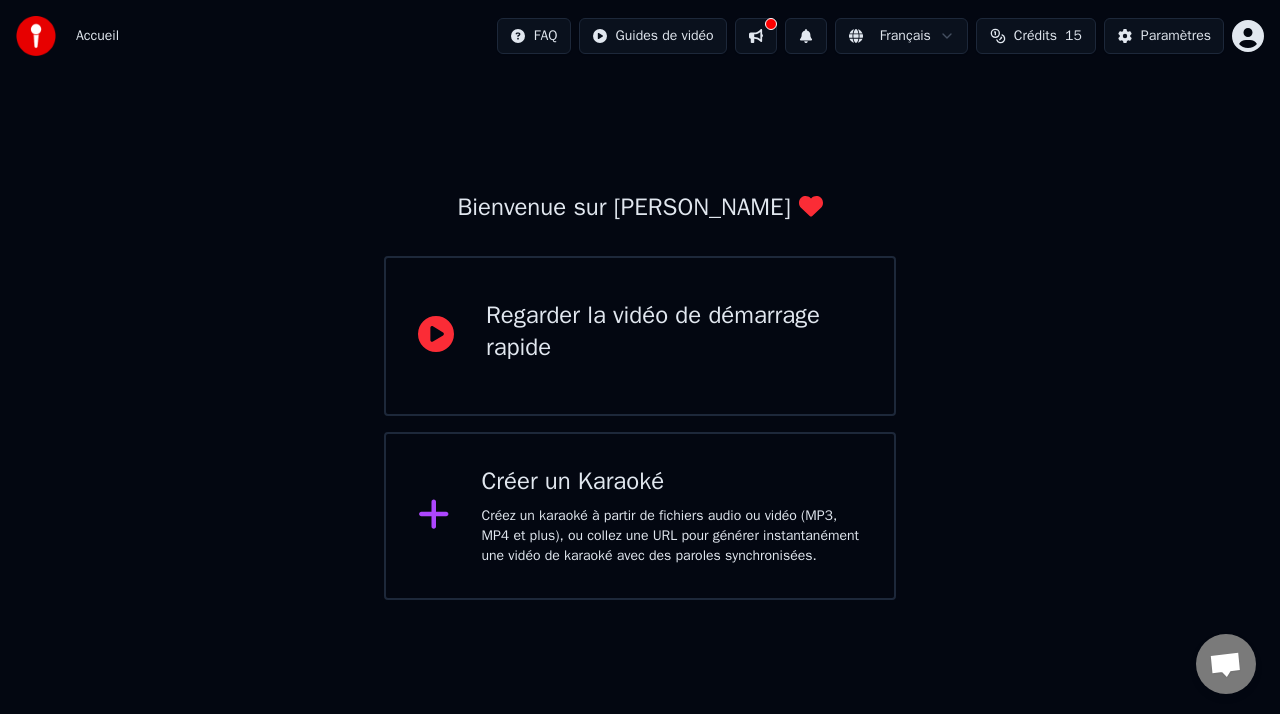 click on "Créez un karaoké à partir de fichiers audio ou vidéo (MP3, MP4 et plus), ou collez une URL pour générer instantanément une vidéo de karaoké avec des paroles synchronisées." at bounding box center [672, 536] 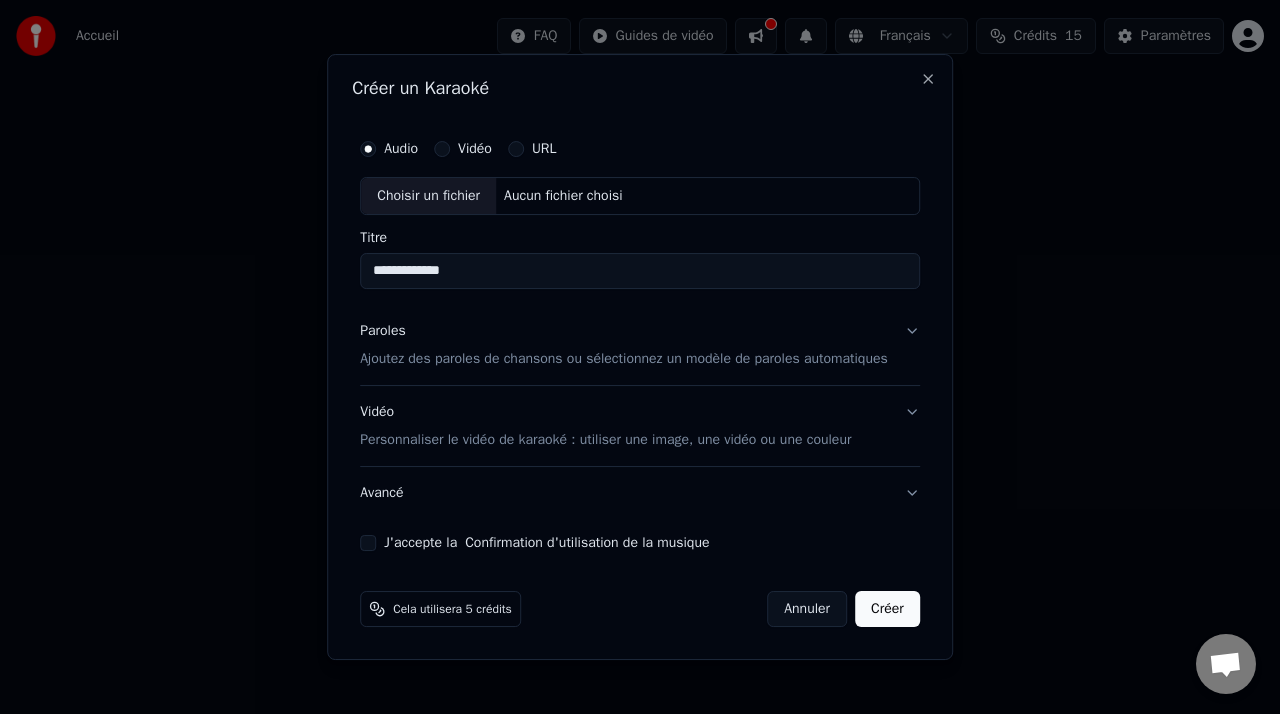 type on "**********" 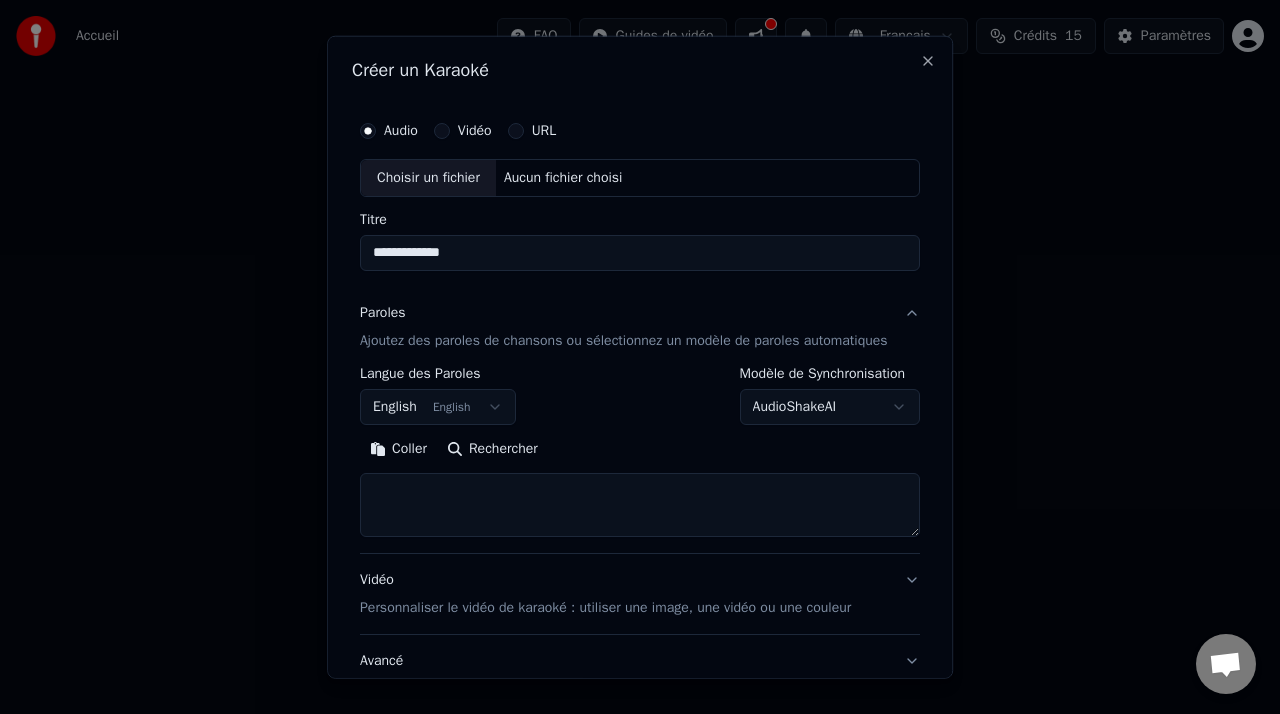 scroll, scrollTop: 68, scrollLeft: 0, axis: vertical 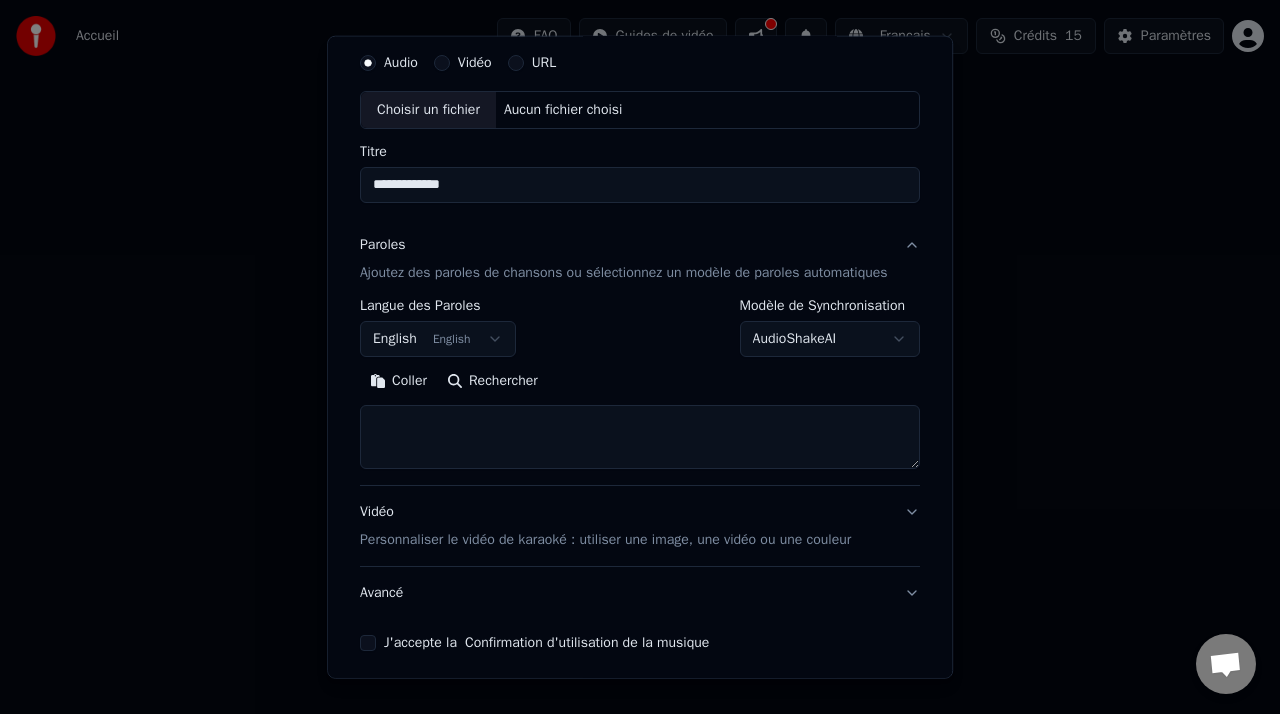 click on "**********" at bounding box center [640, 300] 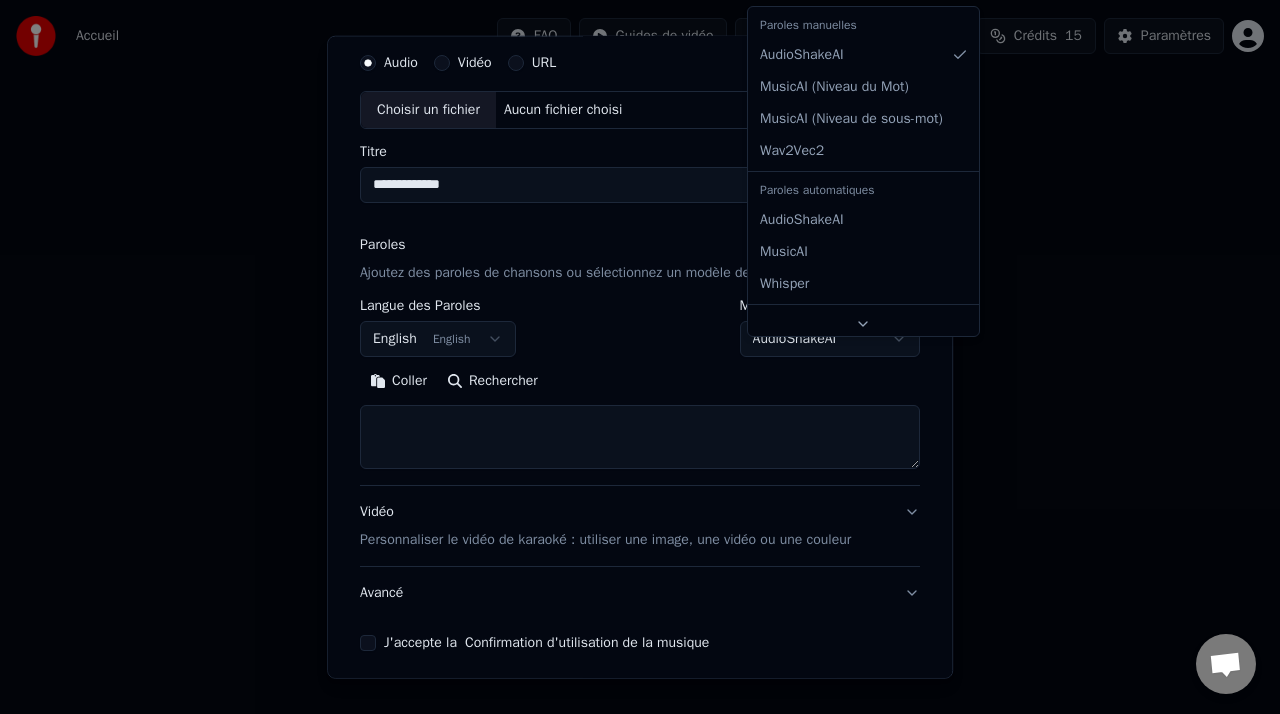 click on "**********" at bounding box center (640, 300) 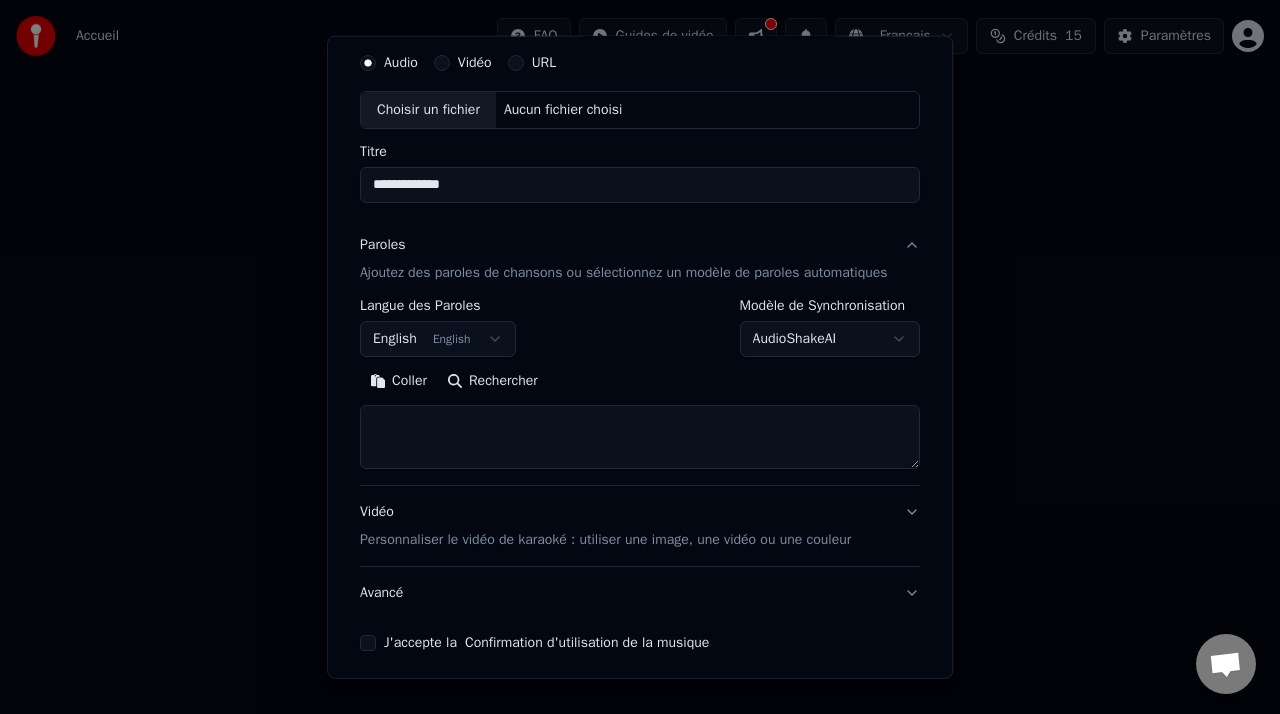 click on "English English" at bounding box center (438, 339) 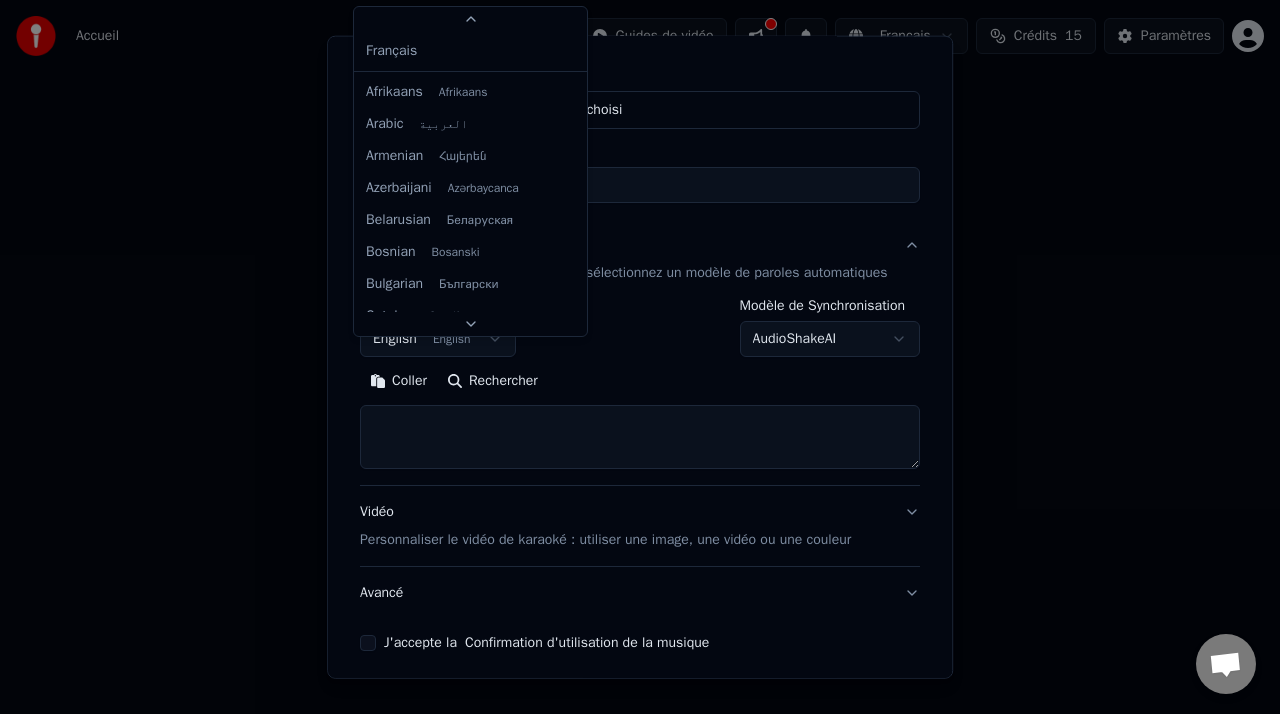 scroll, scrollTop: 52, scrollLeft: 0, axis: vertical 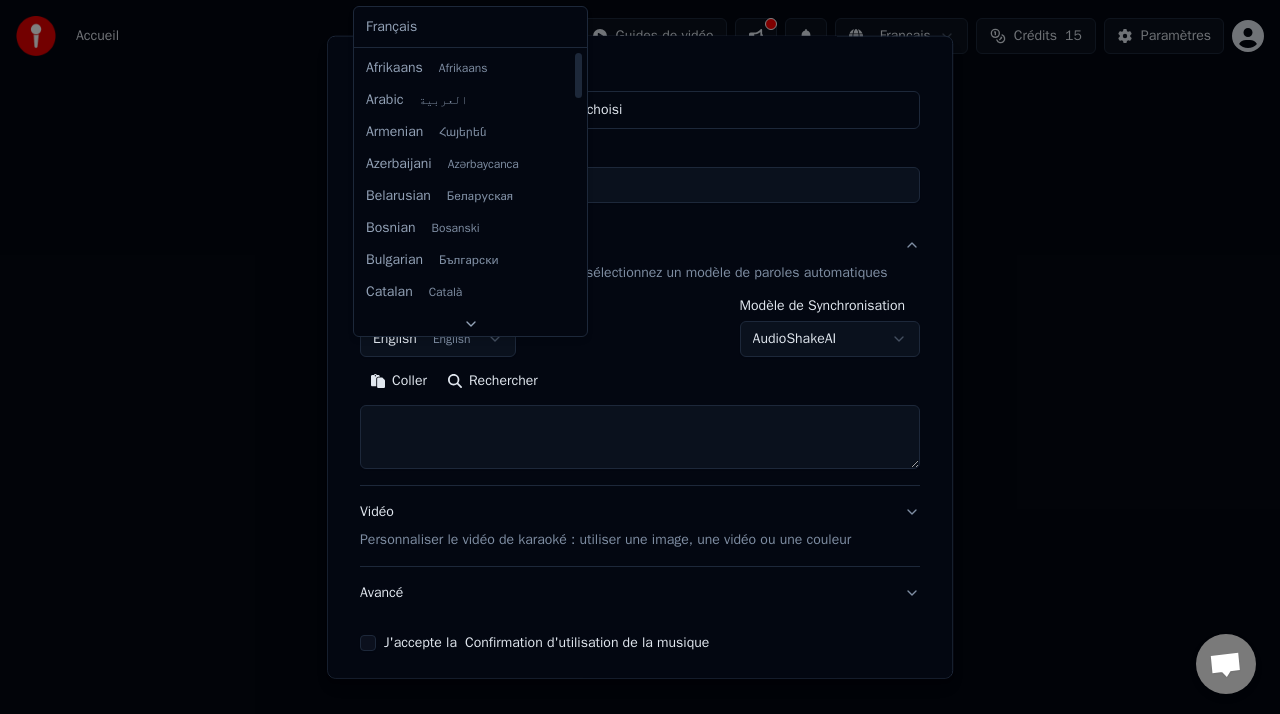 select on "**" 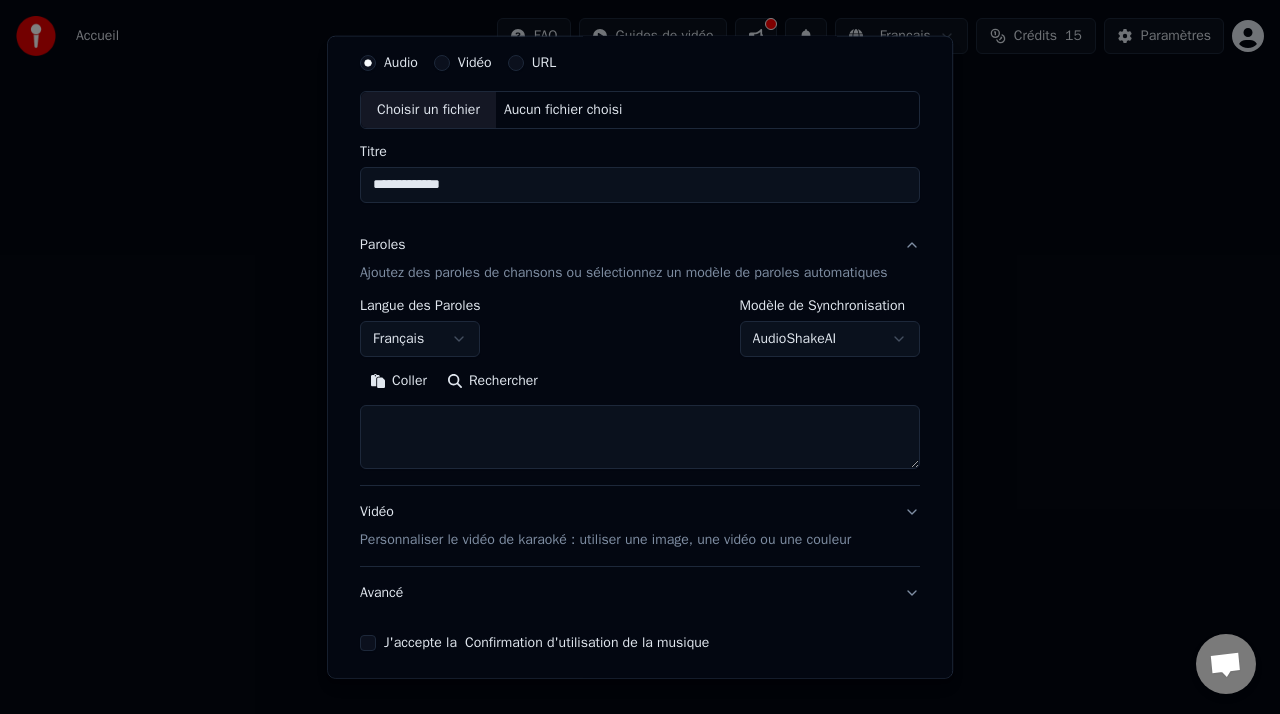 click at bounding box center [640, 437] 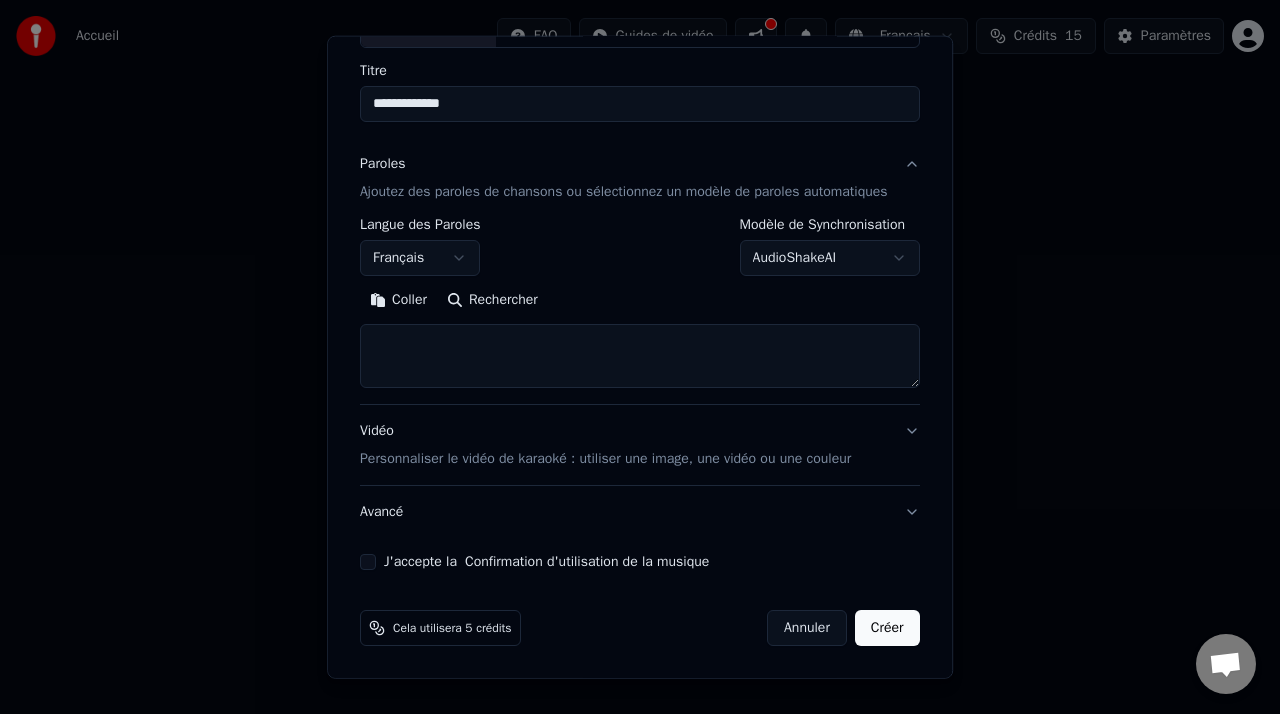 scroll, scrollTop: 169, scrollLeft: 0, axis: vertical 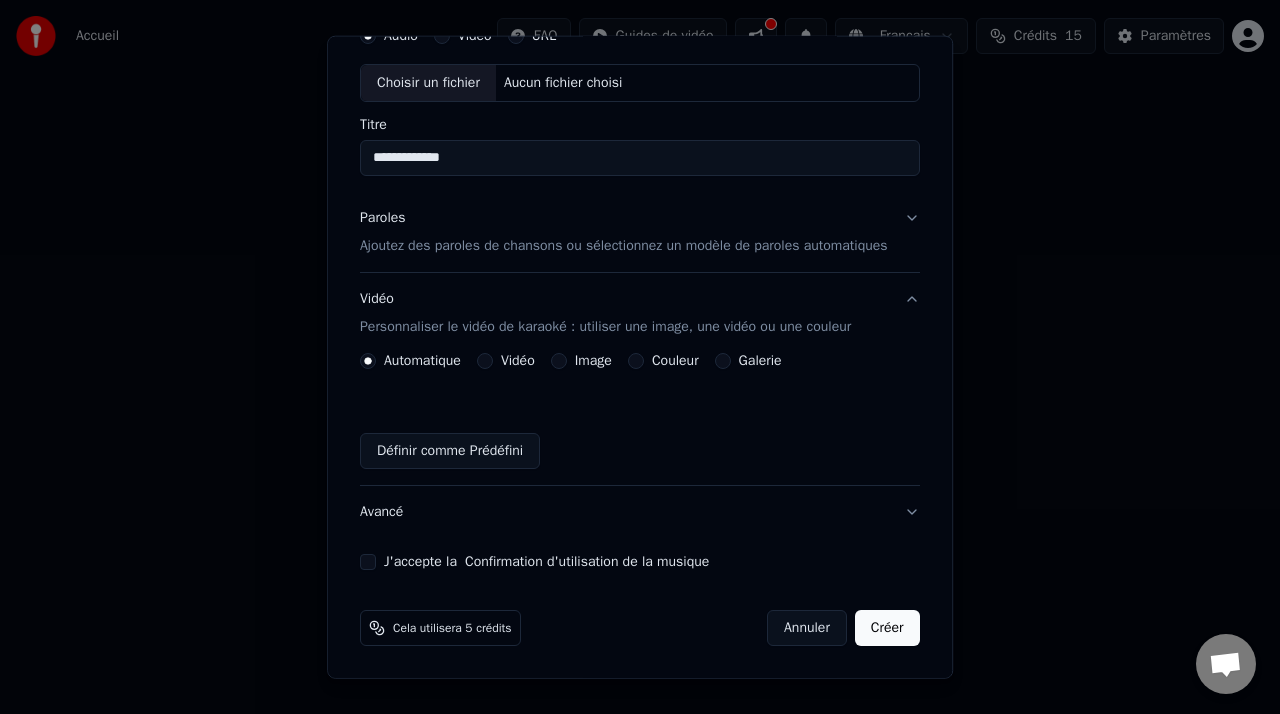 click on "Vidéo" at bounding box center [506, 361] 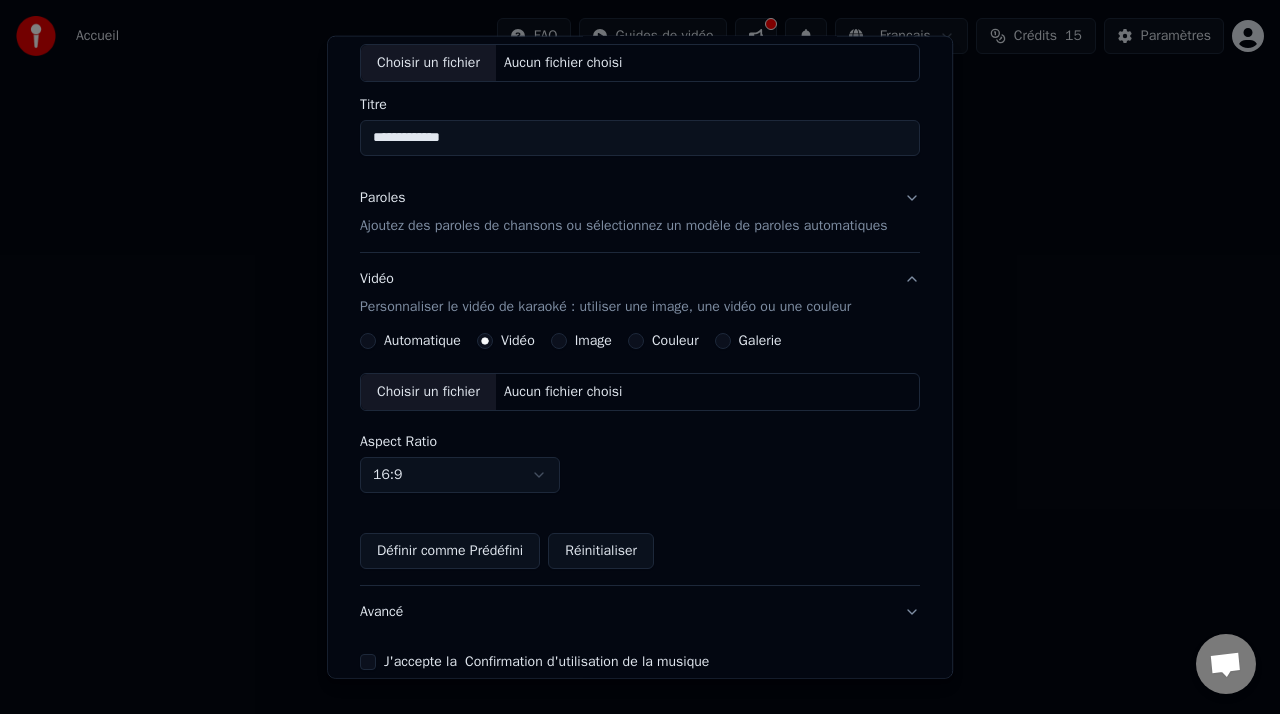 click on "Aucun fichier choisi" at bounding box center (563, 392) 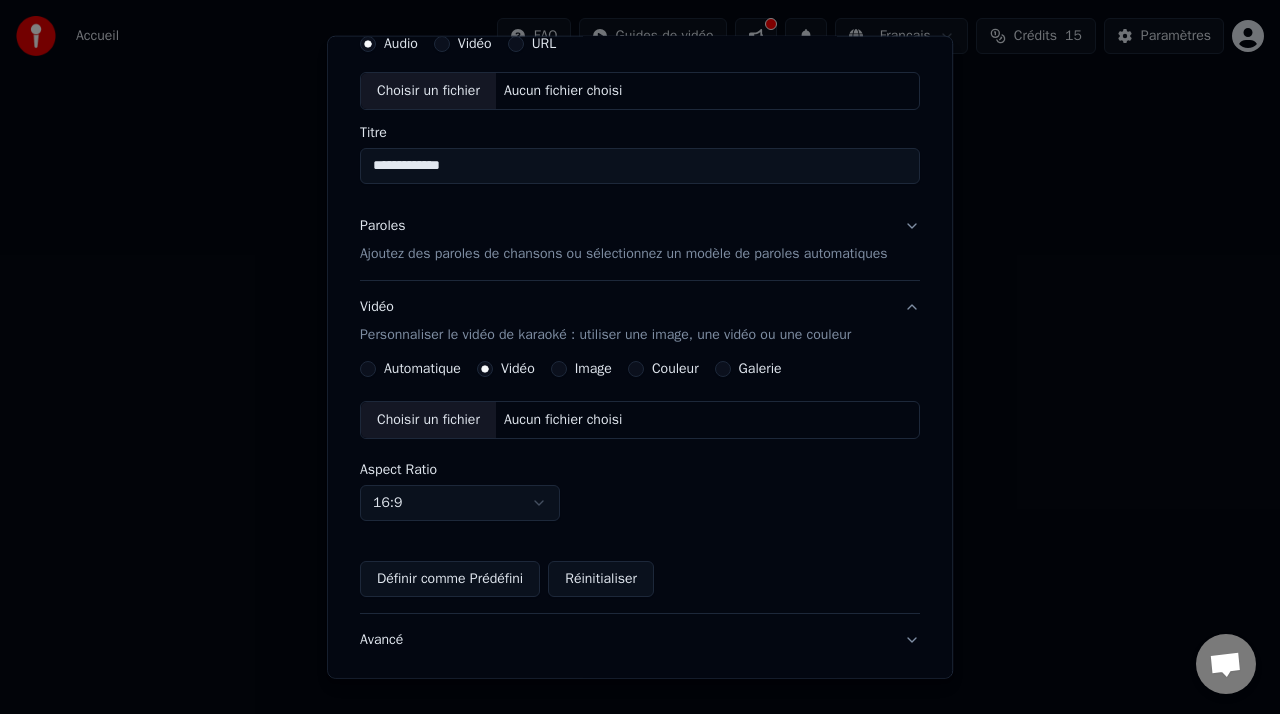 click on "Ajoutez des paroles de chansons ou sélectionnez un modèle de paroles automatiques" at bounding box center (624, 254) 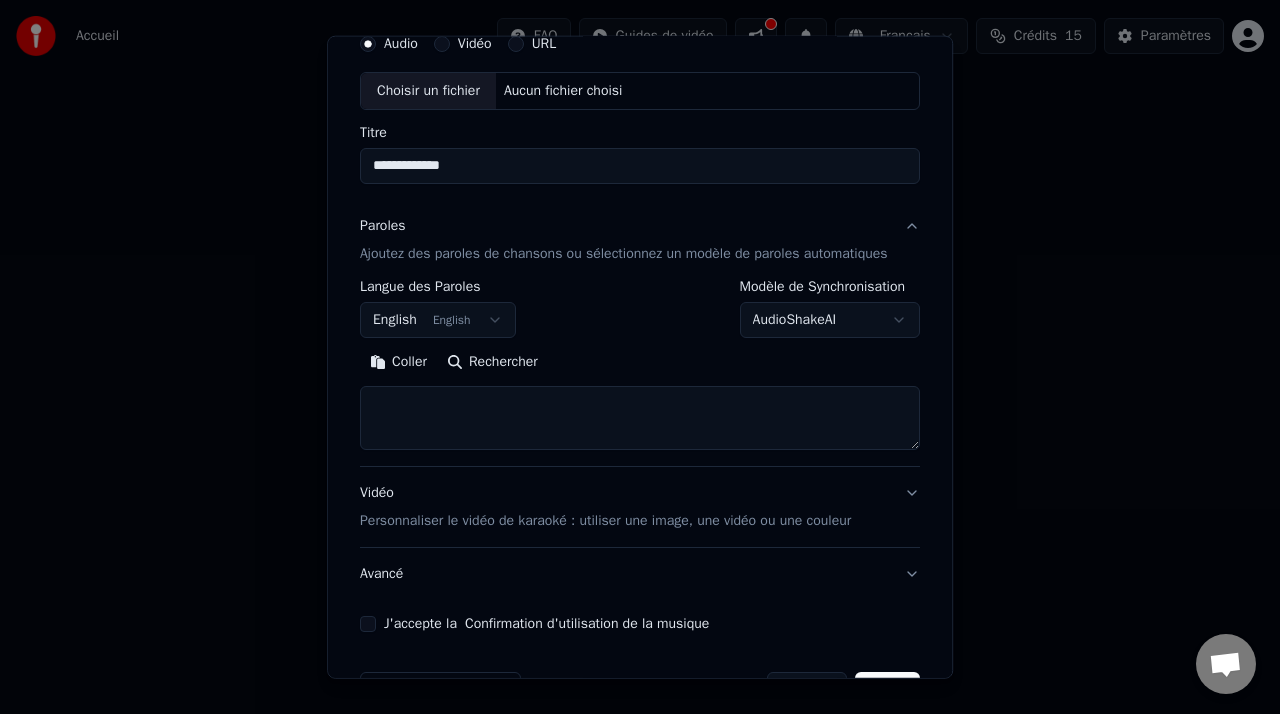 click on "English English" at bounding box center [438, 320] 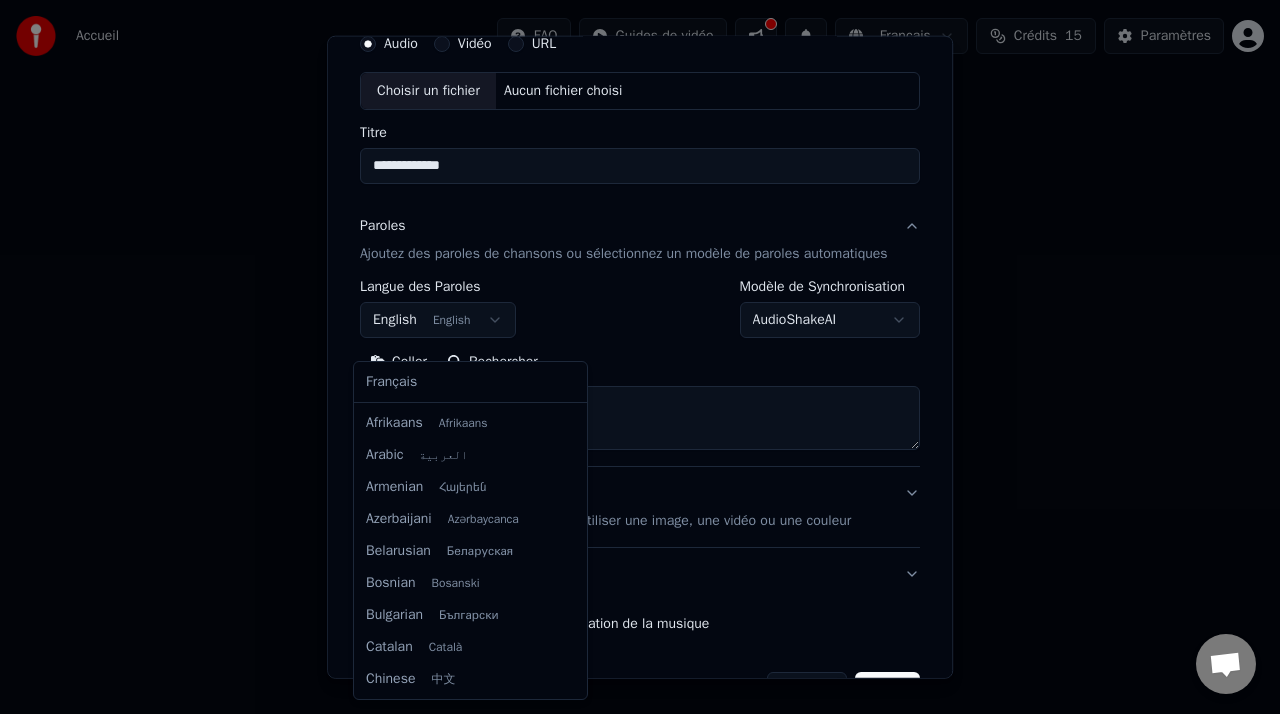 scroll, scrollTop: 160, scrollLeft: 0, axis: vertical 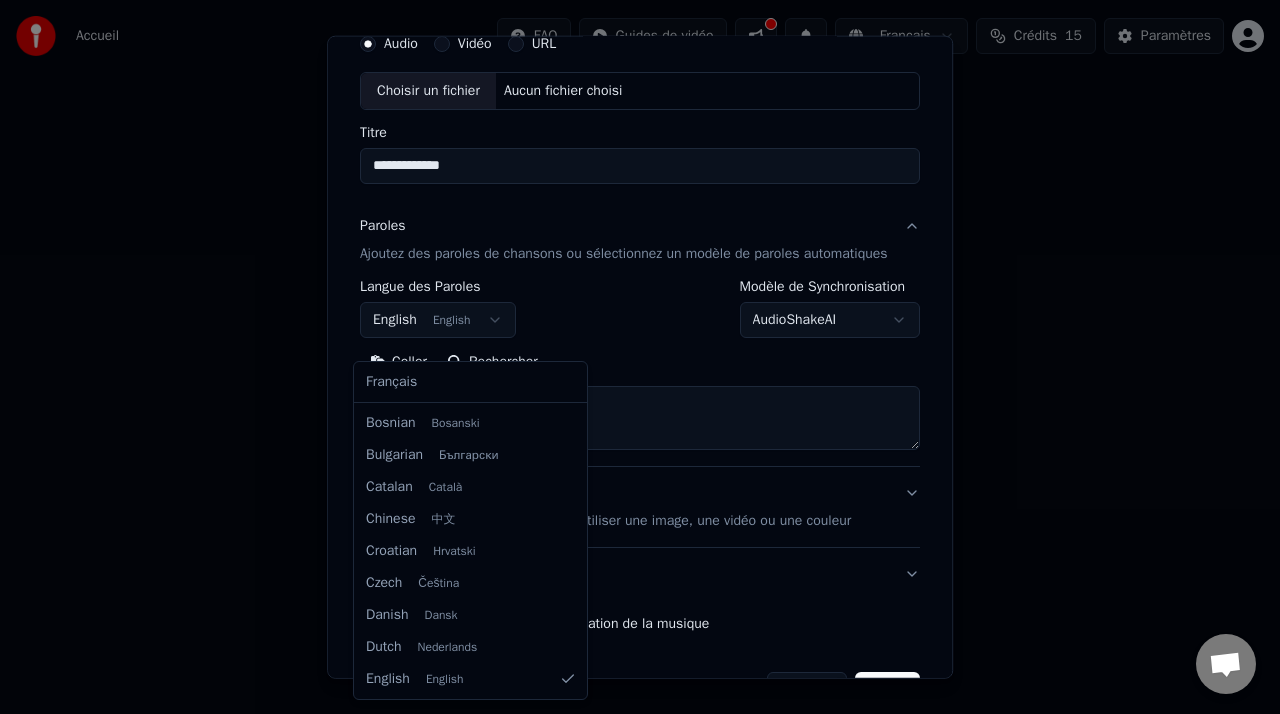 select on "**" 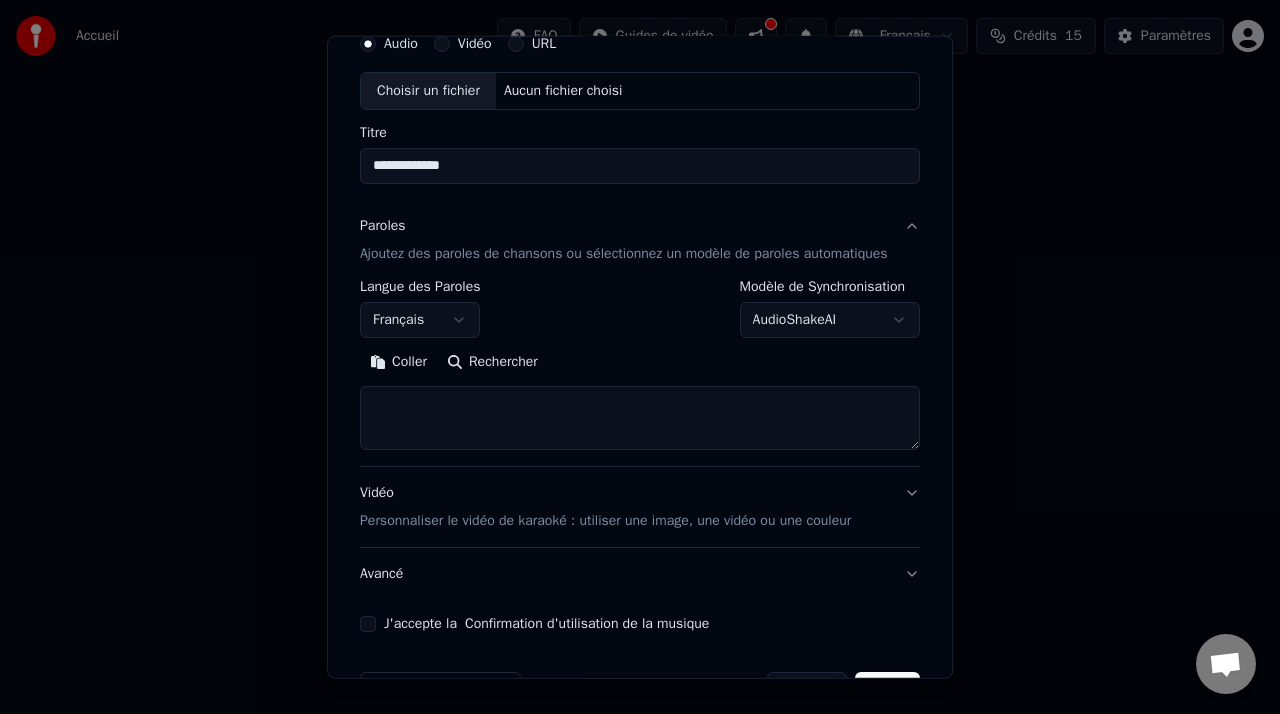 click at bounding box center (640, 418) 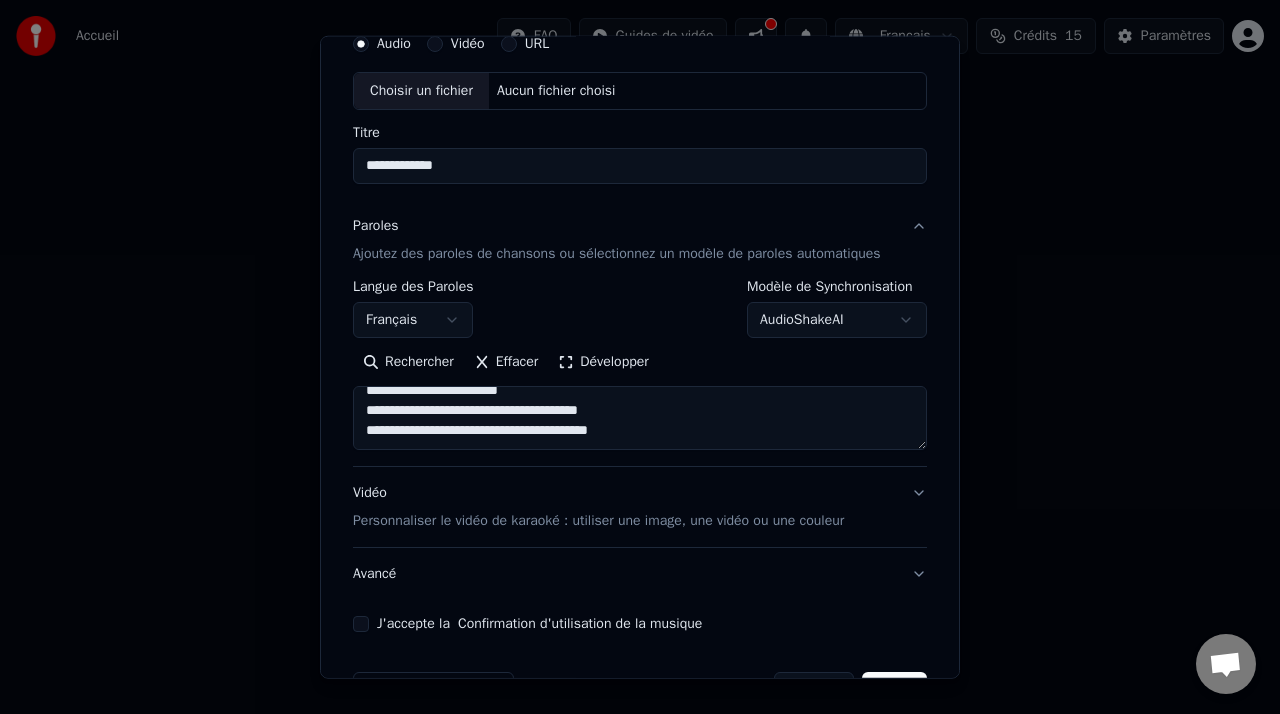 scroll, scrollTop: 164, scrollLeft: 0, axis: vertical 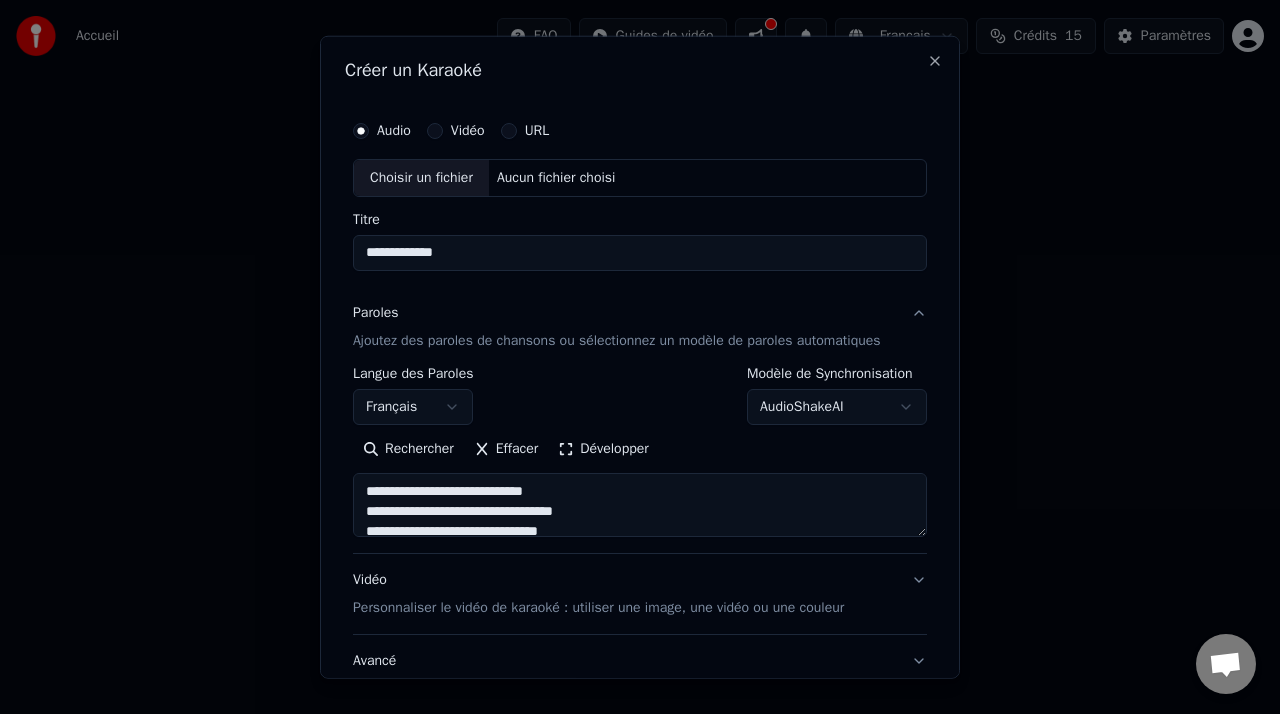 click on "**********" at bounding box center (640, 505) 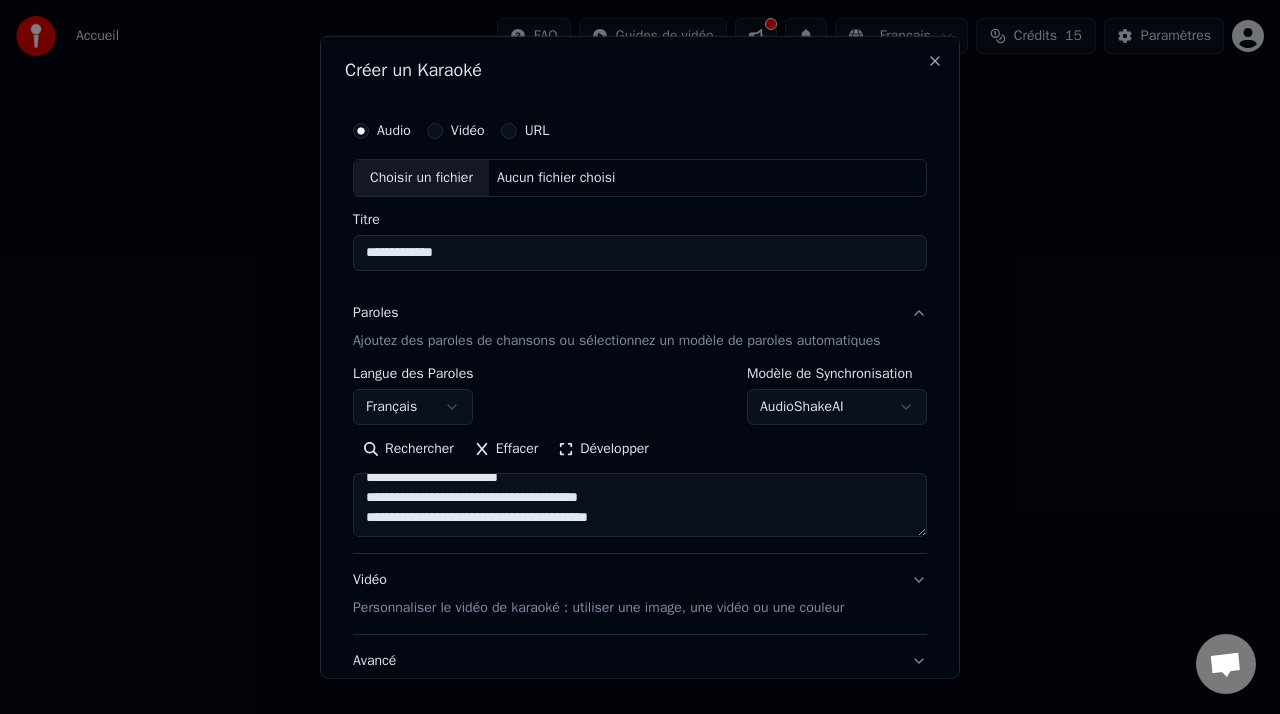scroll, scrollTop: 214, scrollLeft: 0, axis: vertical 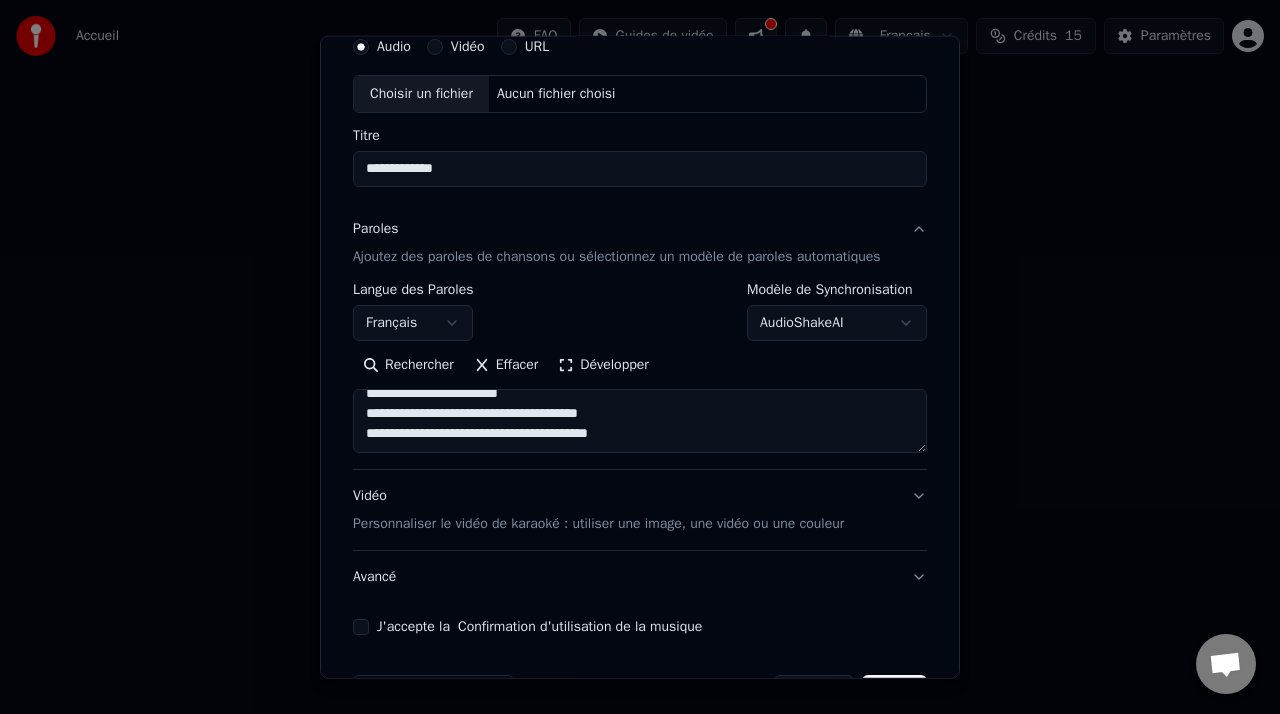 click on "**********" at bounding box center [640, 421] 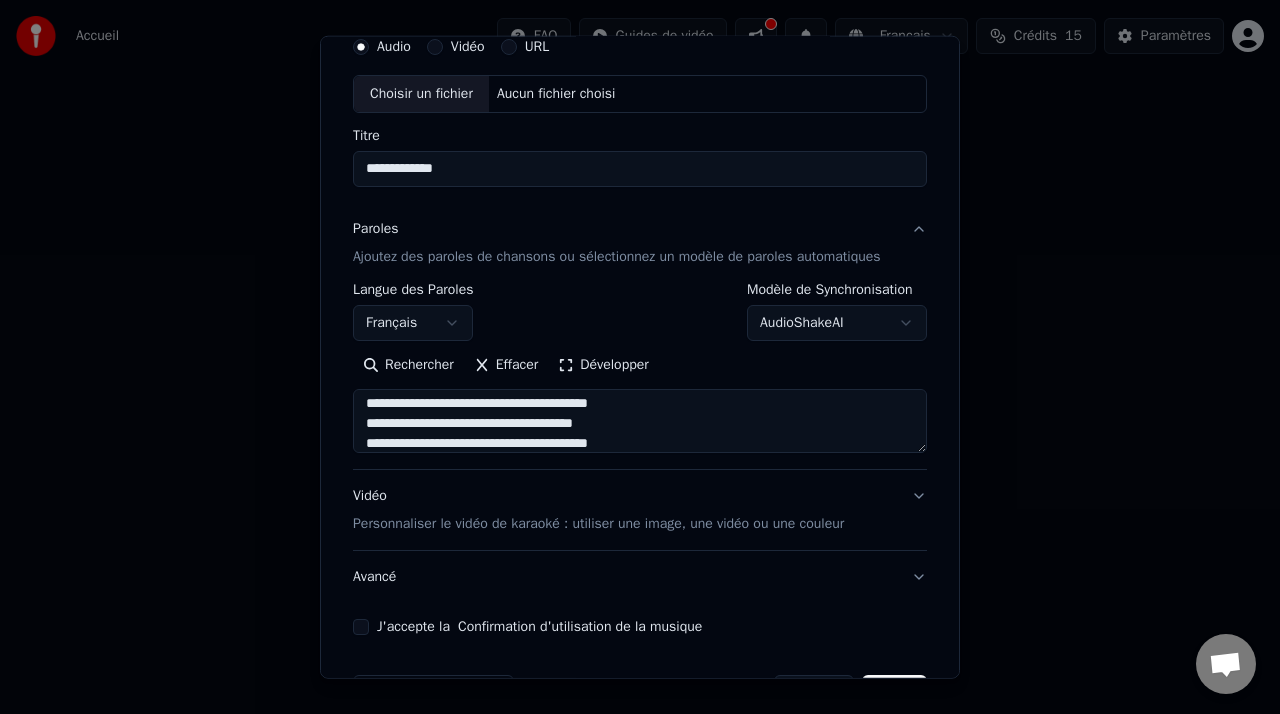scroll, scrollTop: 284, scrollLeft: 0, axis: vertical 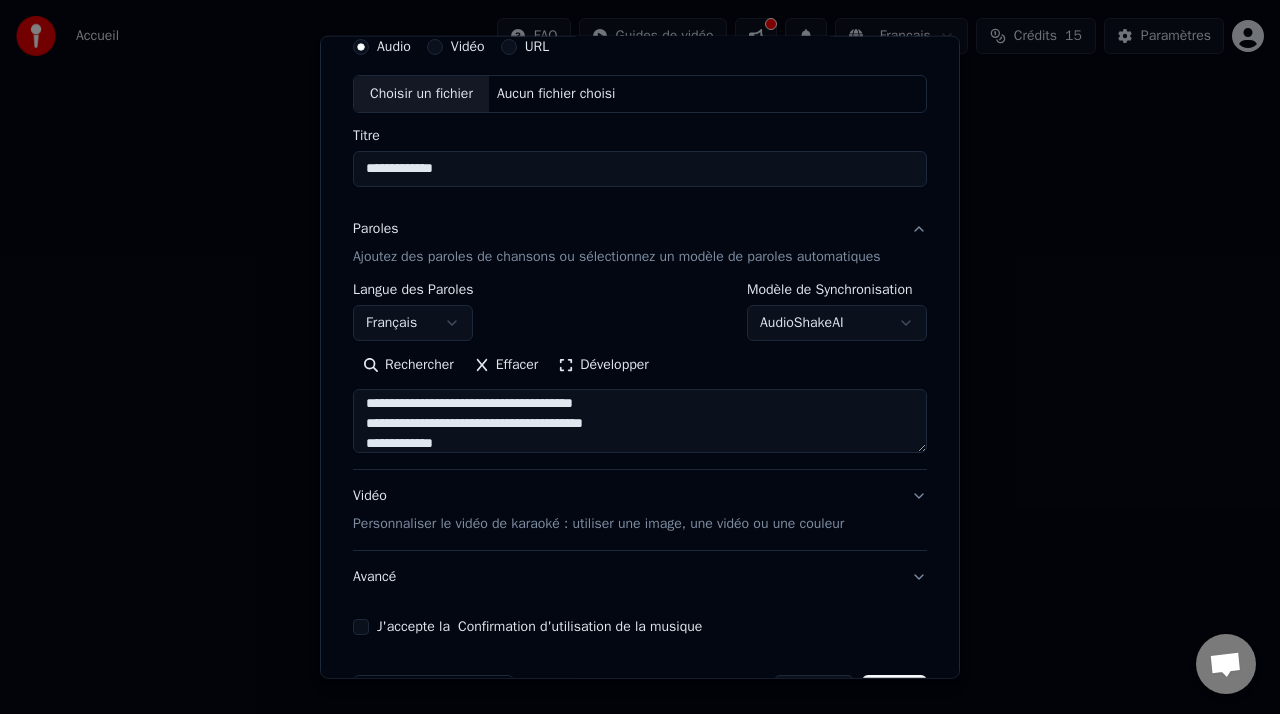 type on "**********" 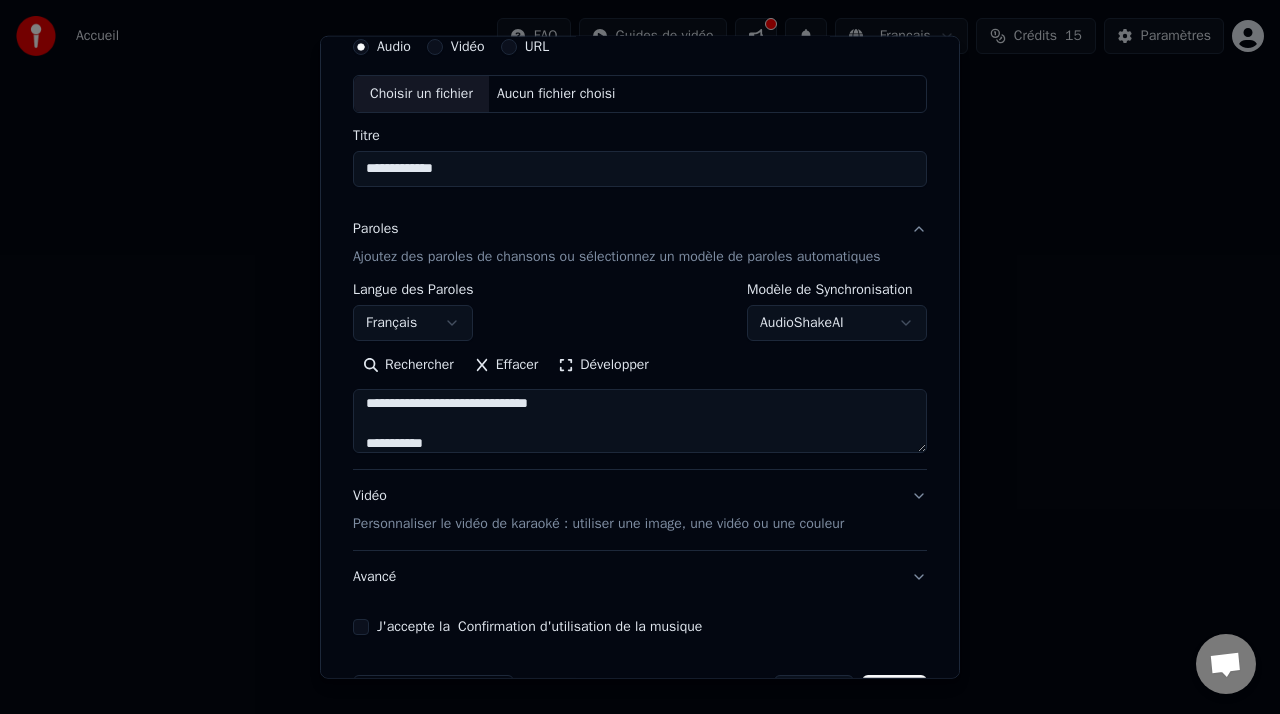 scroll, scrollTop: 344, scrollLeft: 0, axis: vertical 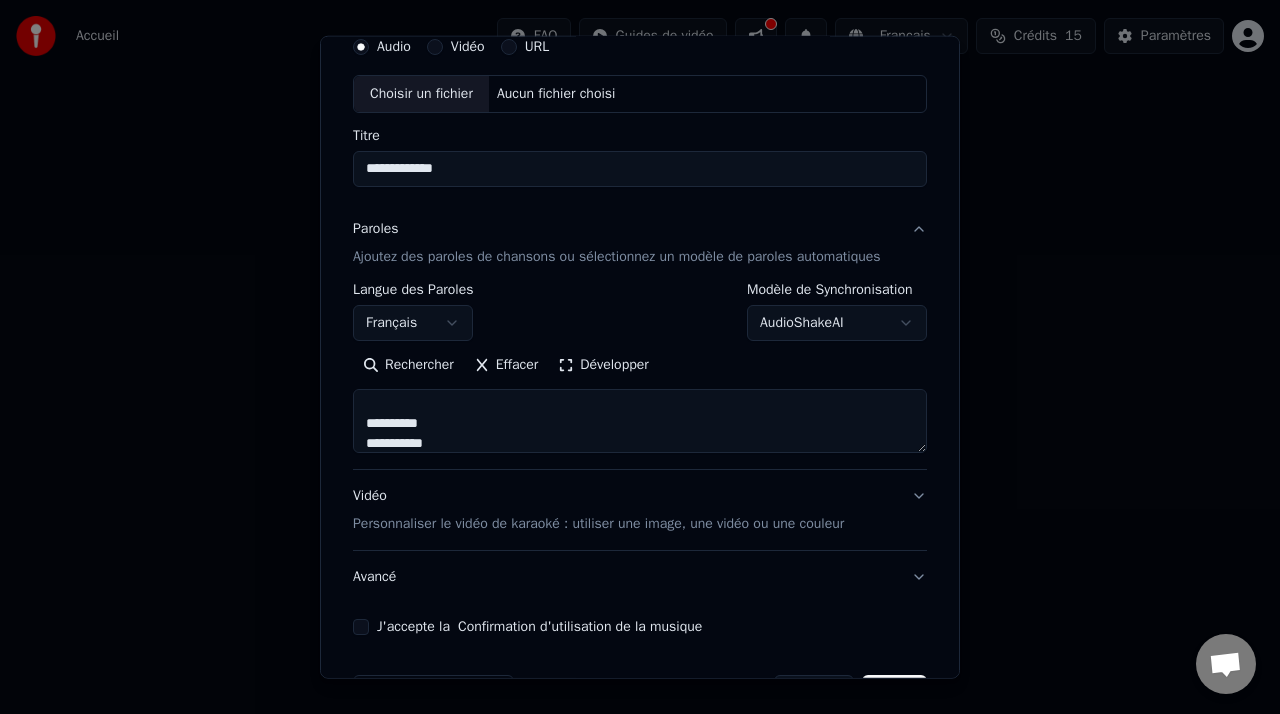 click on "**********" at bounding box center [640, 421] 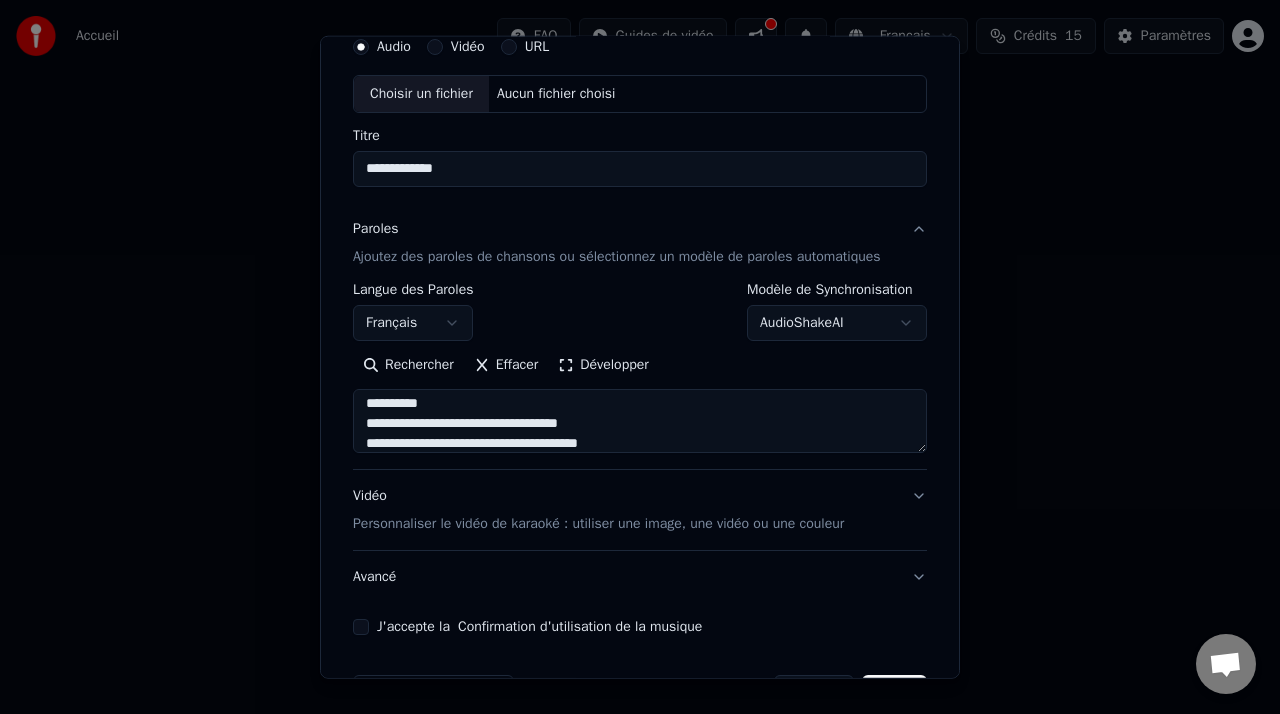 scroll, scrollTop: 384, scrollLeft: 0, axis: vertical 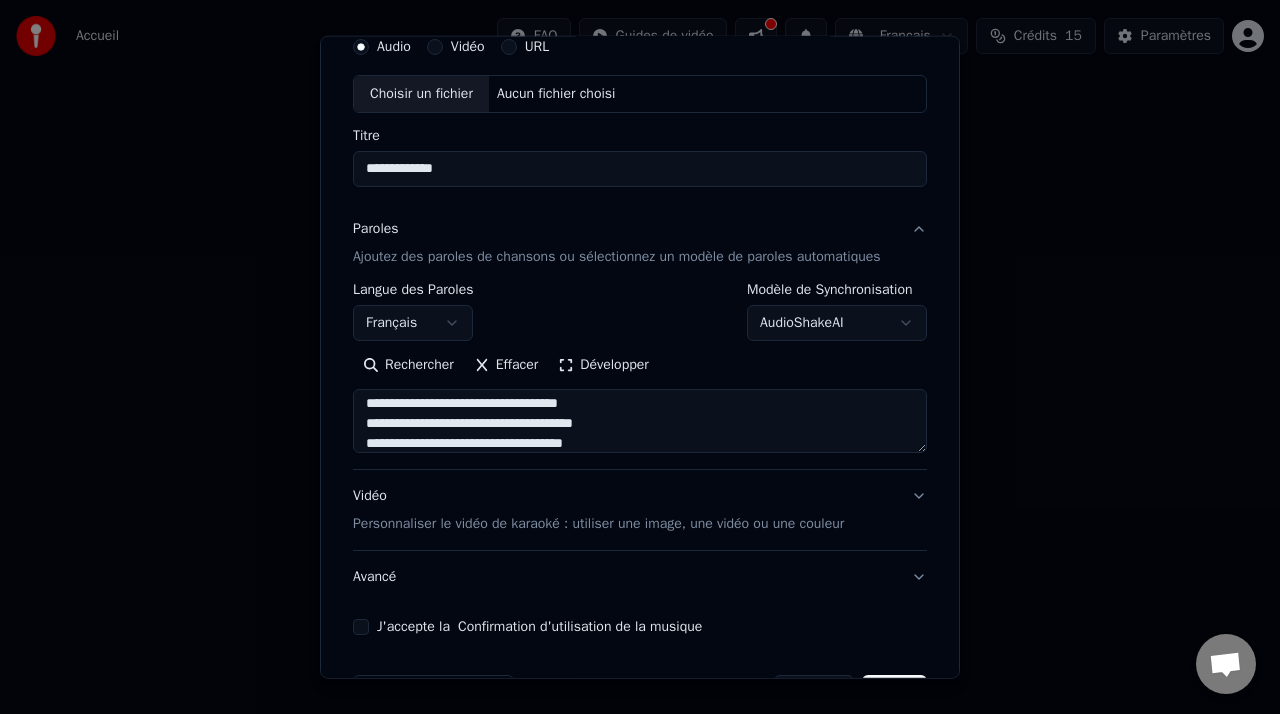click on "**********" at bounding box center [640, 421] 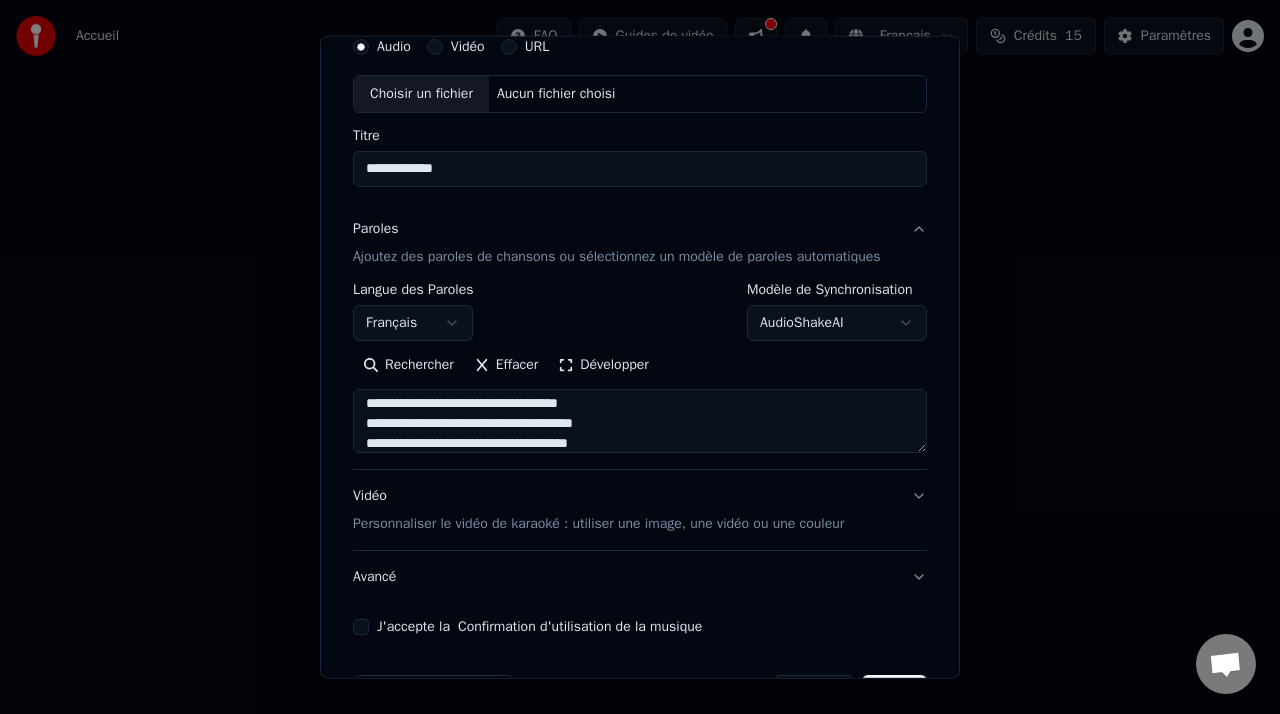 click on "**********" at bounding box center (640, 421) 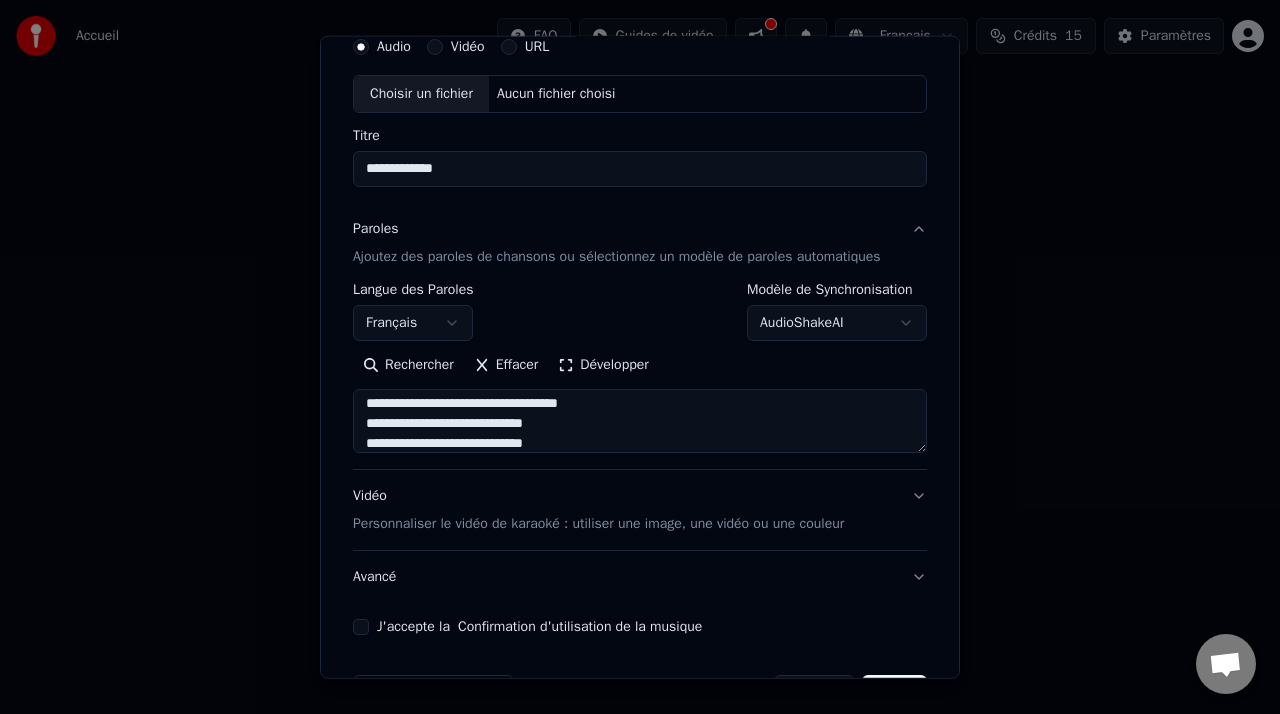 scroll, scrollTop: 504, scrollLeft: 0, axis: vertical 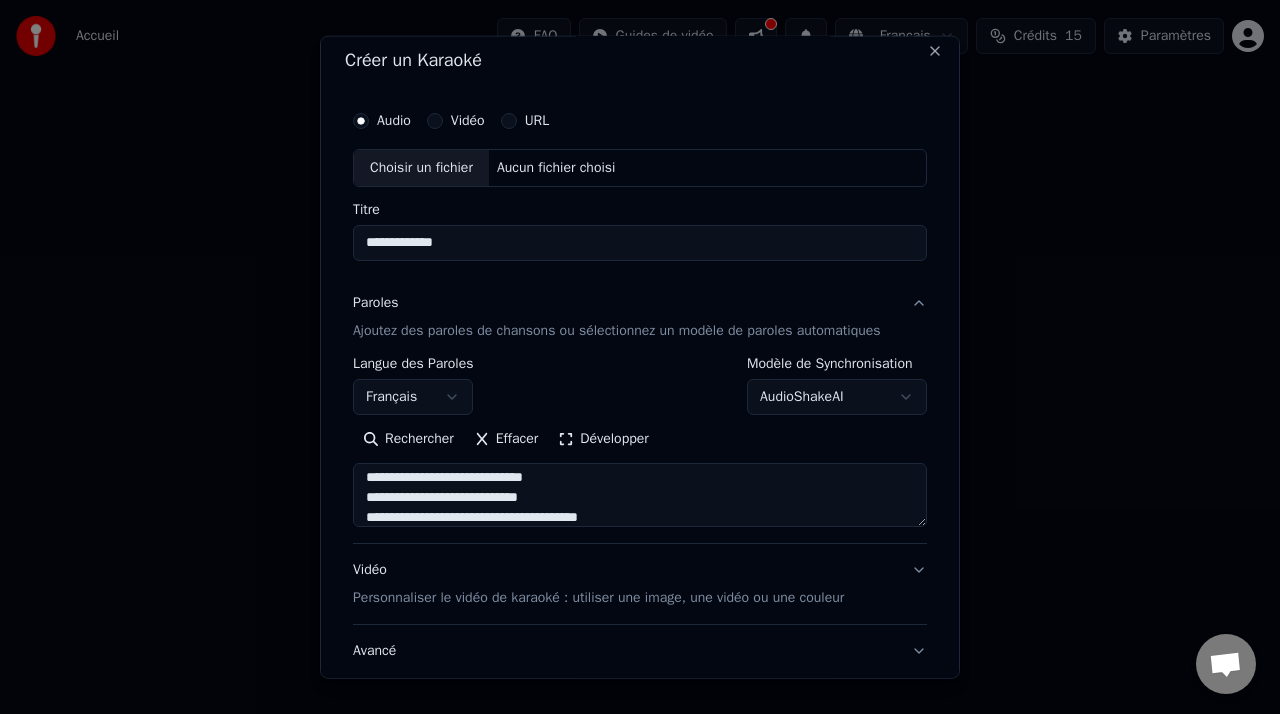 type on "**********" 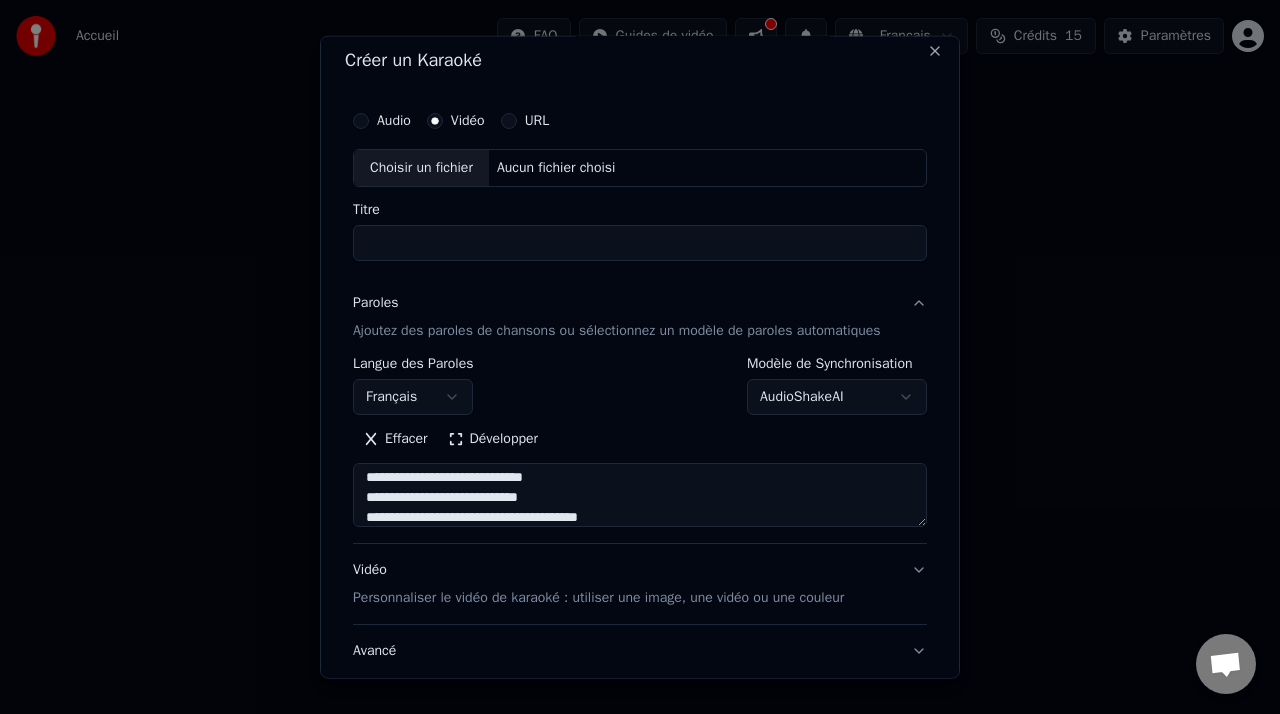 scroll, scrollTop: 514, scrollLeft: 0, axis: vertical 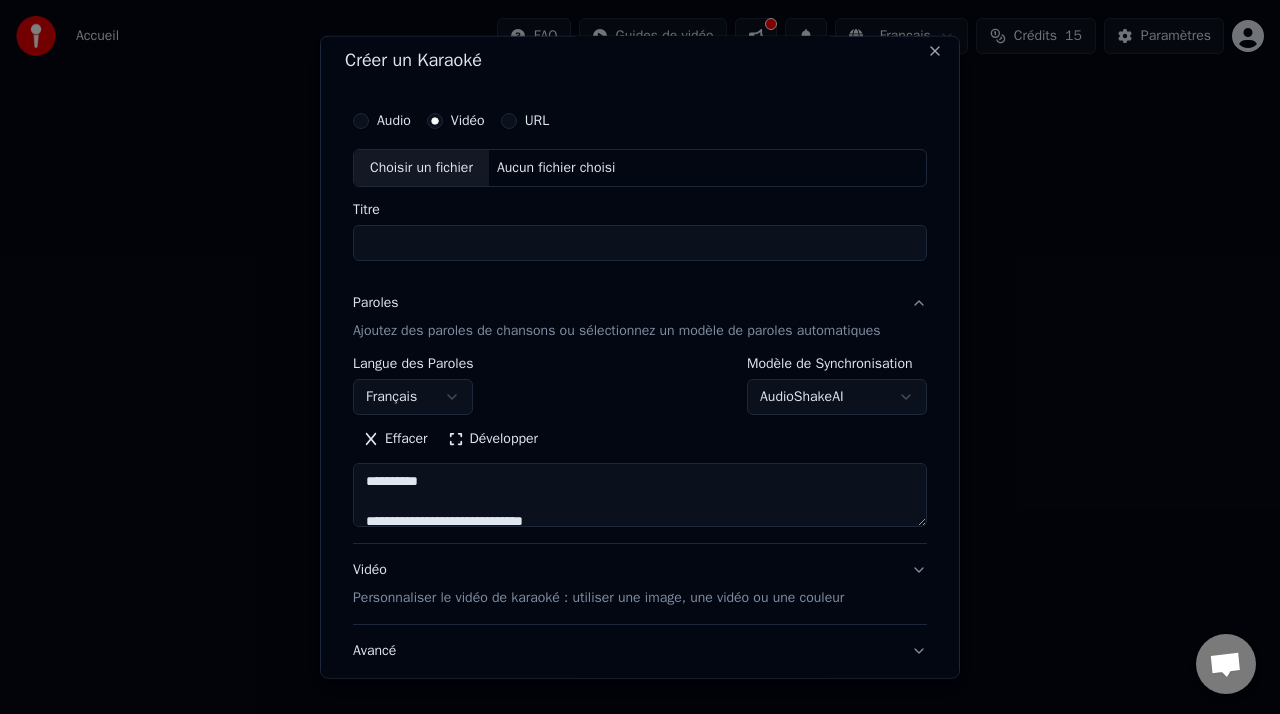 drag, startPoint x: 633, startPoint y: 527, endPoint x: 368, endPoint y: 497, distance: 266.69272 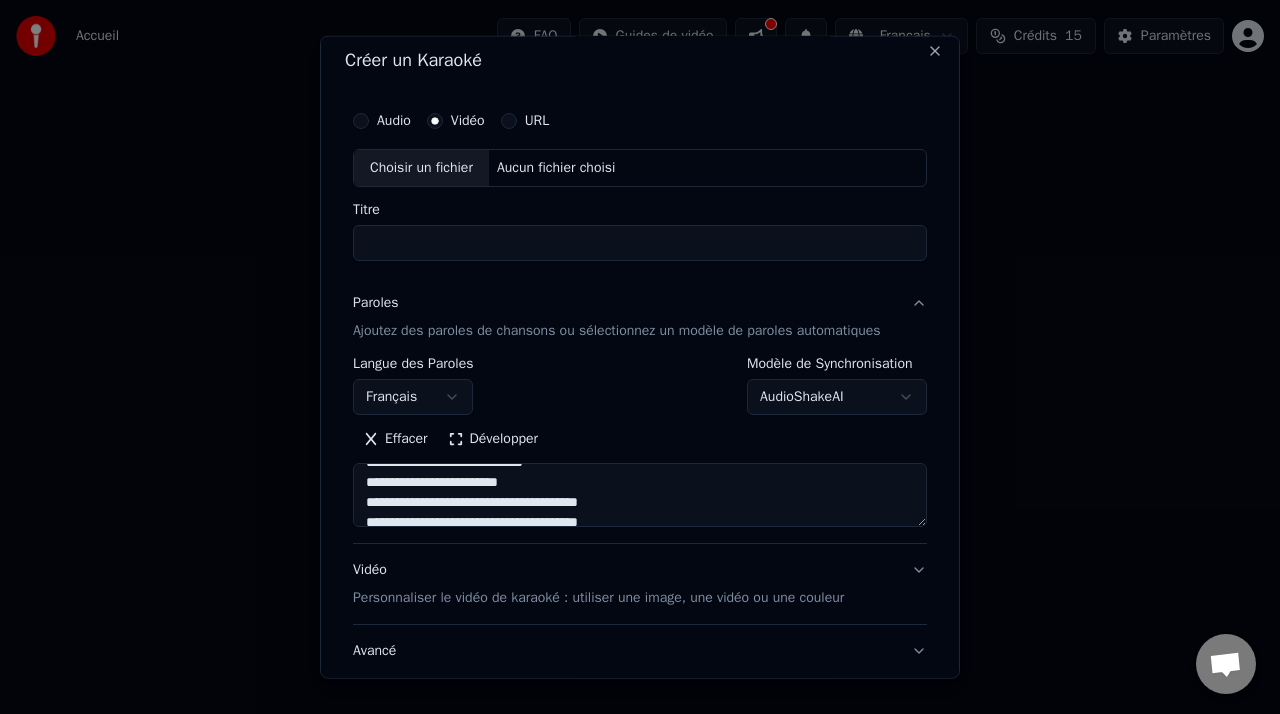 scroll, scrollTop: 514, scrollLeft: 0, axis: vertical 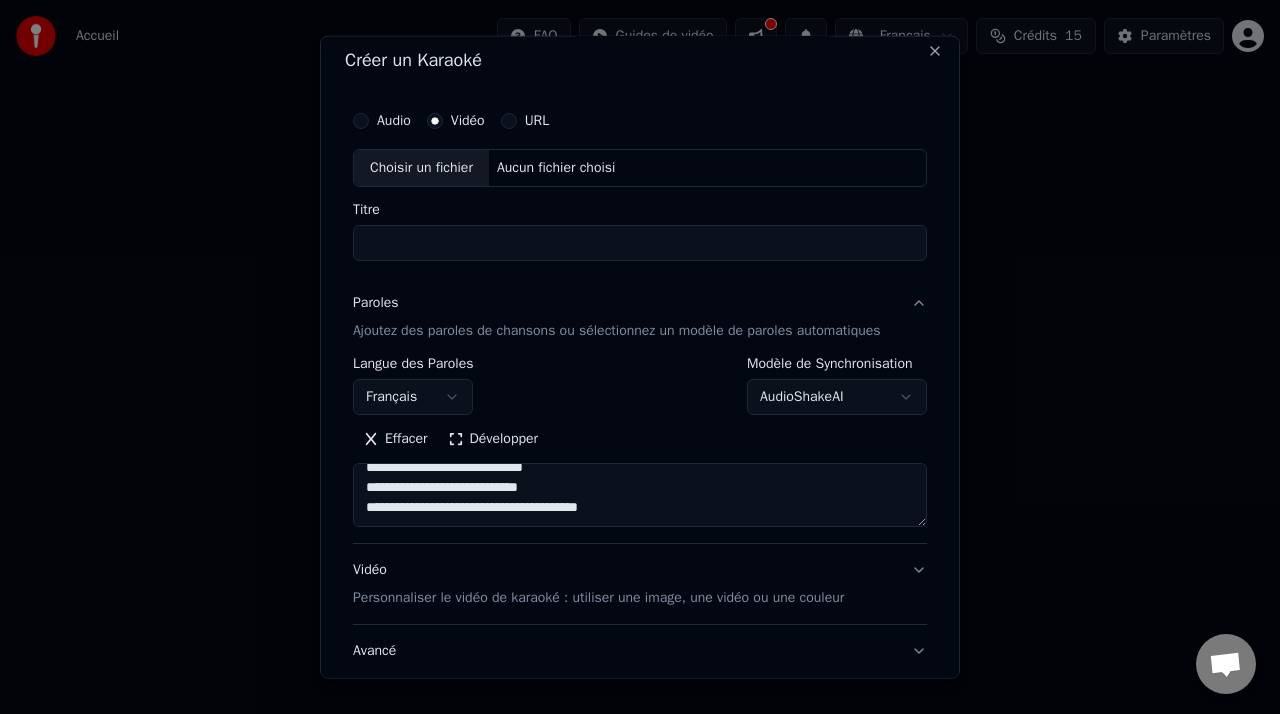 drag, startPoint x: 365, startPoint y: 500, endPoint x: 586, endPoint y: 619, distance: 251.002 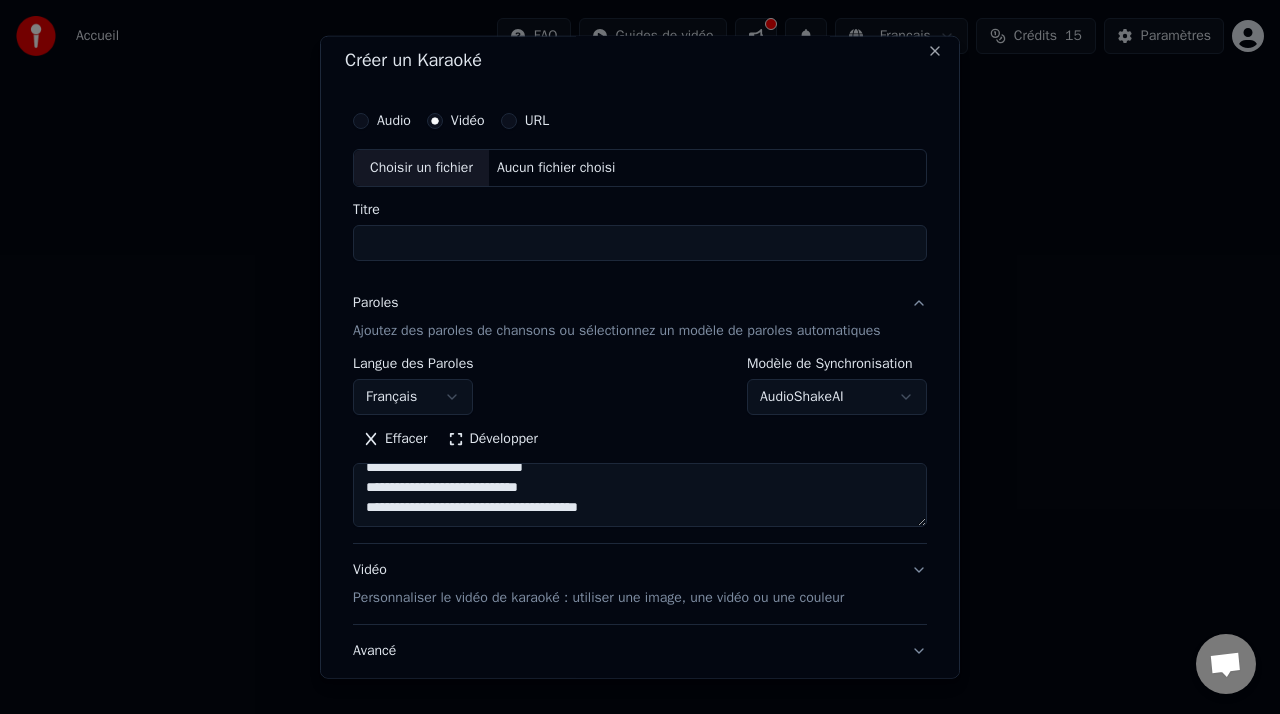 click on "**********" at bounding box center [640, 495] 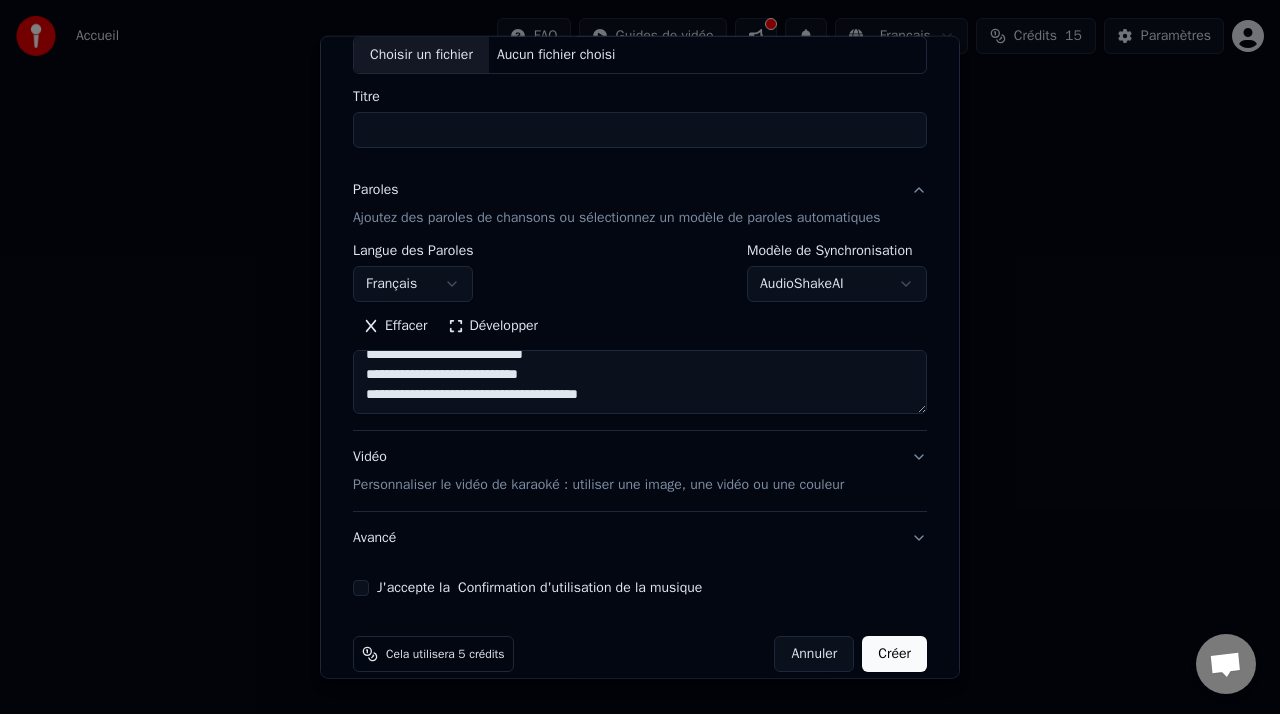 scroll, scrollTop: 169, scrollLeft: 0, axis: vertical 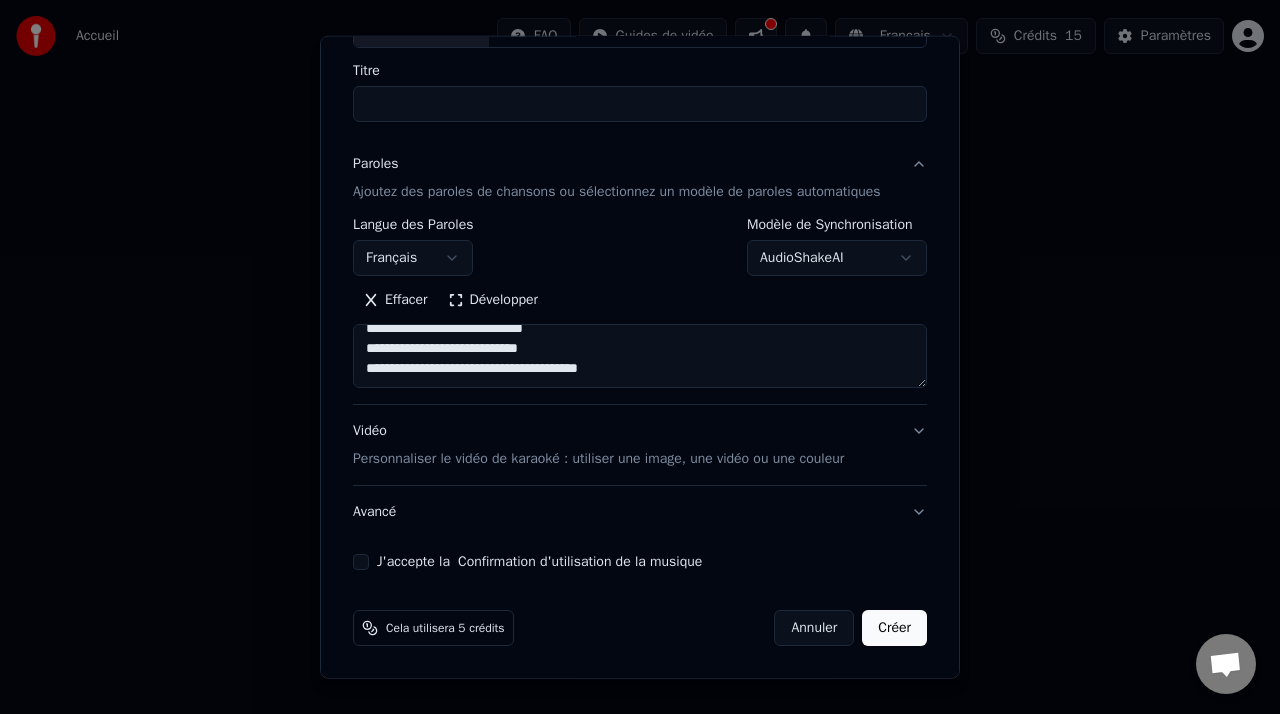 click on "Personnaliser le vidéo de karaoké : utiliser une image, une vidéo ou une couleur" at bounding box center [598, 459] 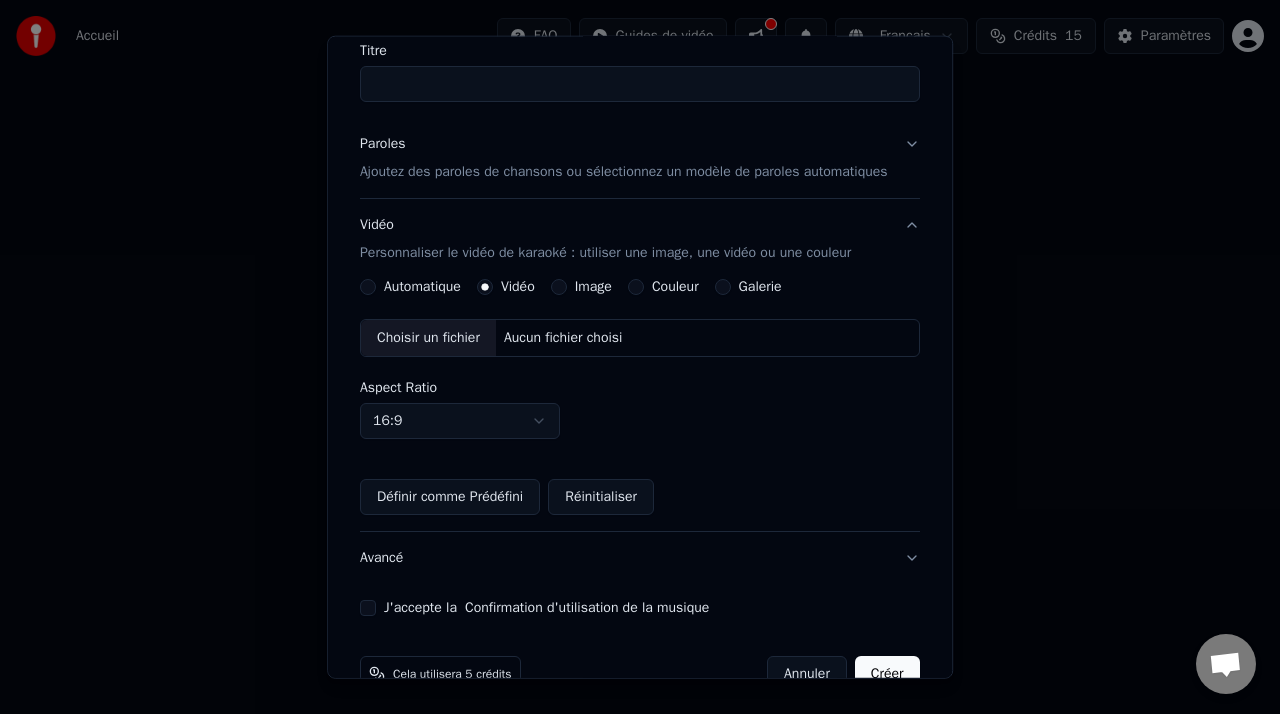 click on "Aucun fichier choisi" at bounding box center (563, 338) 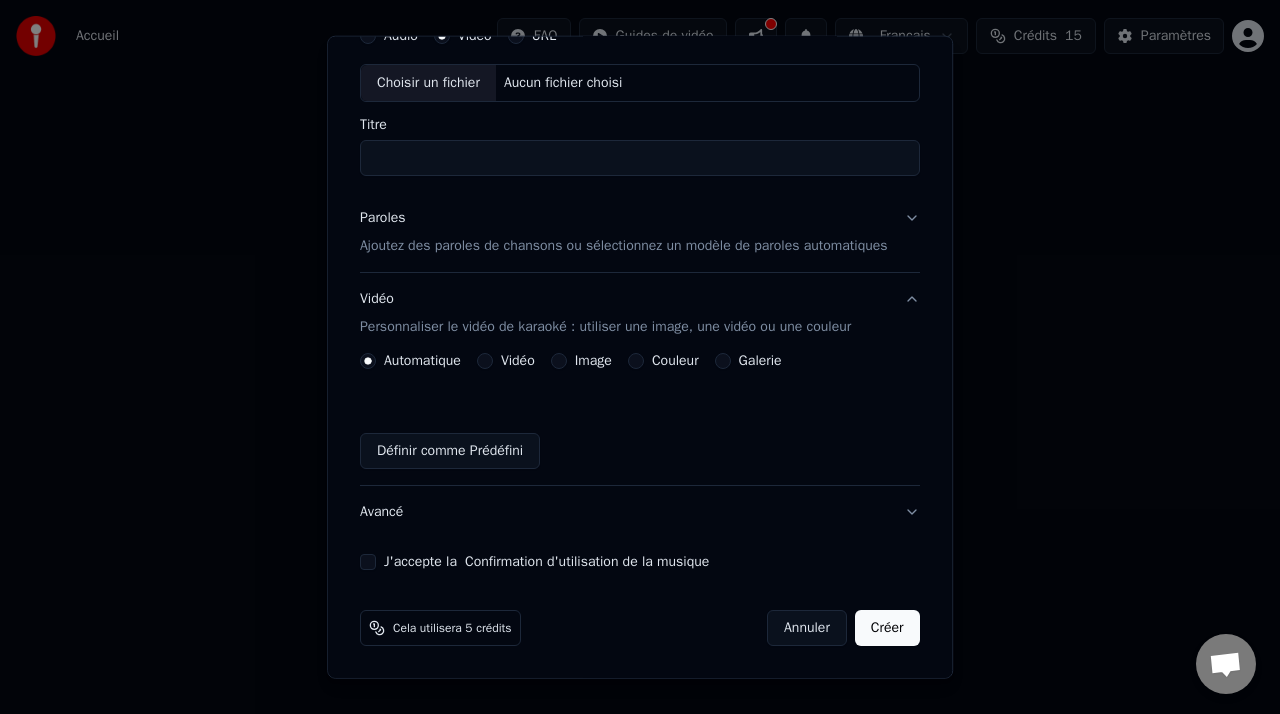 scroll, scrollTop: 0, scrollLeft: 0, axis: both 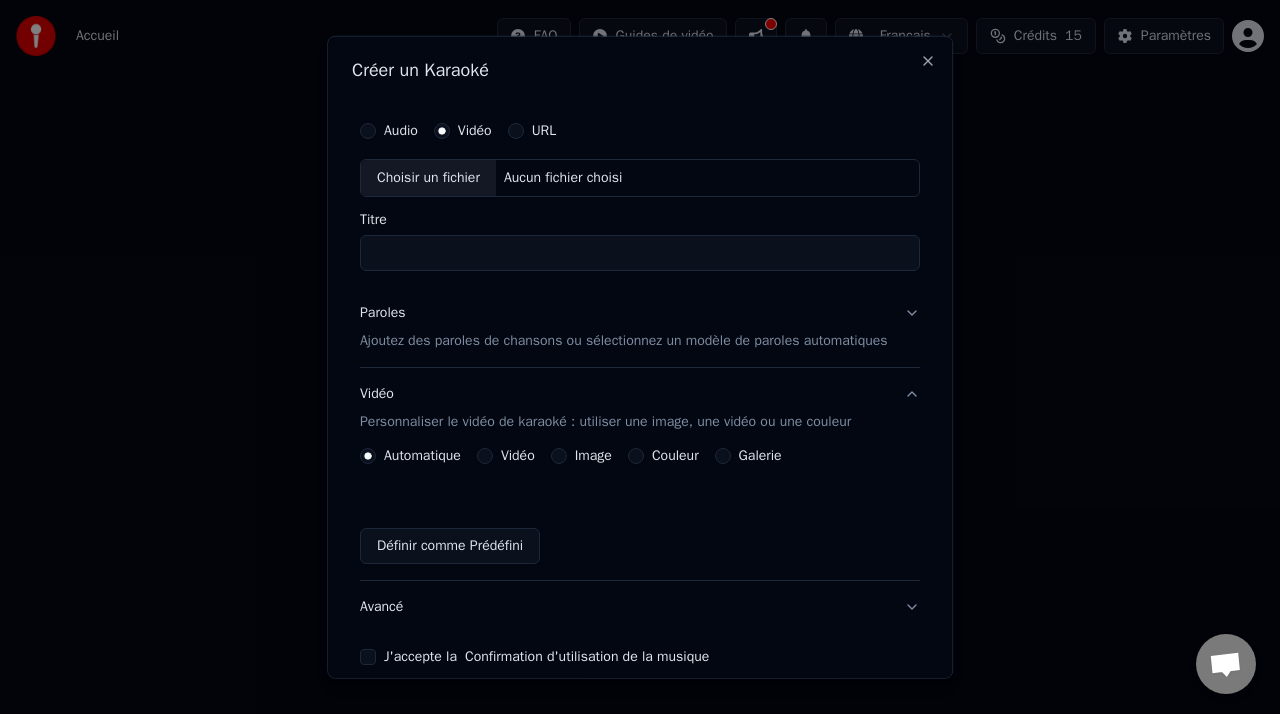 click on "Audio" at bounding box center [401, 131] 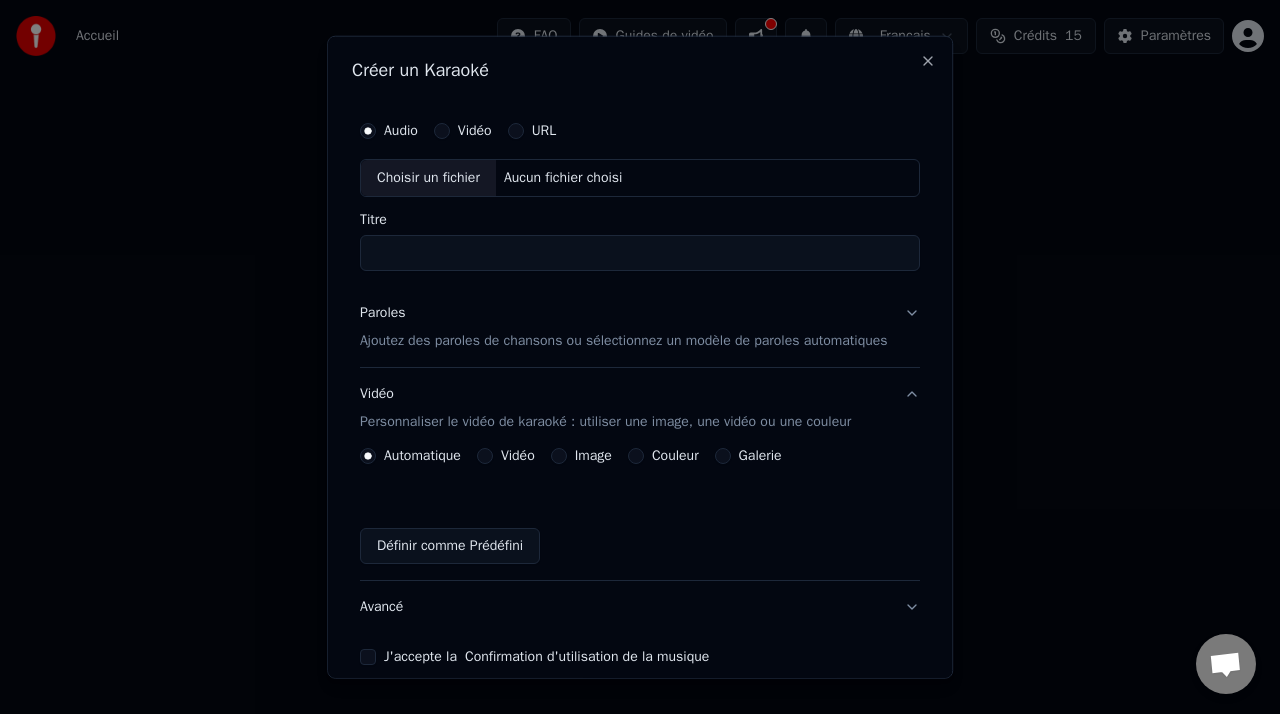 click on "Vidéo" at bounding box center (463, 131) 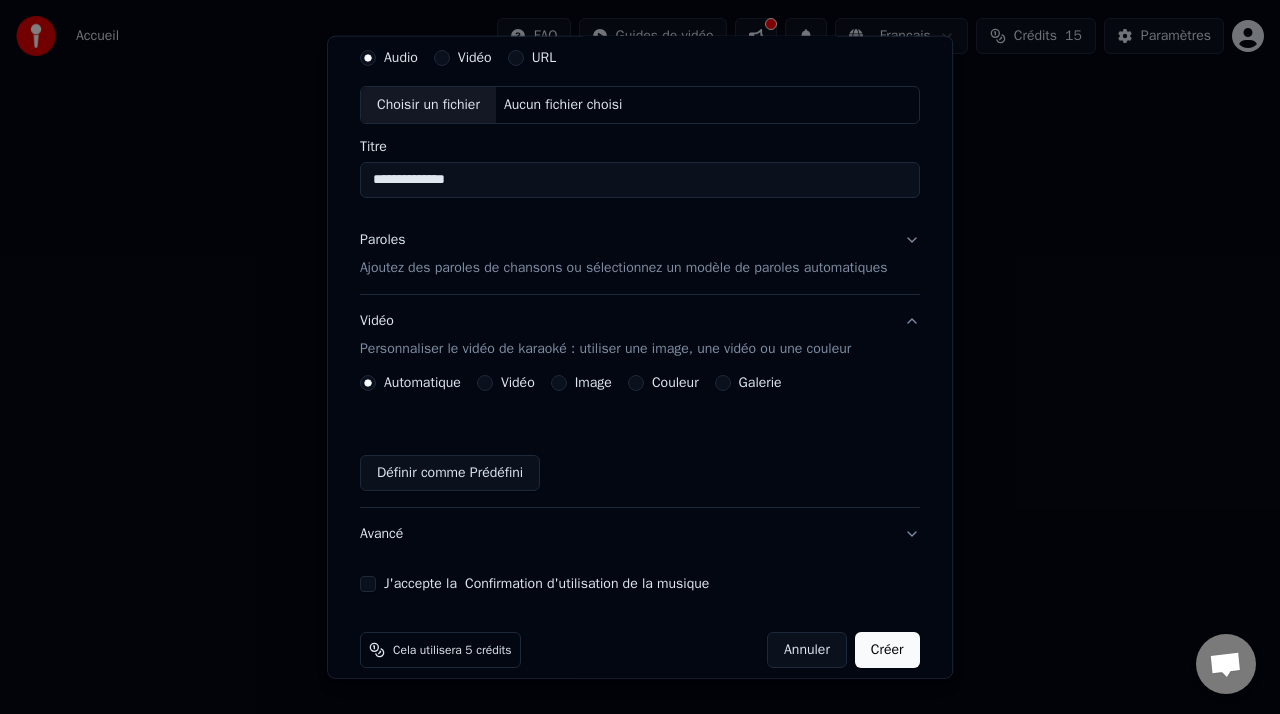 scroll, scrollTop: 115, scrollLeft: 0, axis: vertical 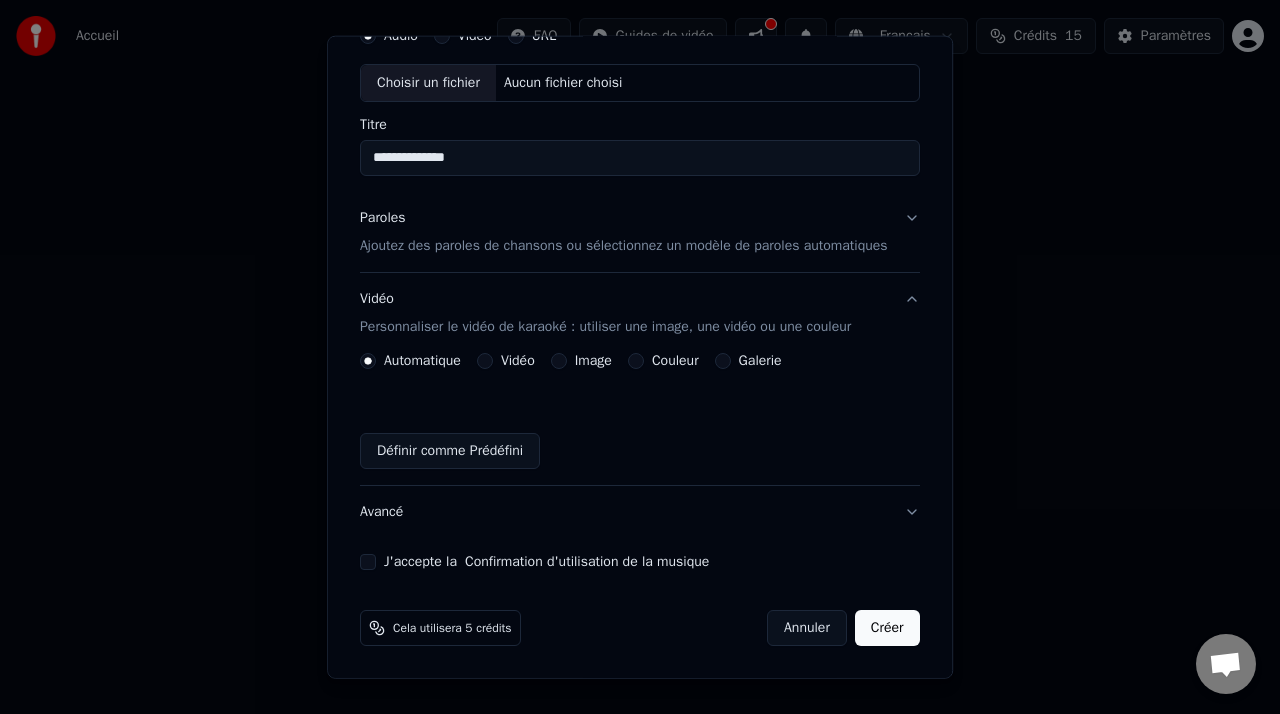 click on "Ajoutez des paroles de chansons ou sélectionnez un modèle de paroles automatiques" at bounding box center [624, 246] 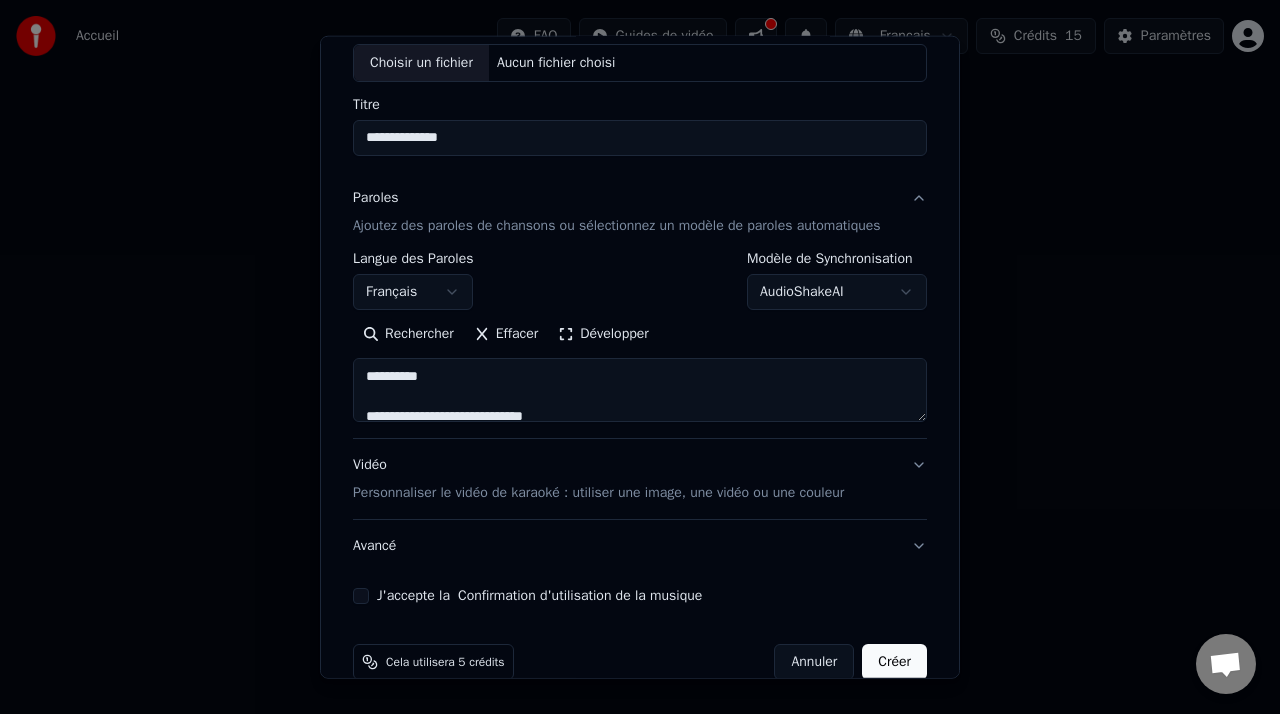 click on "Français" at bounding box center [413, 292] 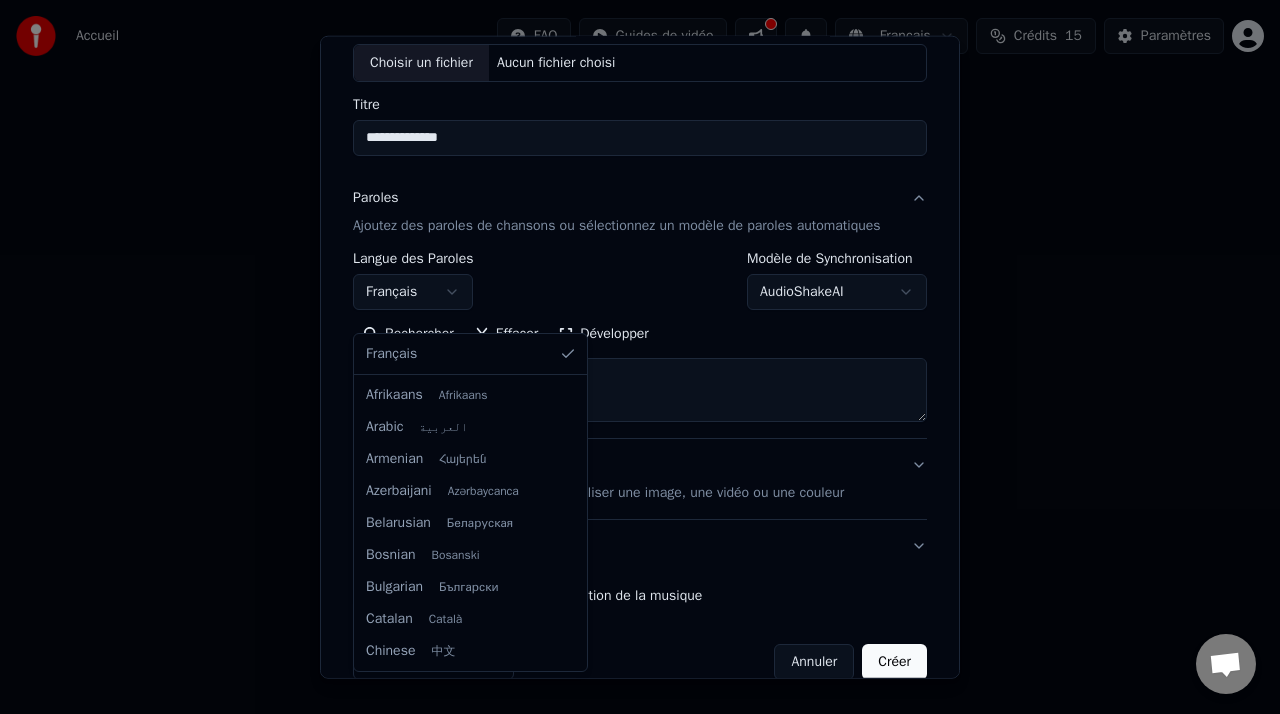 click on "**********" at bounding box center [640, 300] 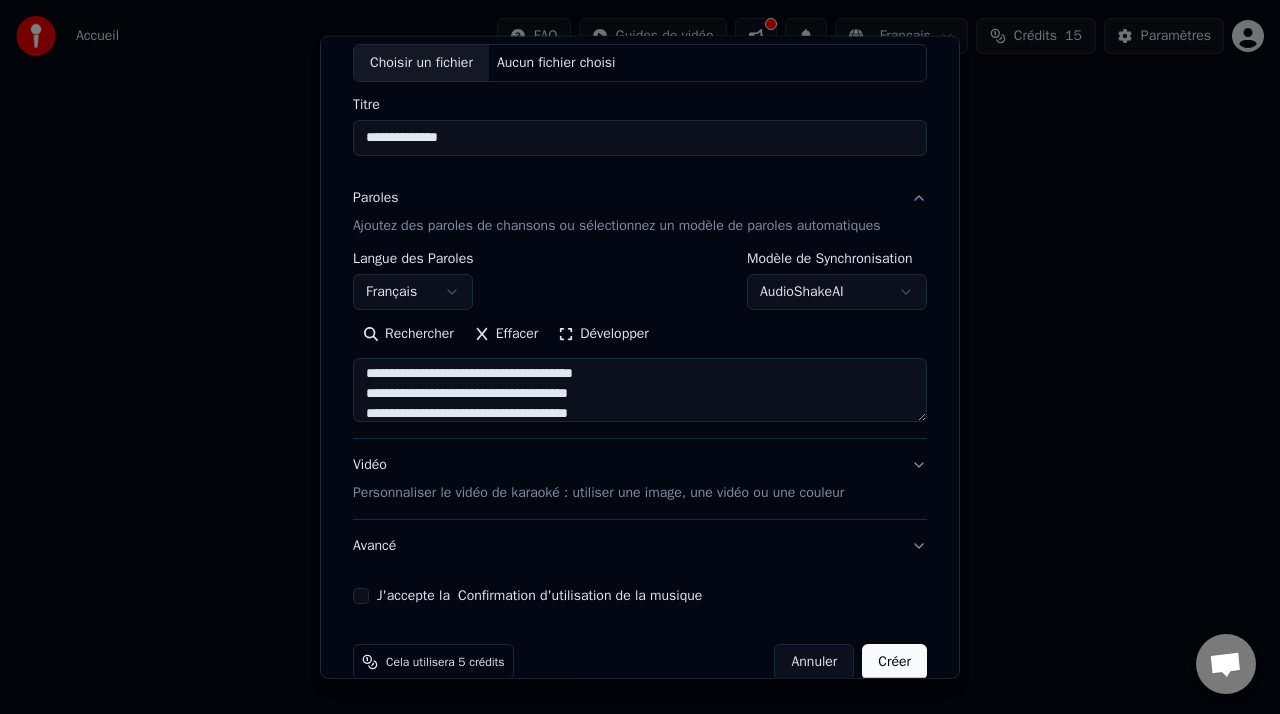 scroll, scrollTop: 409, scrollLeft: 0, axis: vertical 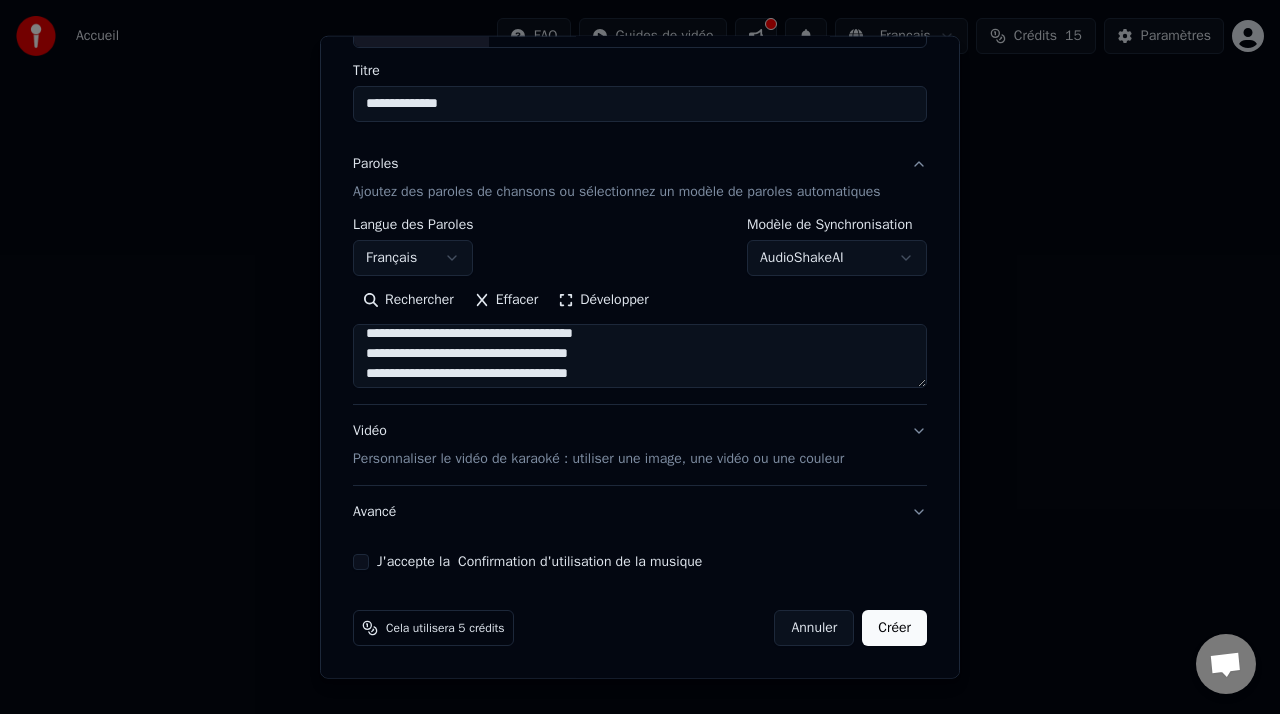 click on "Personnaliser le vidéo de karaoké : utiliser une image, une vidéo ou une couleur" at bounding box center [598, 459] 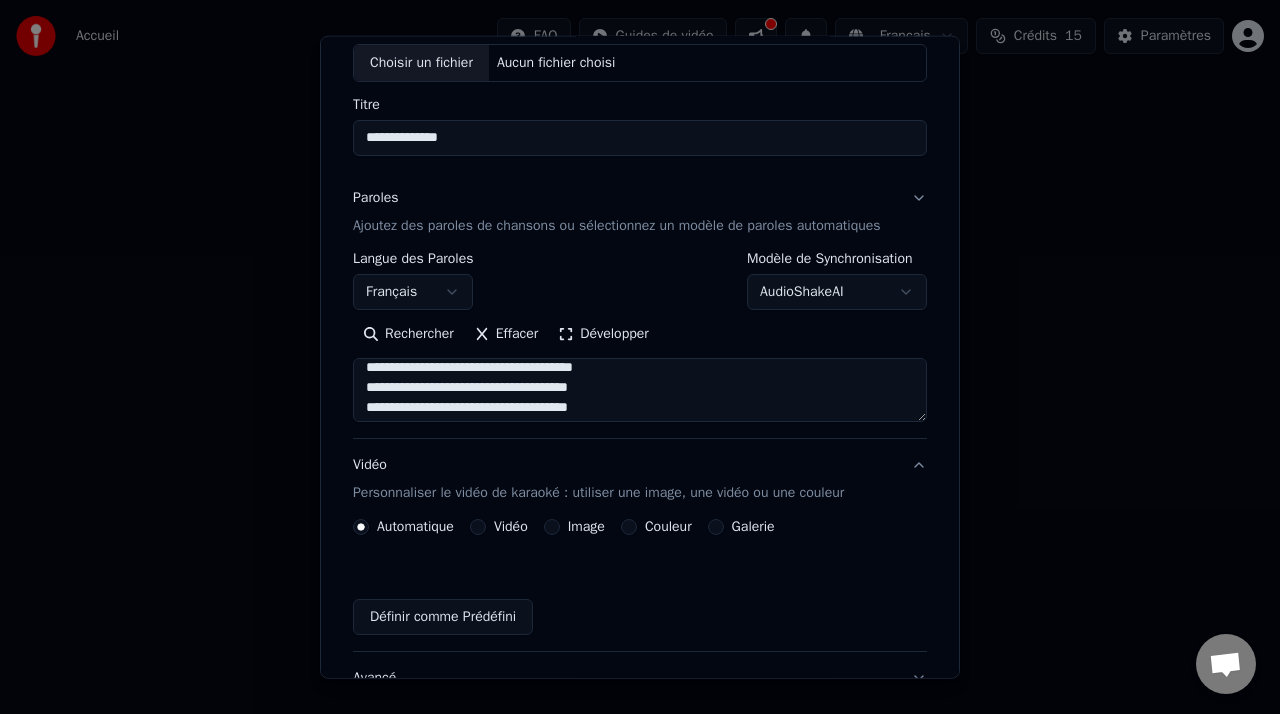 scroll, scrollTop: 115, scrollLeft: 0, axis: vertical 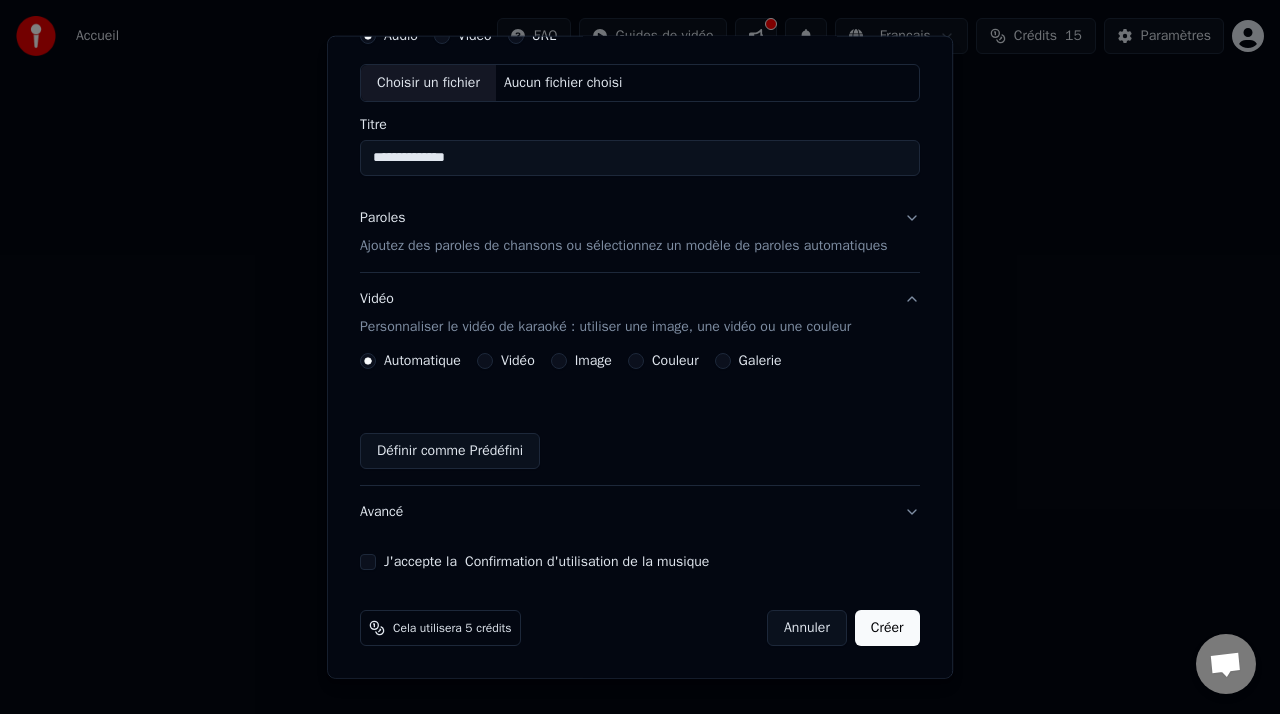 click on "Vidéo" at bounding box center (485, 361) 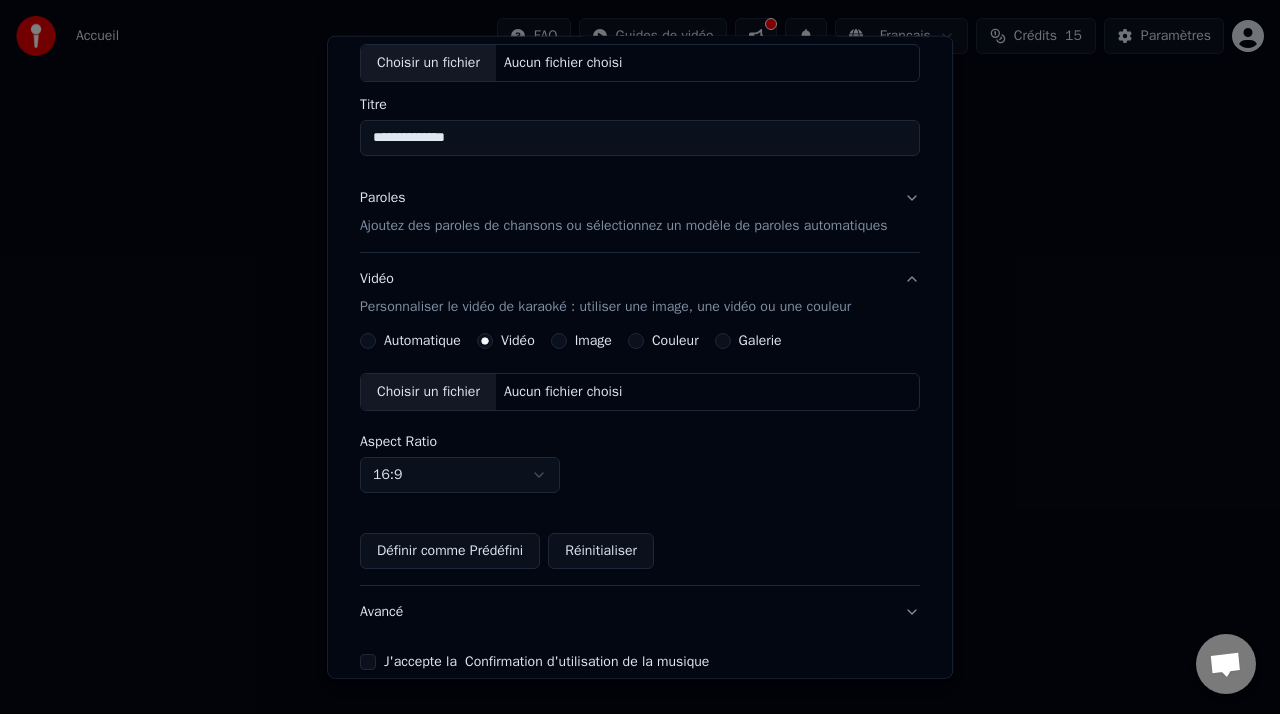click on "Choisir un fichier" at bounding box center [428, 392] 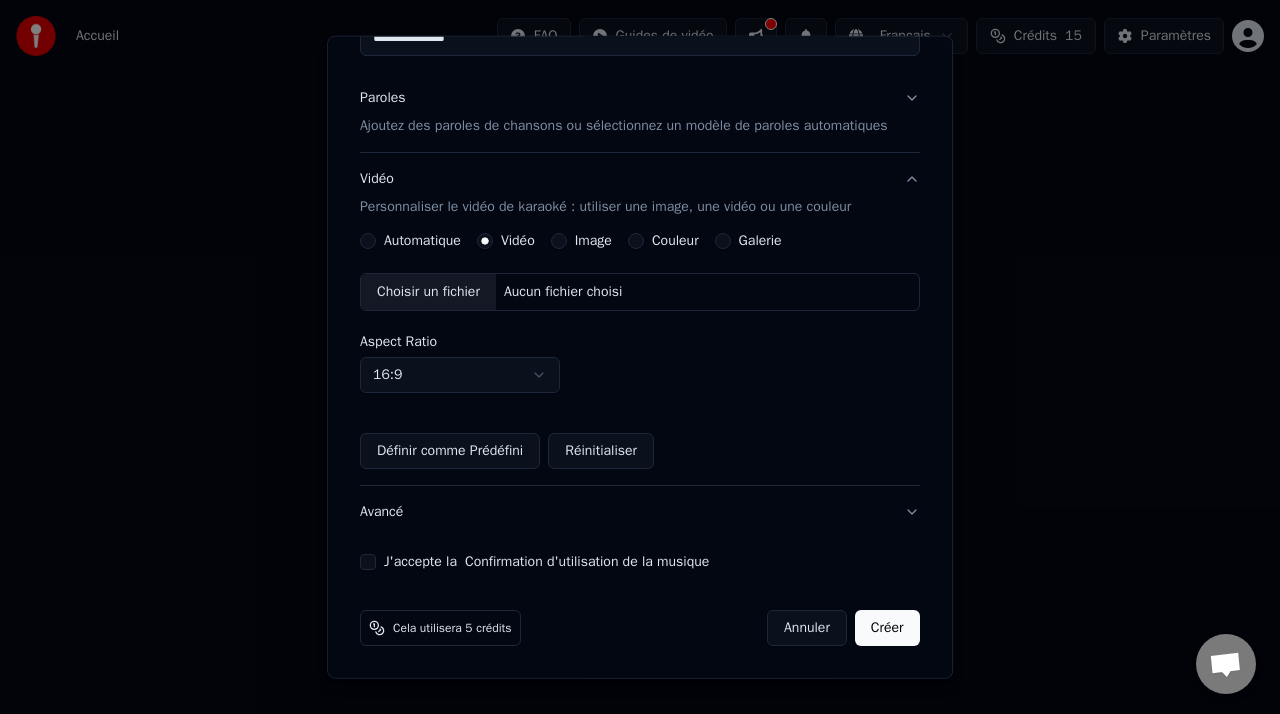 click on "Créer" at bounding box center [887, 628] 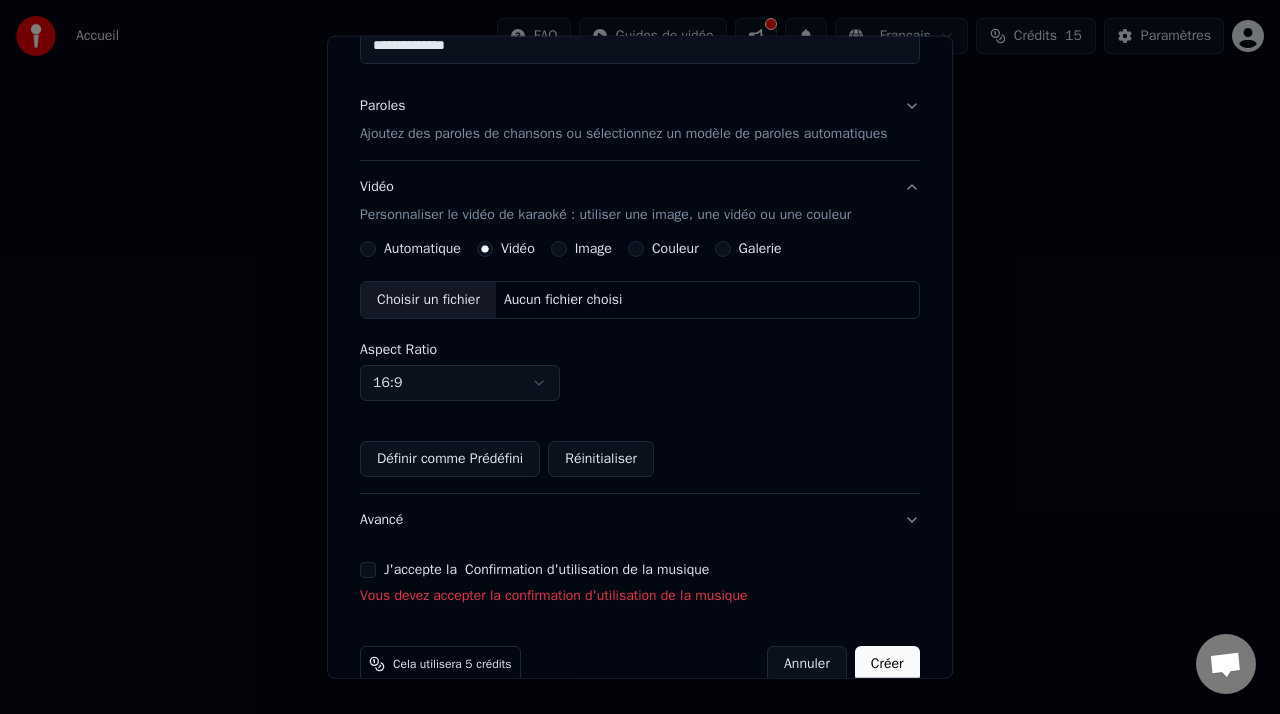 scroll, scrollTop: 263, scrollLeft: 0, axis: vertical 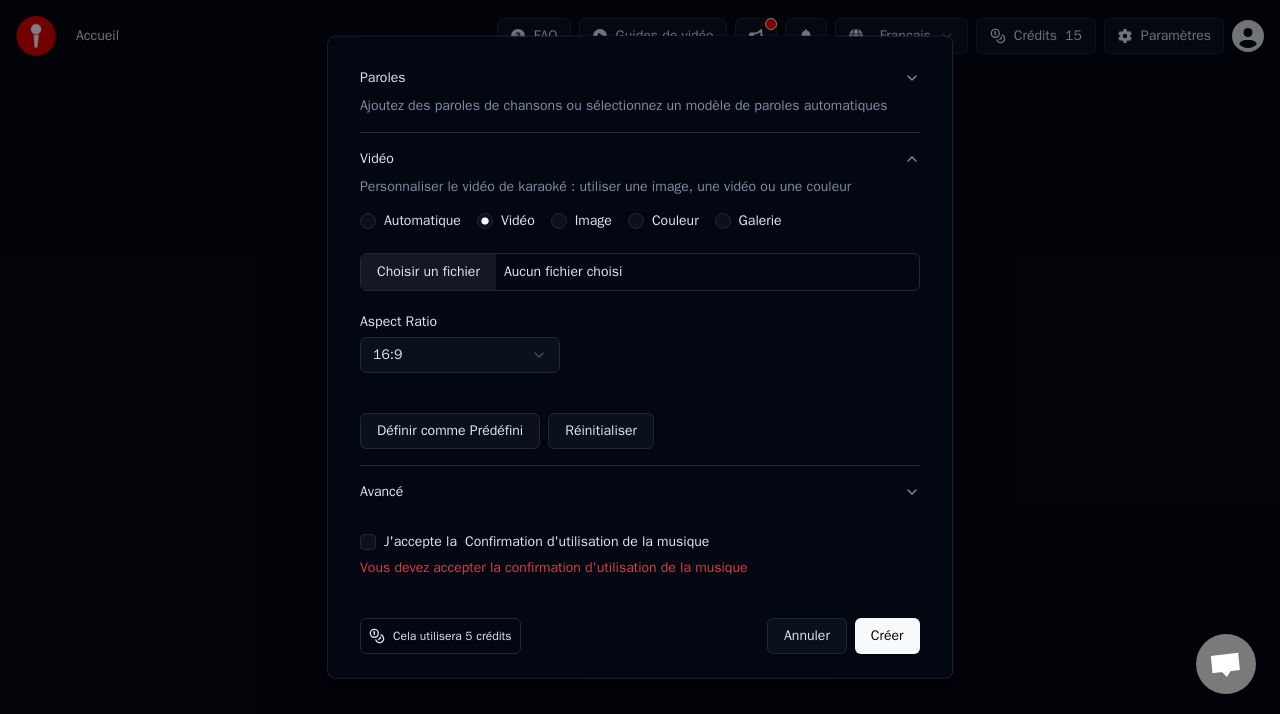 click on "J'accepte la   Confirmation d'utilisation de la musique" at bounding box center (368, 542) 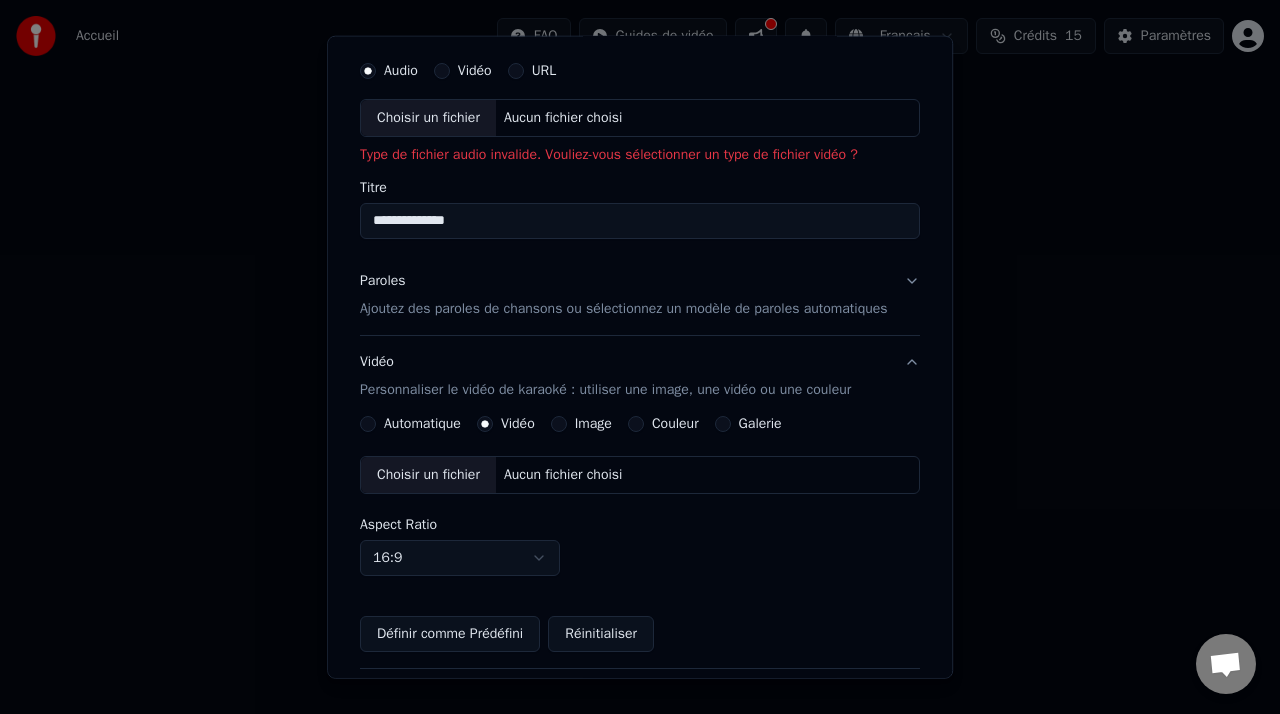 scroll, scrollTop: 0, scrollLeft: 0, axis: both 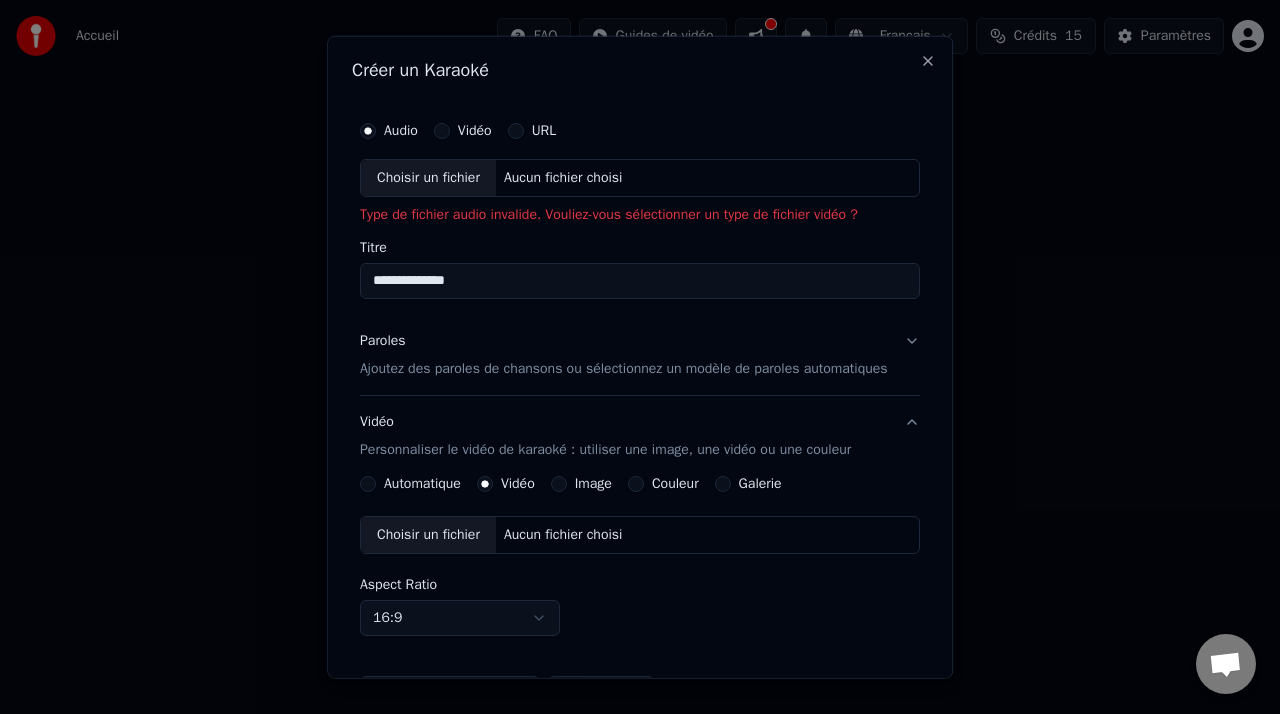 click on "Choisir un fichier" at bounding box center (428, 178) 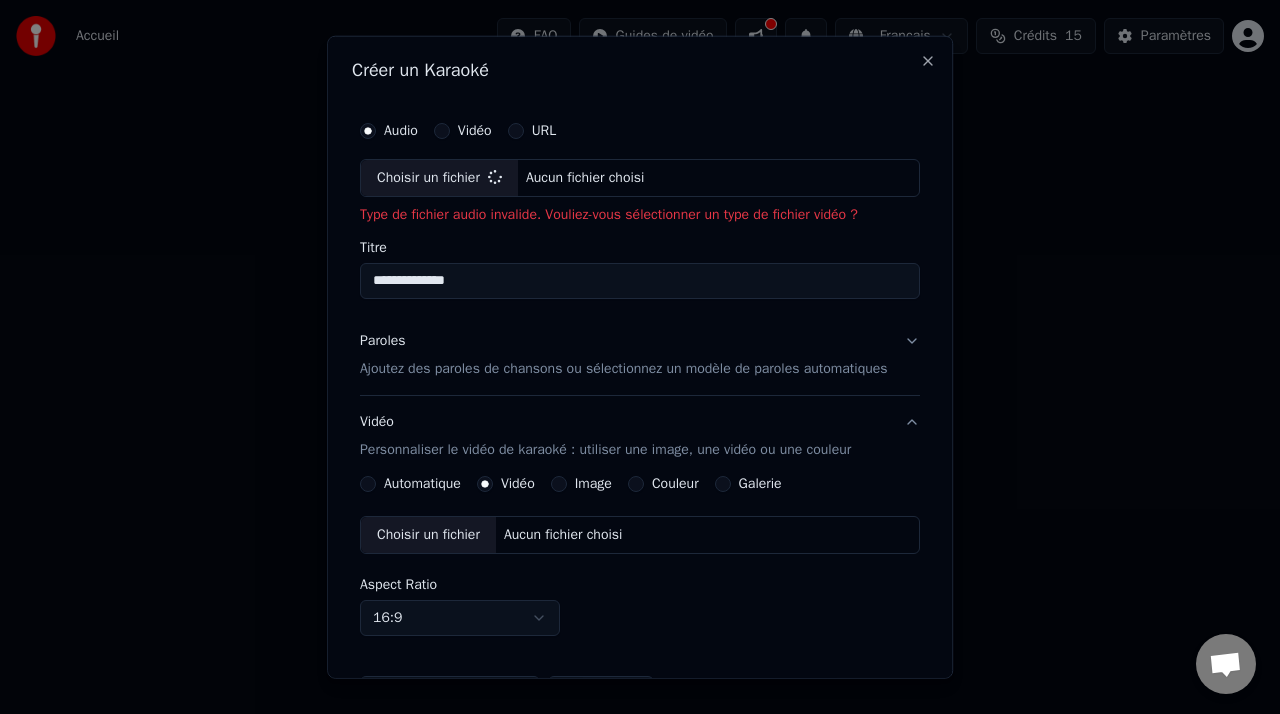 type on "**********" 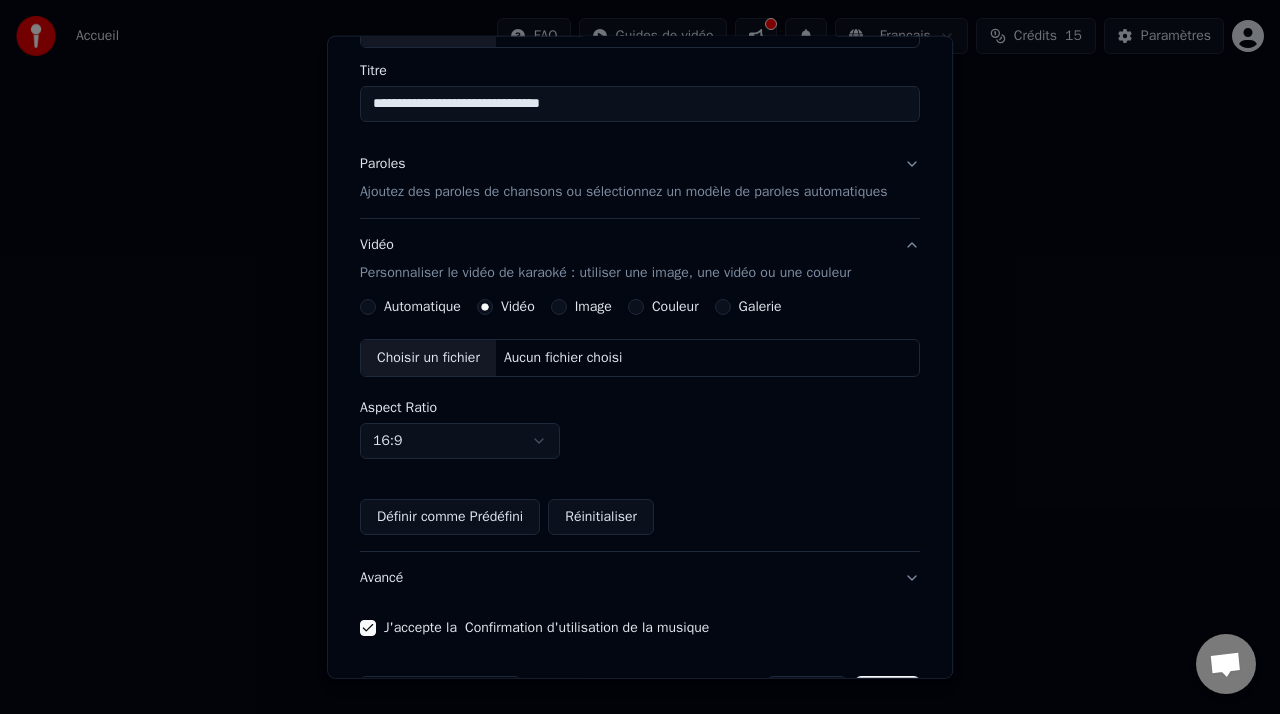 scroll, scrollTop: 235, scrollLeft: 0, axis: vertical 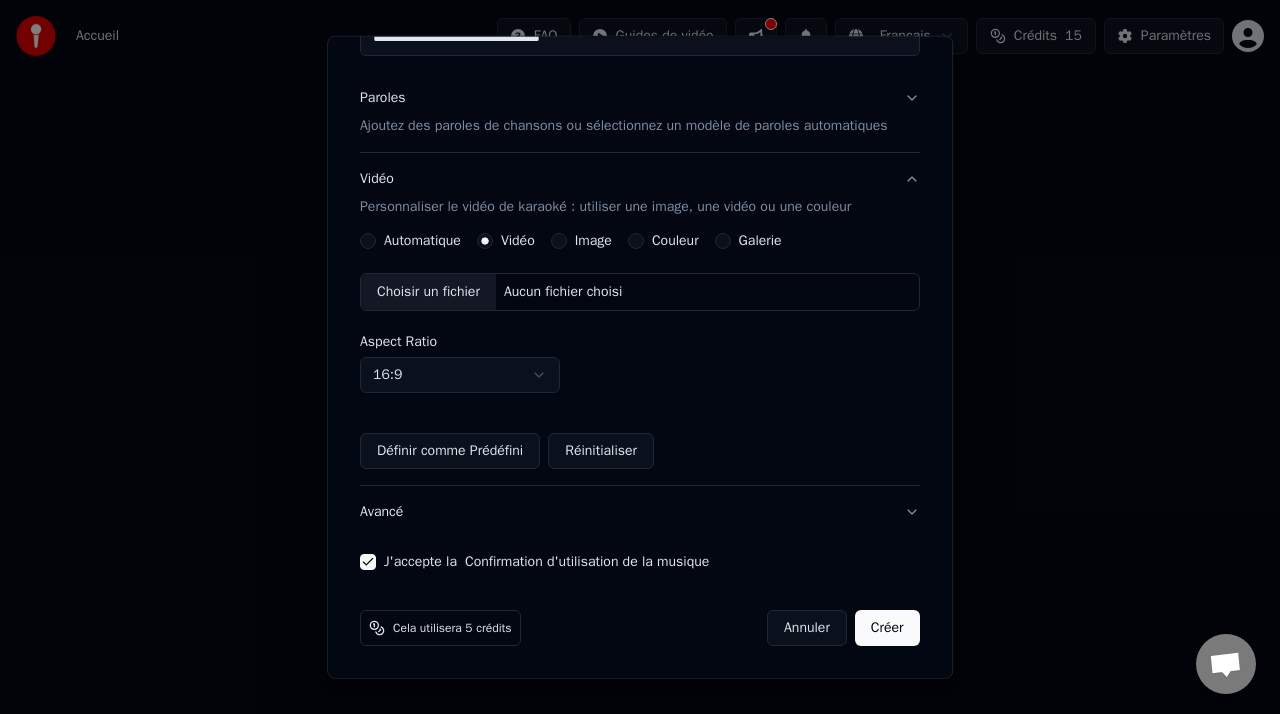 click on "Créer" at bounding box center [887, 628] 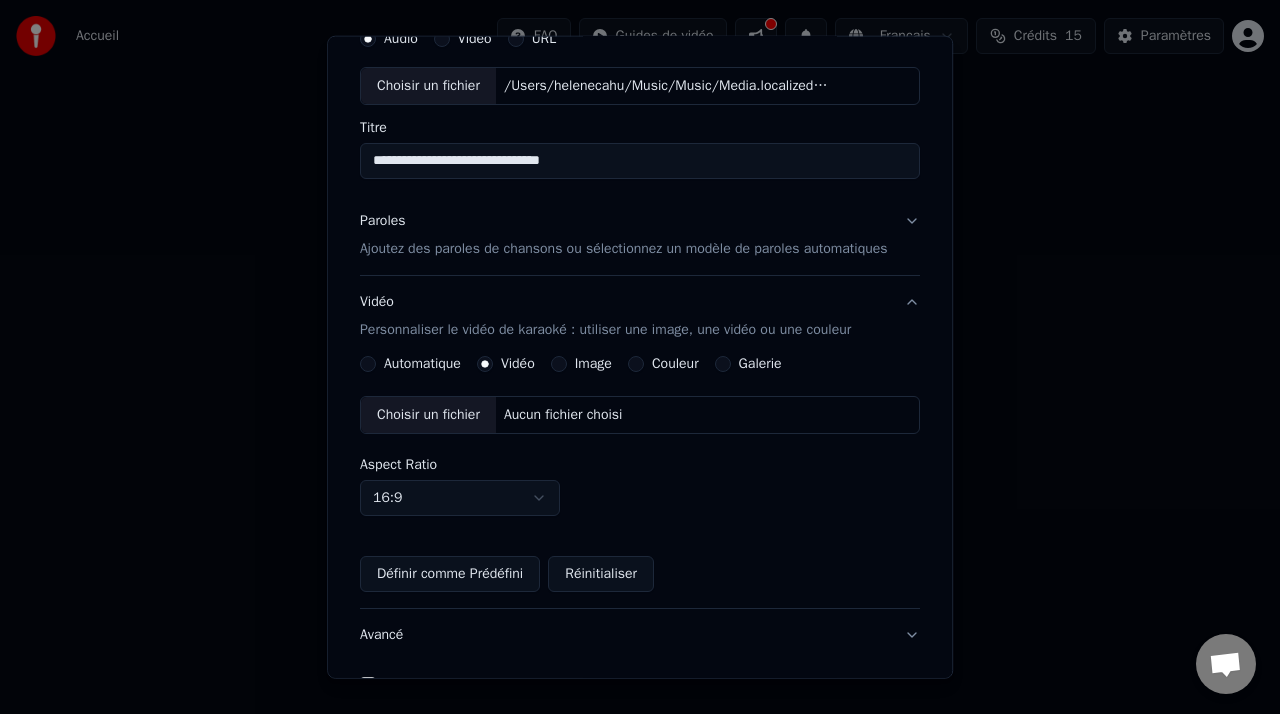 scroll, scrollTop: 0, scrollLeft: 0, axis: both 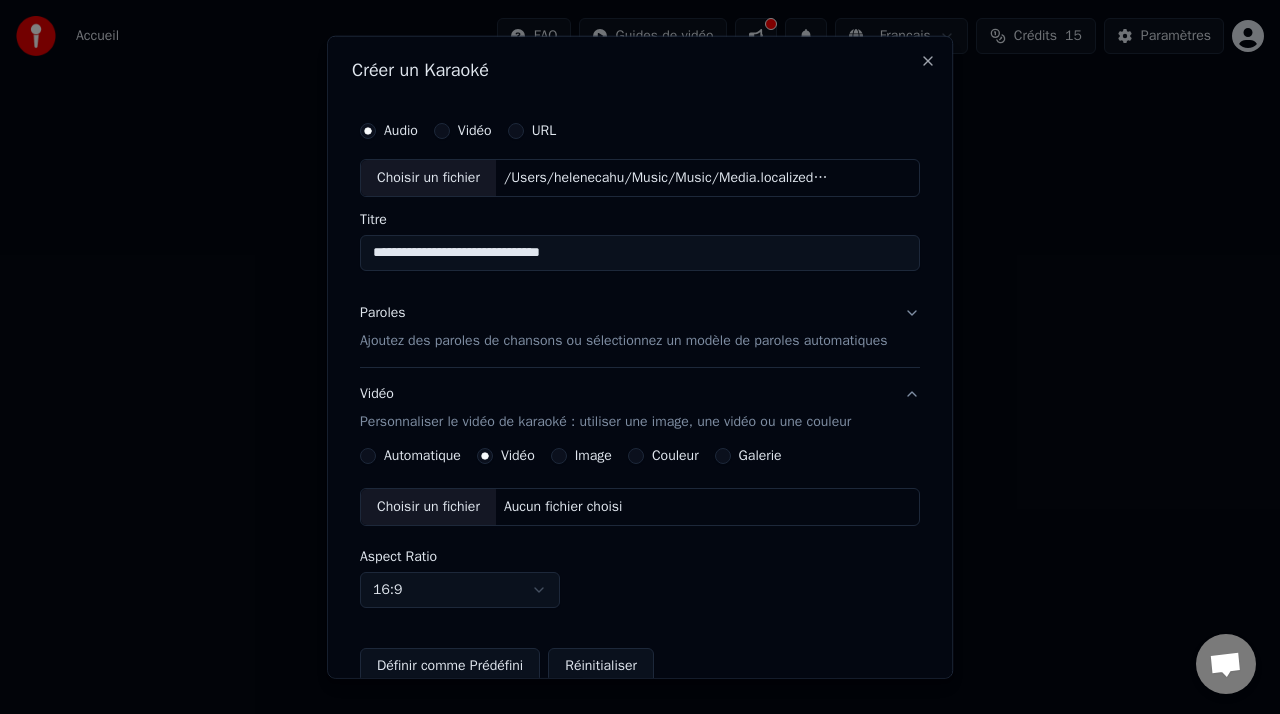 click on "Audio Vidéo URL" at bounding box center [640, 131] 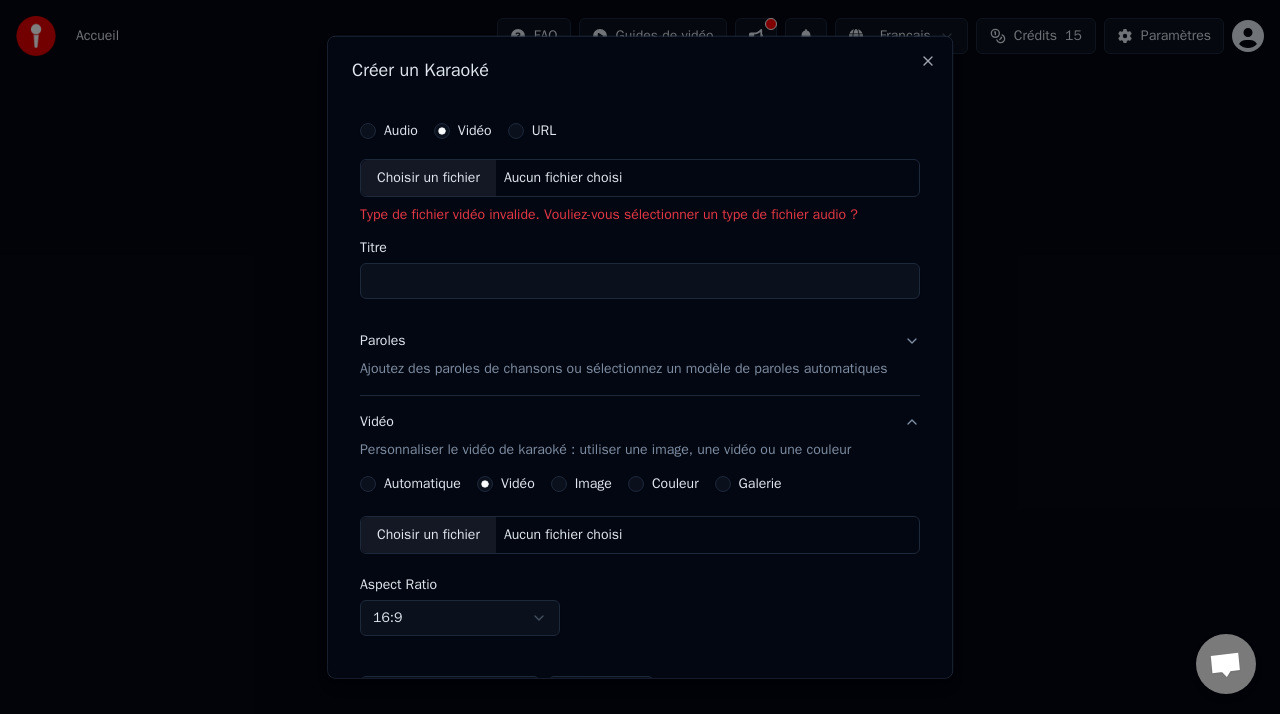 click on "Aucun fichier choisi" at bounding box center [563, 178] 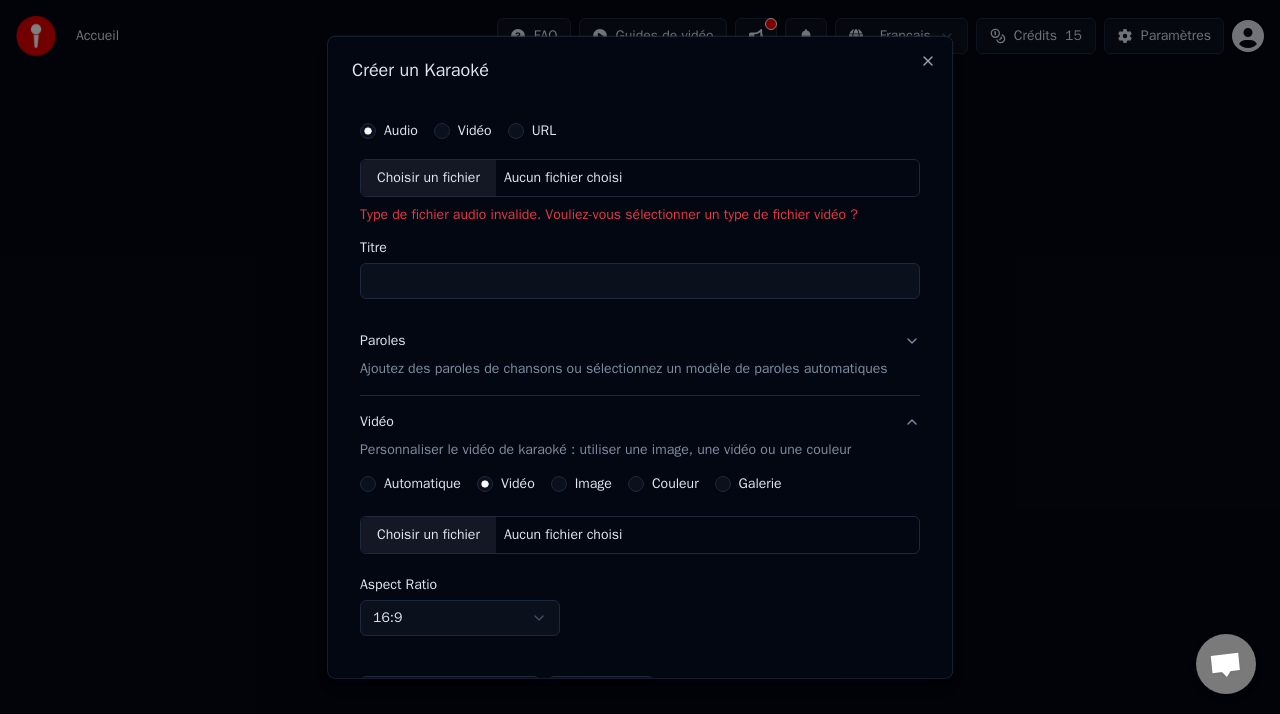click on "Titre" at bounding box center [640, 281] 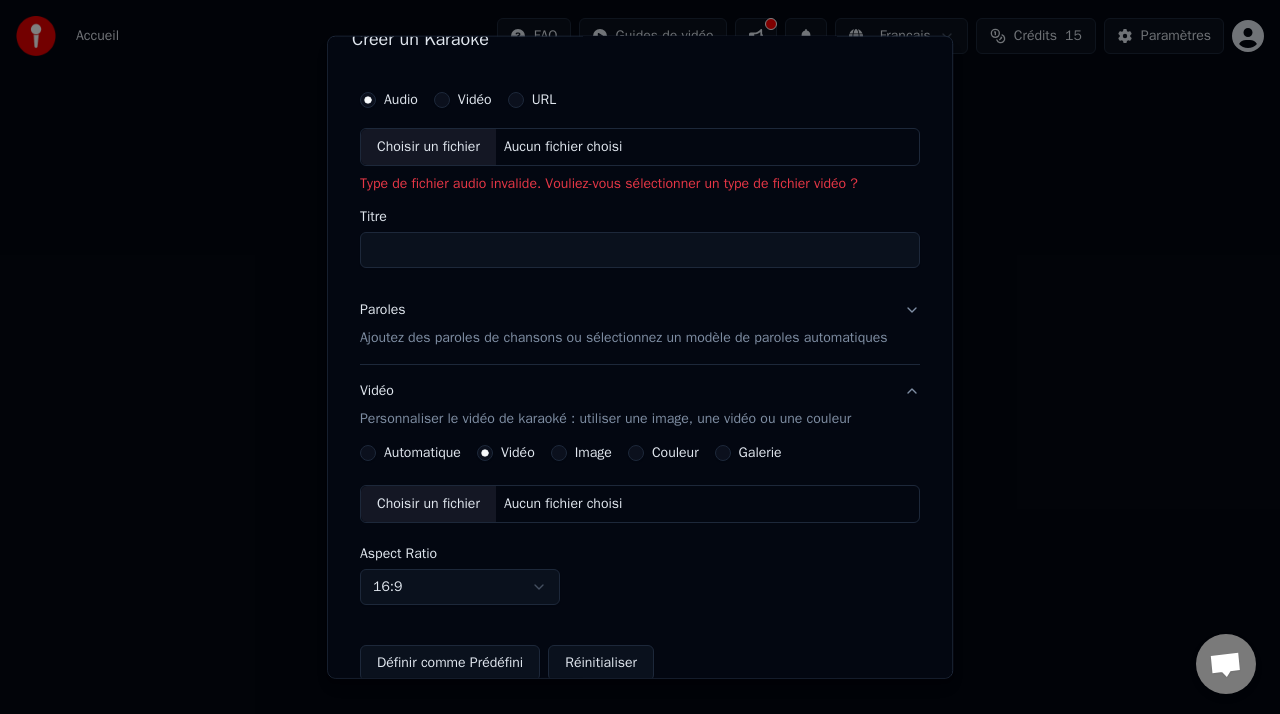 scroll, scrollTop: 0, scrollLeft: 0, axis: both 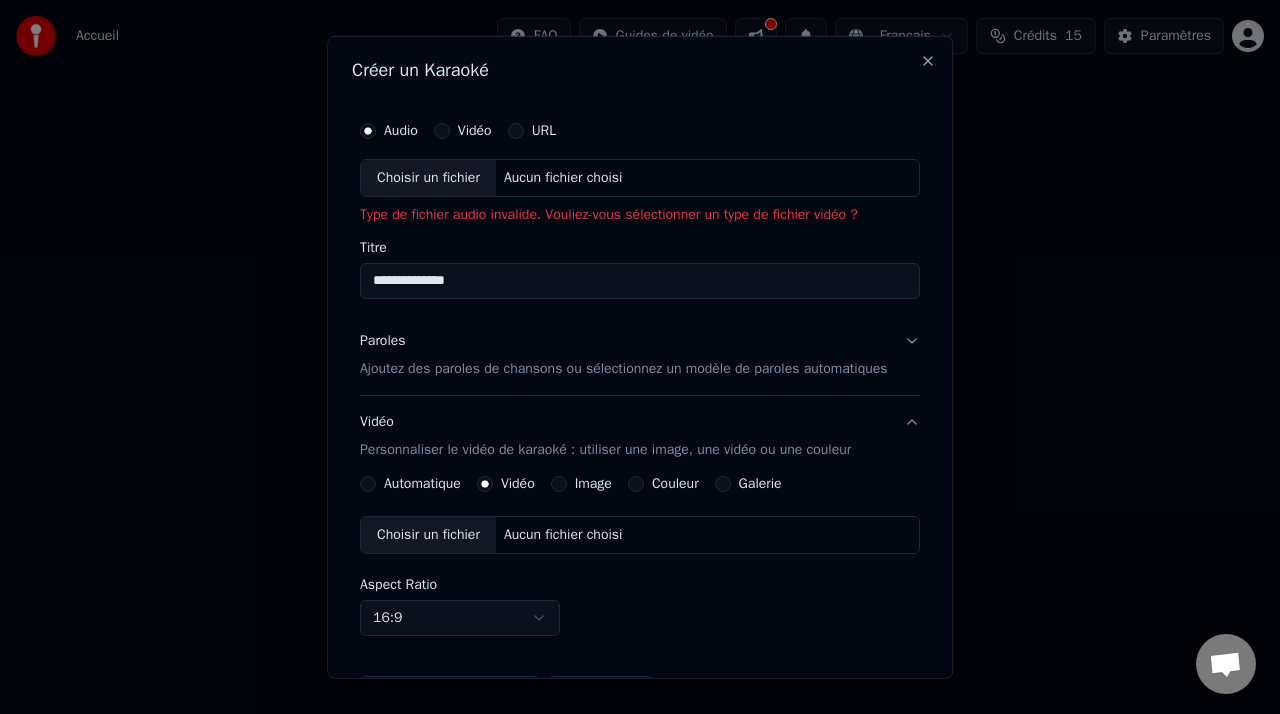 click on "Ajoutez des paroles de chansons ou sélectionnez un modèle de paroles automatiques" at bounding box center [624, 369] 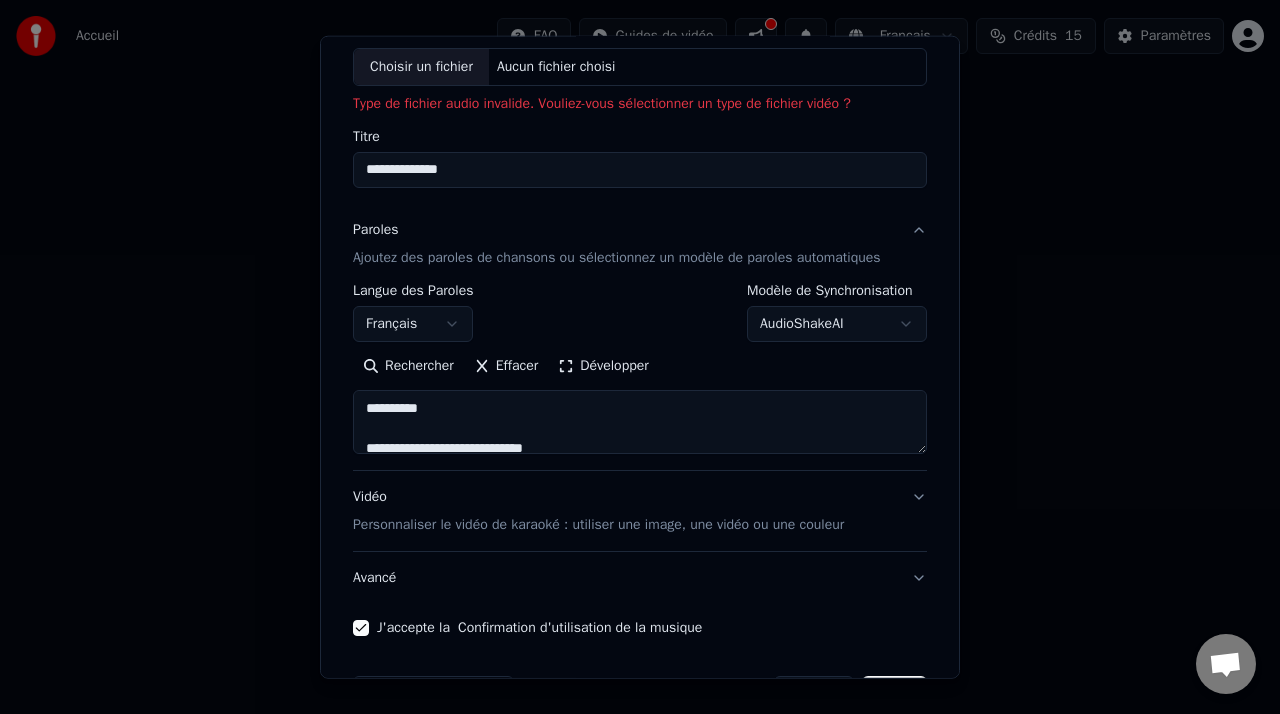 scroll, scrollTop: 197, scrollLeft: 0, axis: vertical 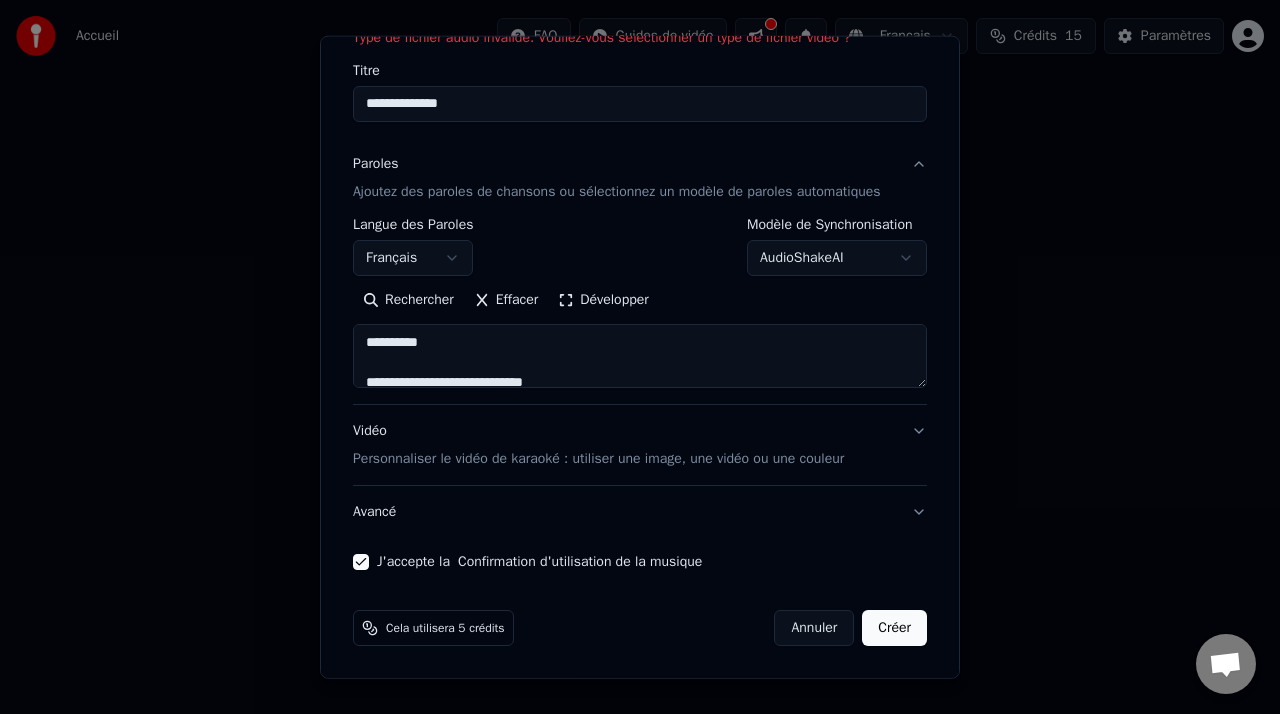 click on "Personnaliser le vidéo de karaoké : utiliser une image, une vidéo ou une couleur" at bounding box center (598, 459) 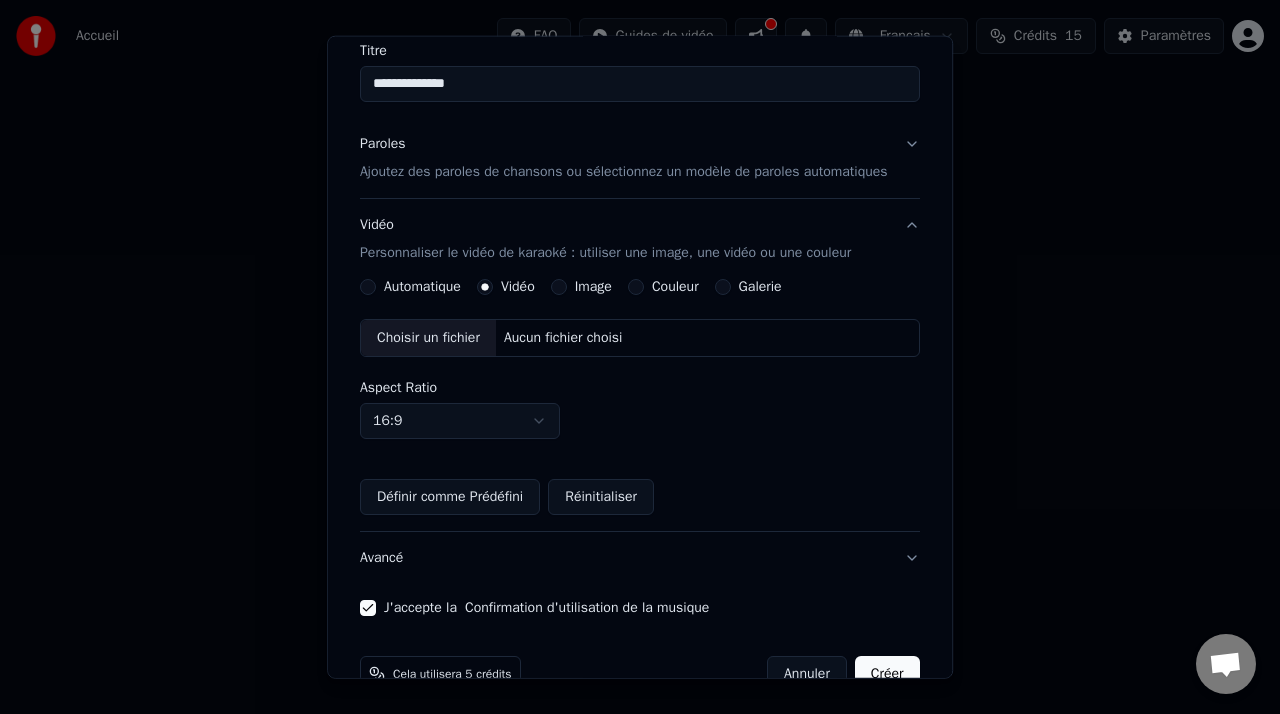 click on "Aucun fichier choisi" at bounding box center (563, 338) 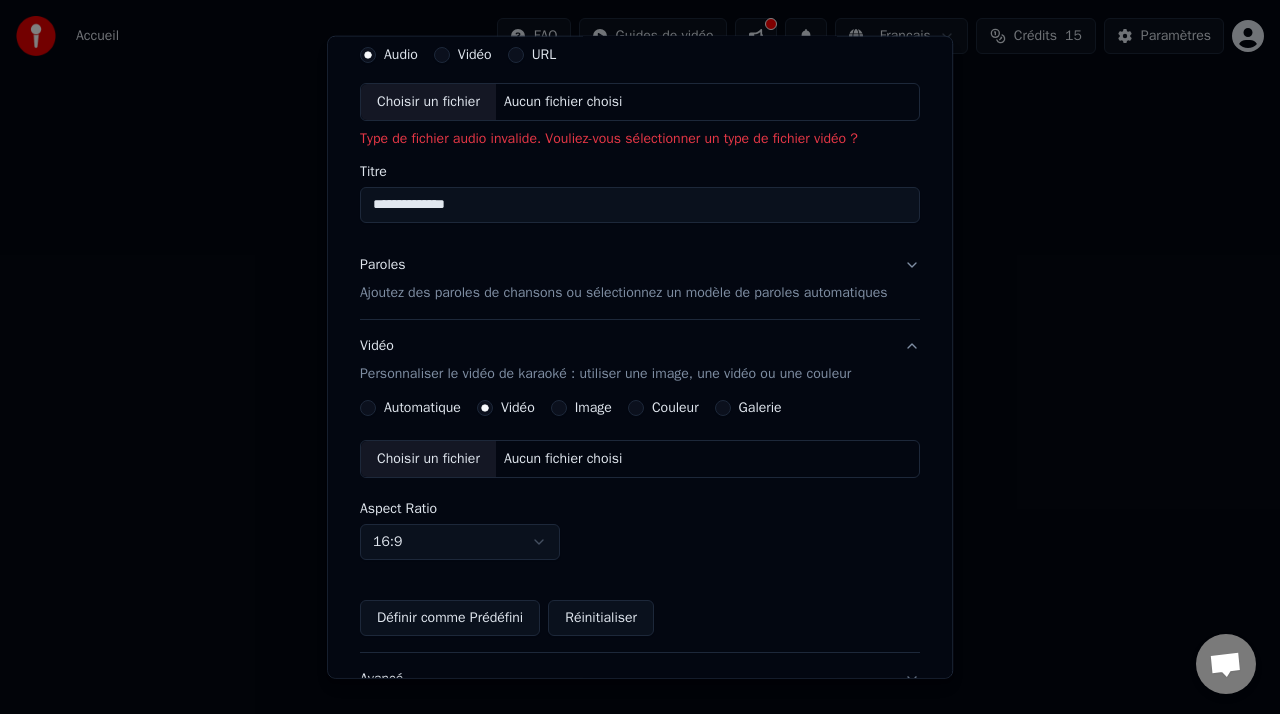 scroll, scrollTop: 0, scrollLeft: 0, axis: both 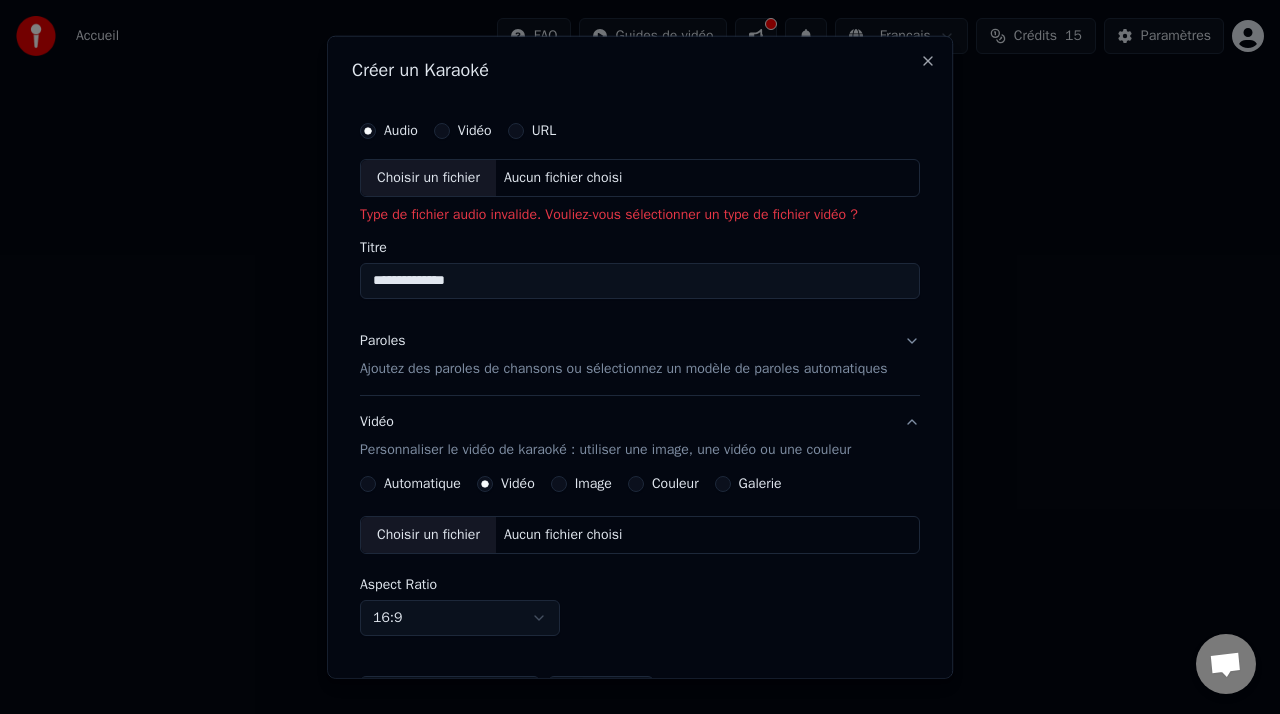 click on "Choisir un fichier" at bounding box center (428, 178) 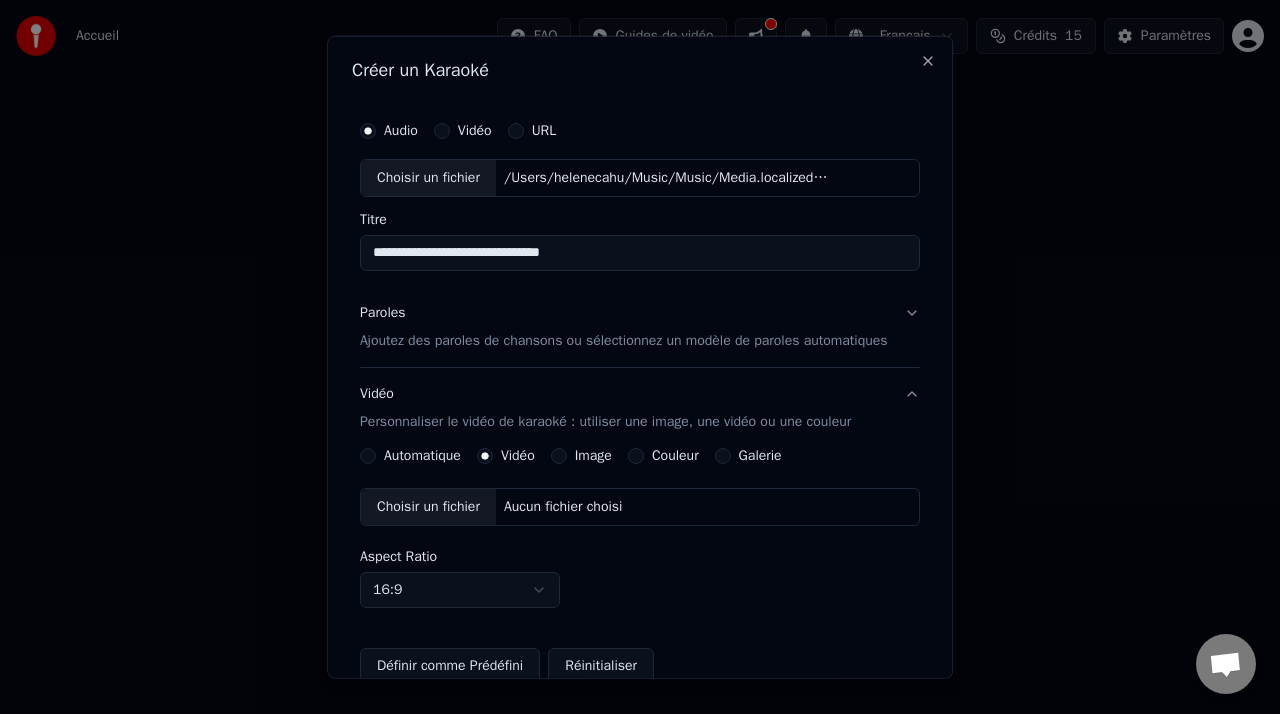scroll, scrollTop: 235, scrollLeft: 0, axis: vertical 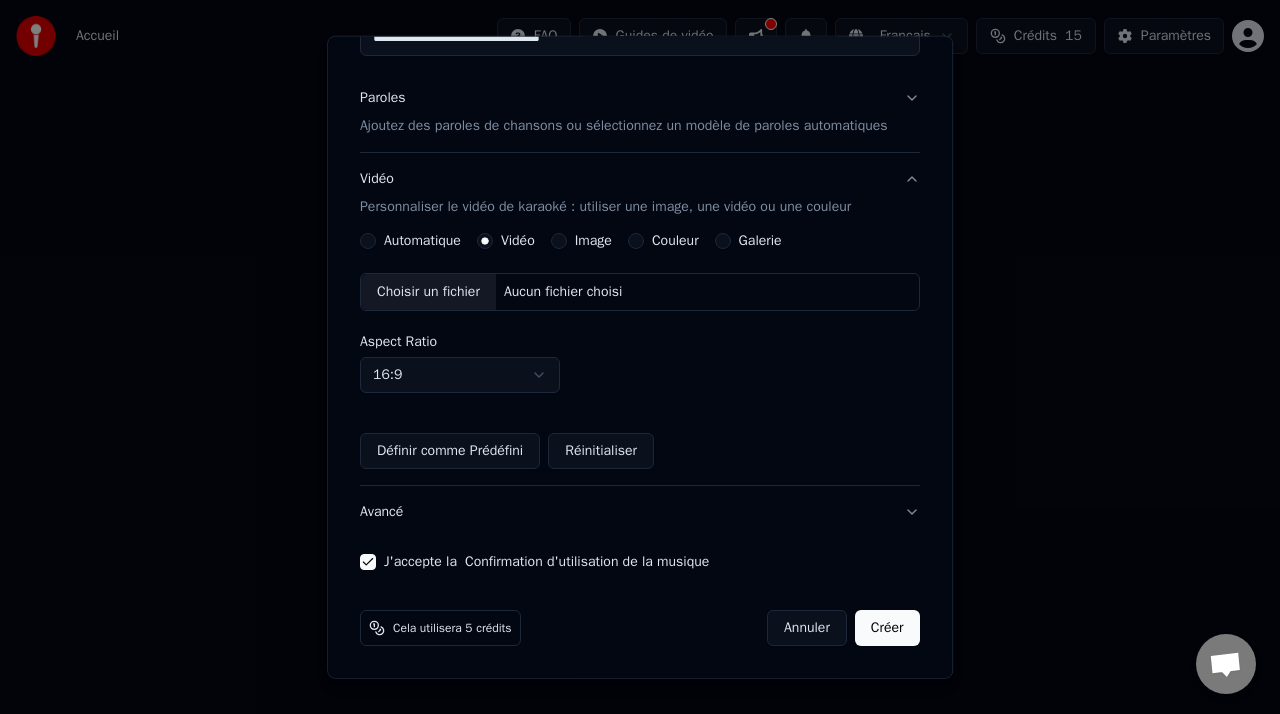 click on "Créer" at bounding box center (887, 628) 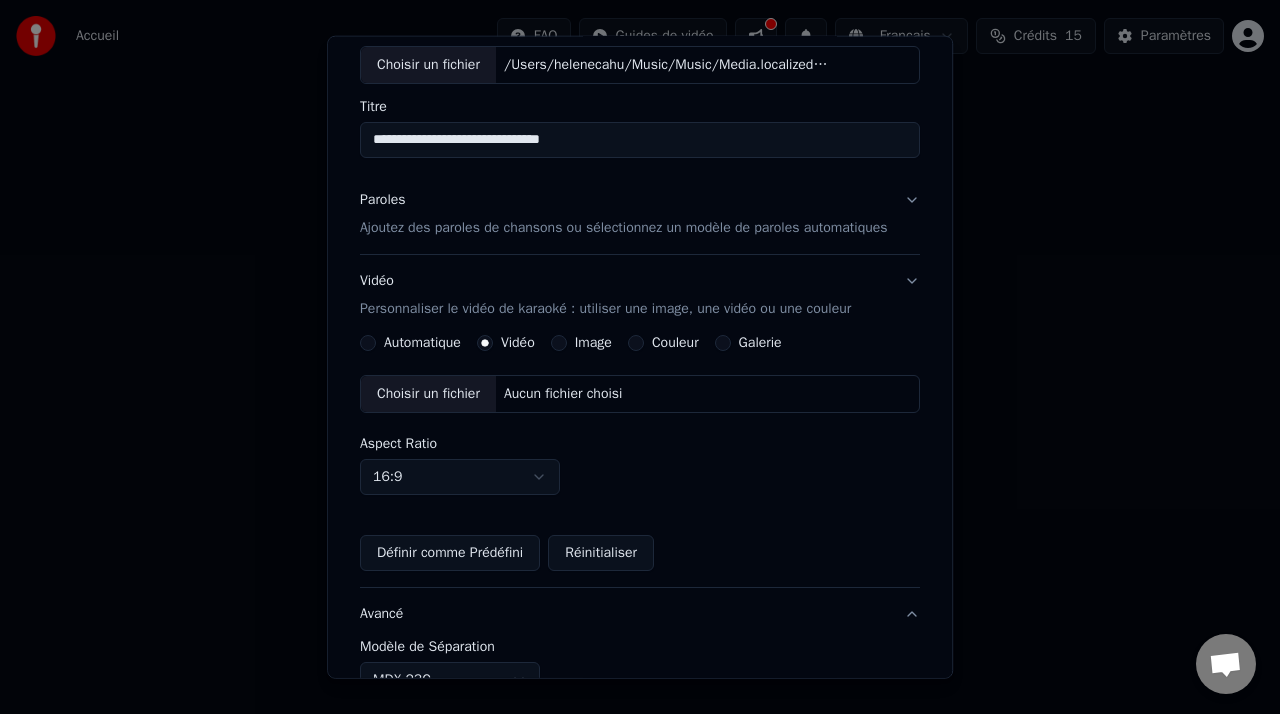 scroll, scrollTop: 57, scrollLeft: 0, axis: vertical 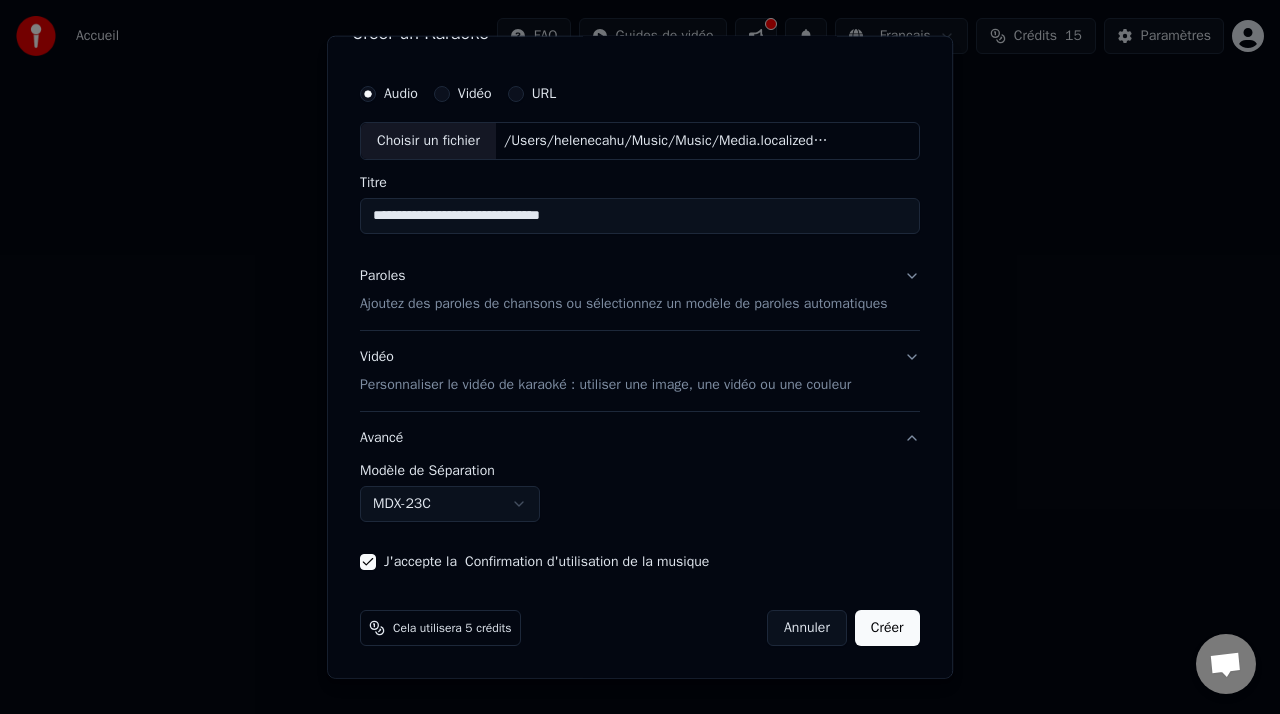 click on "Avancé" at bounding box center (640, 438) 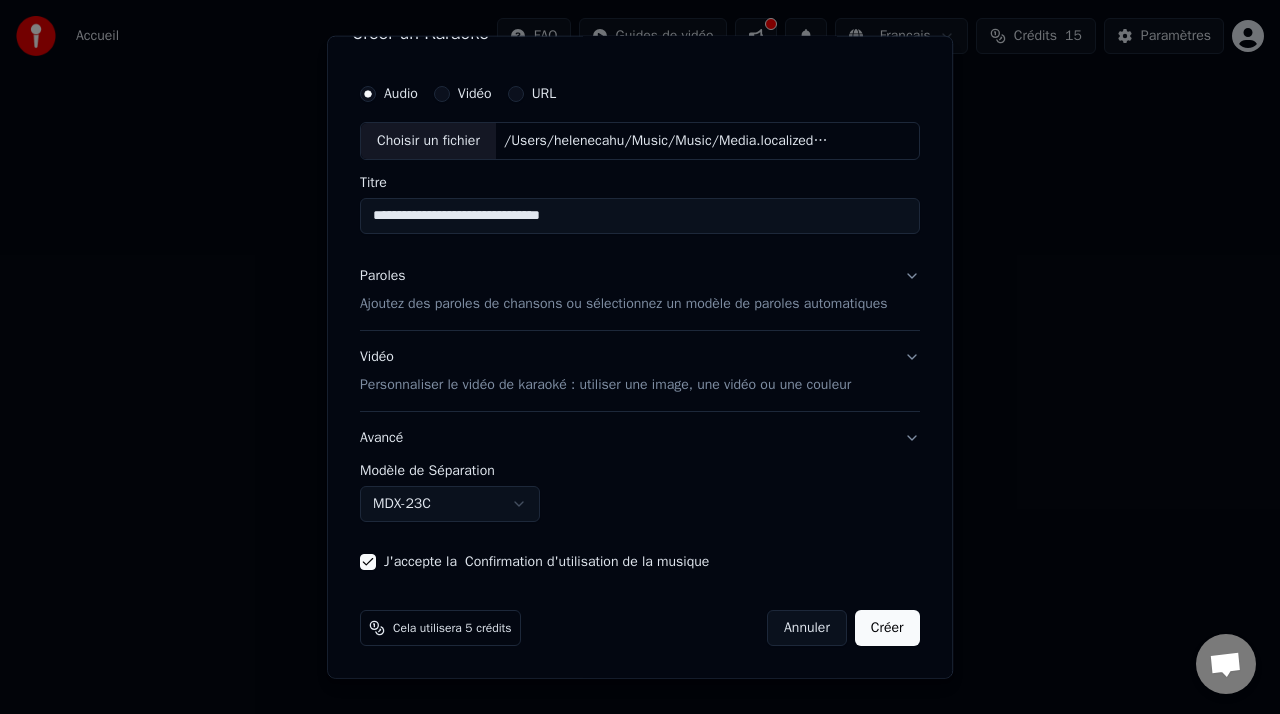scroll, scrollTop: 0, scrollLeft: 0, axis: both 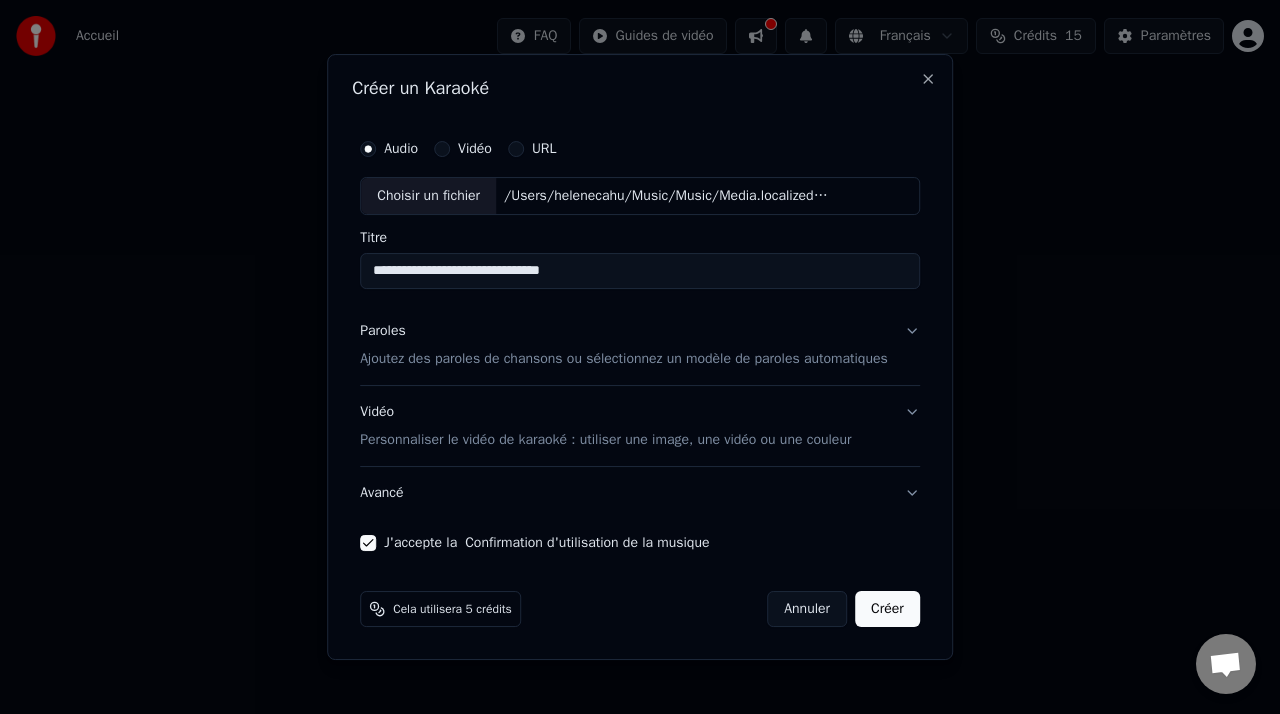 click on "Créer" at bounding box center [887, 609] 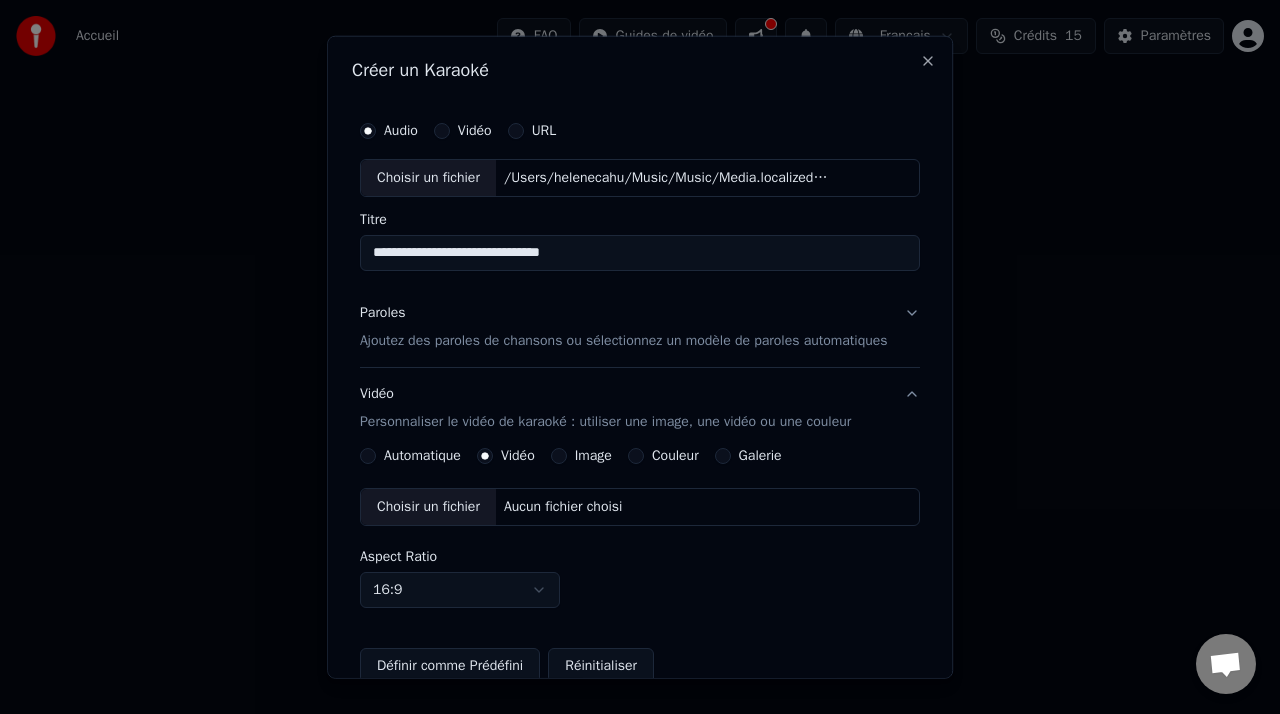 click on "Paroles Ajoutez des paroles de chansons ou sélectionnez un modèle de paroles automatiques Vidéo Personnaliser le vidéo de karaoké : utiliser une image, une vidéo ou une couleur Automatique Vidéo Image Couleur Galerie Choisir un fichier Aucun fichier choisi Aspect Ratio 16:9 **** **** *** *** *** Définir comme Prédéfini Réinitialiser Avancé" at bounding box center (640, 520) 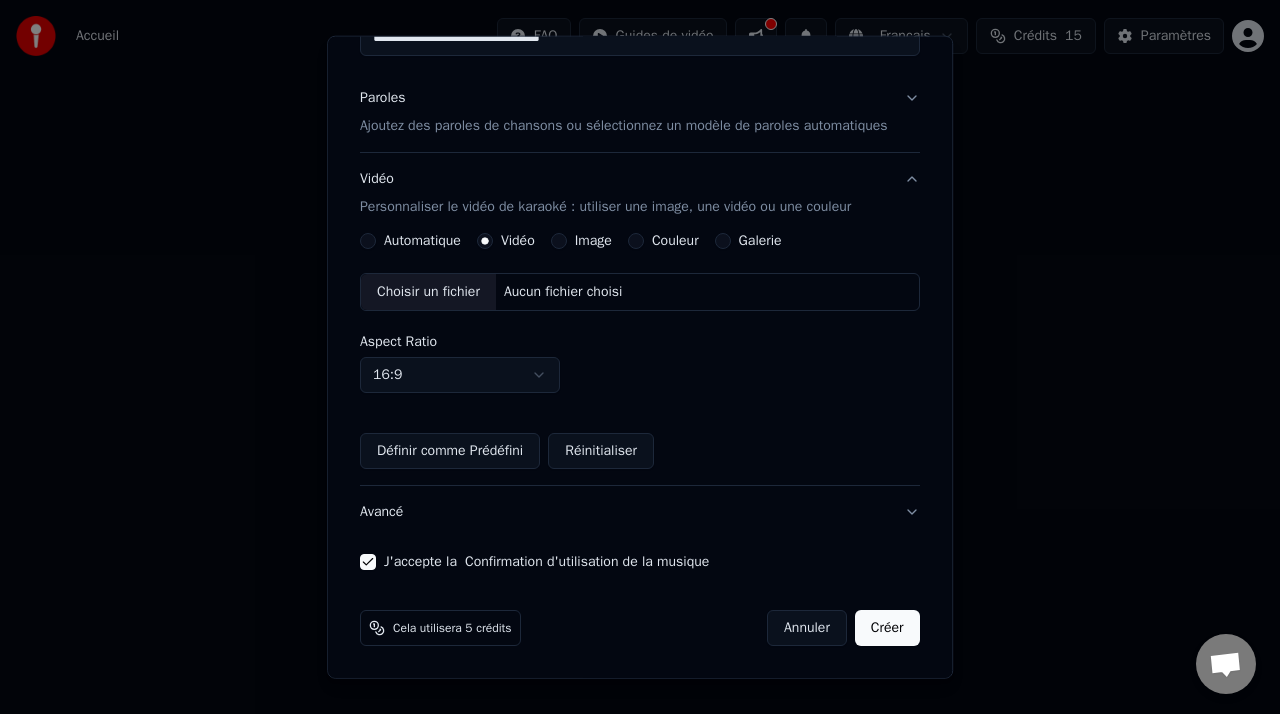 scroll, scrollTop: 235, scrollLeft: 0, axis: vertical 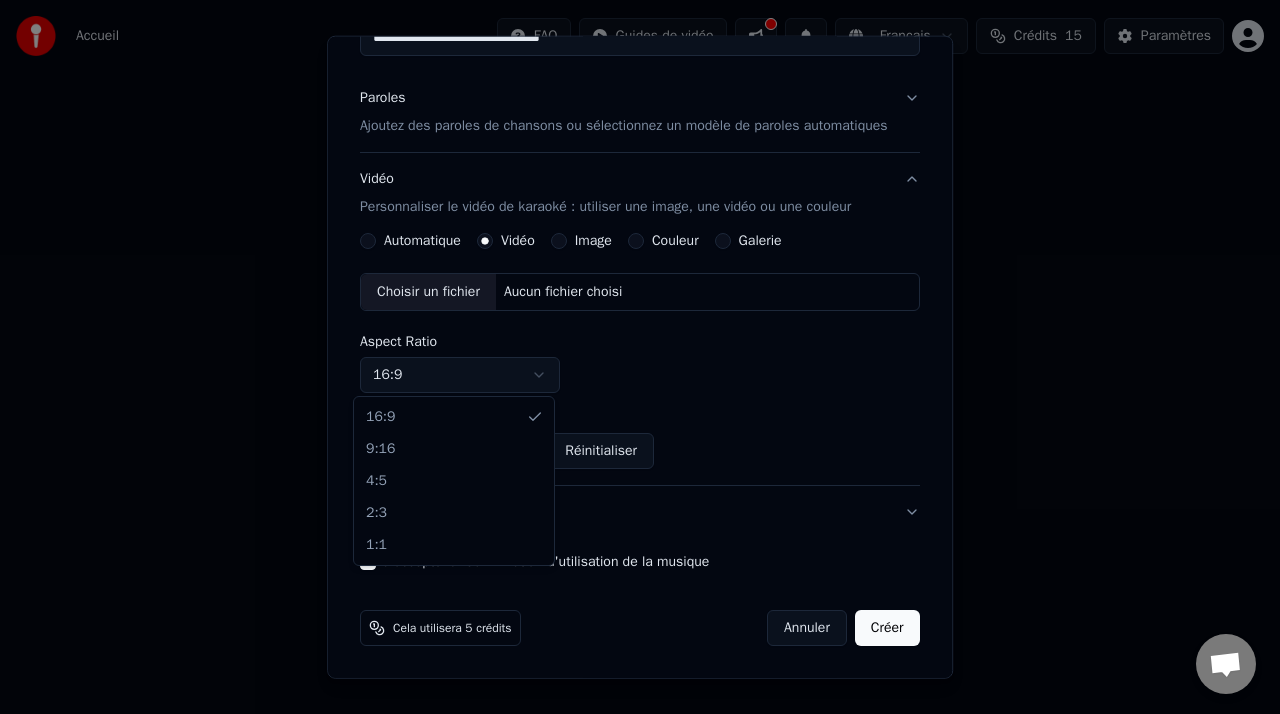 click on "**********" at bounding box center [640, 300] 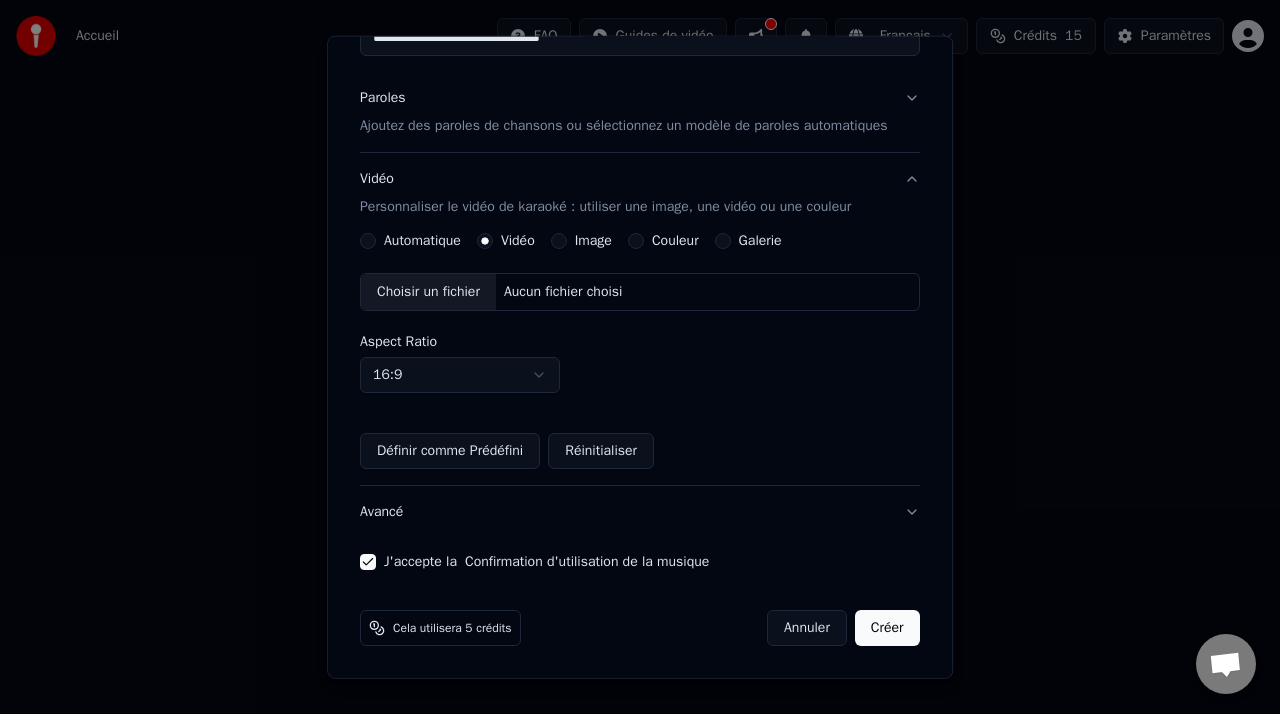 click on "Définir comme Prédéfini" at bounding box center [450, 451] 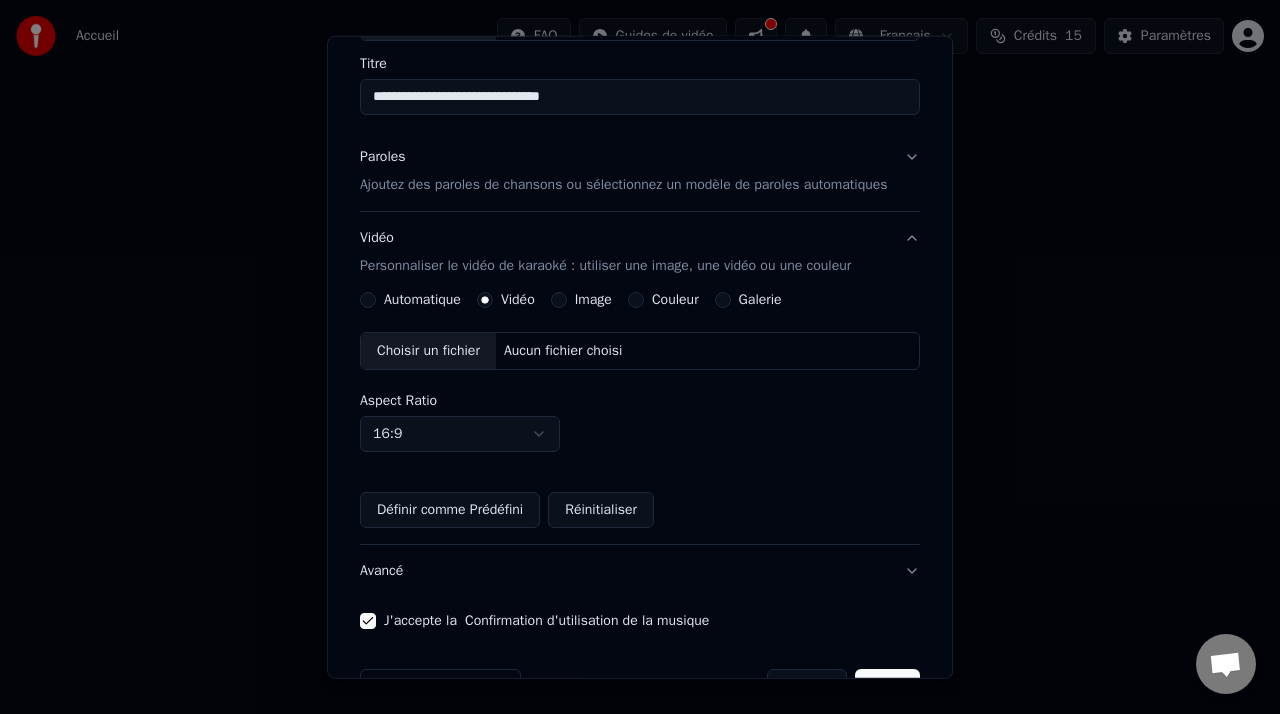 scroll, scrollTop: 152, scrollLeft: 0, axis: vertical 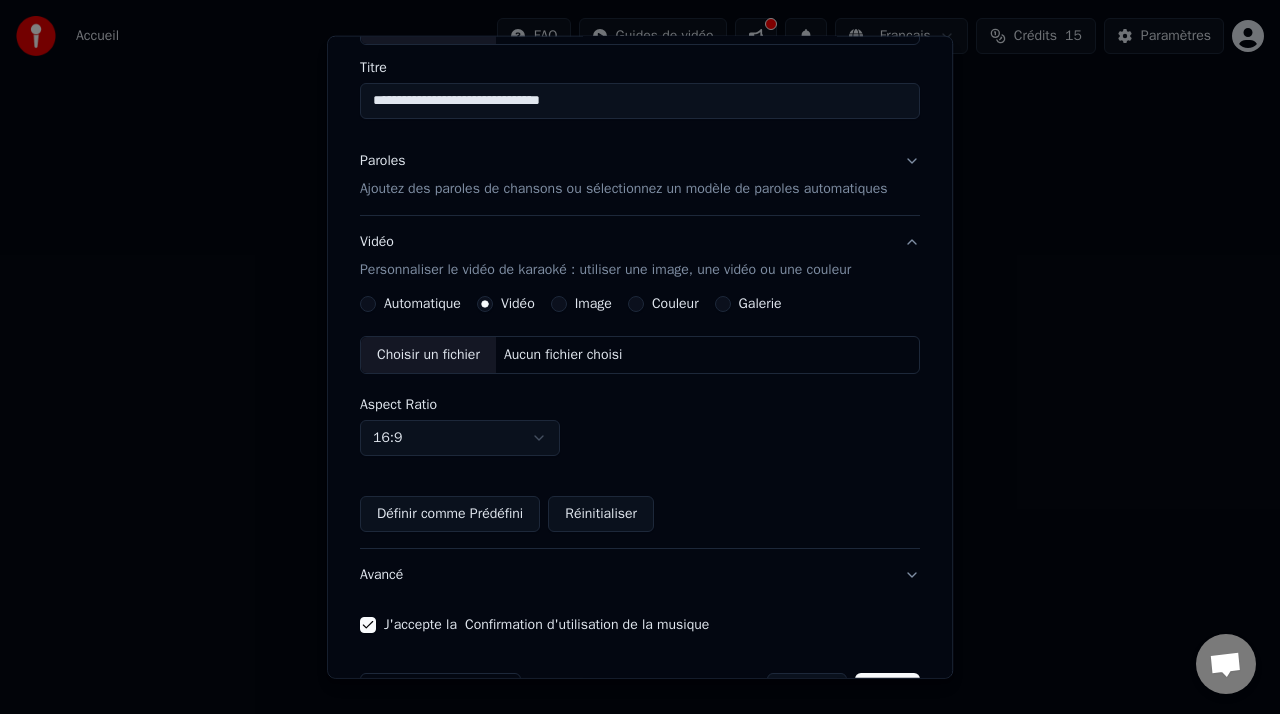 click on "Automatique" at bounding box center [422, 304] 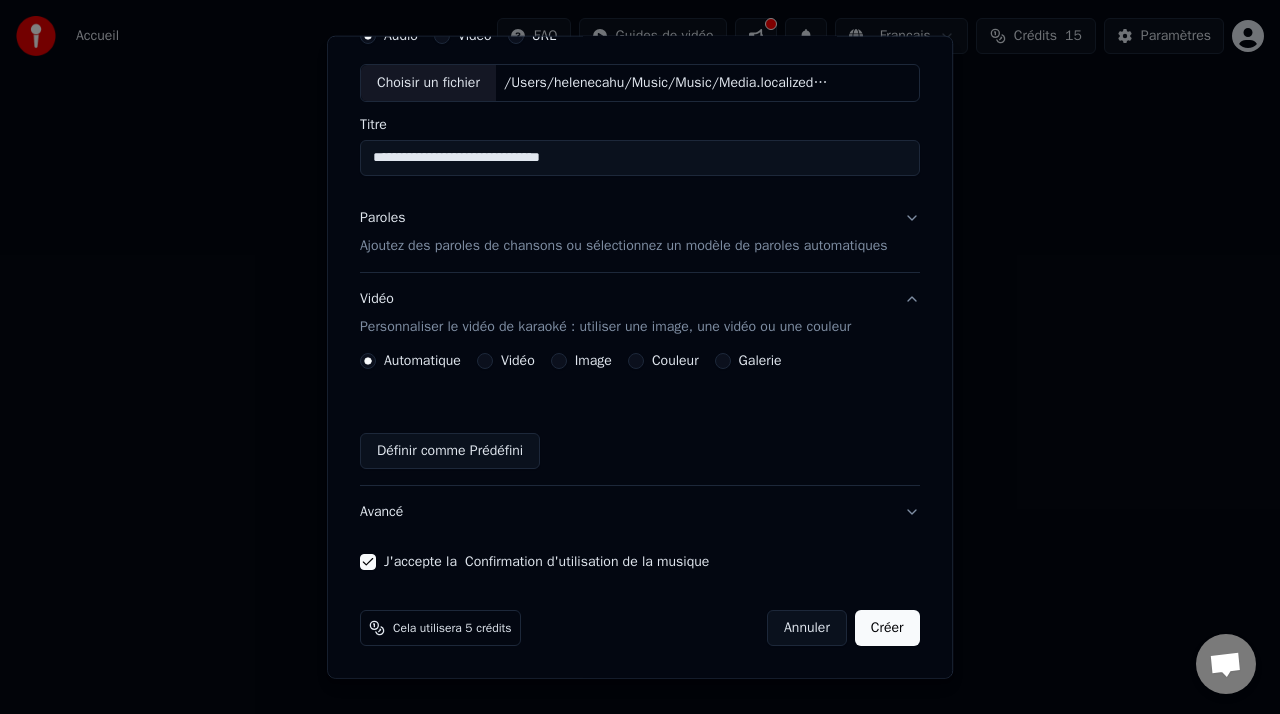 click on "Créer" at bounding box center [887, 628] 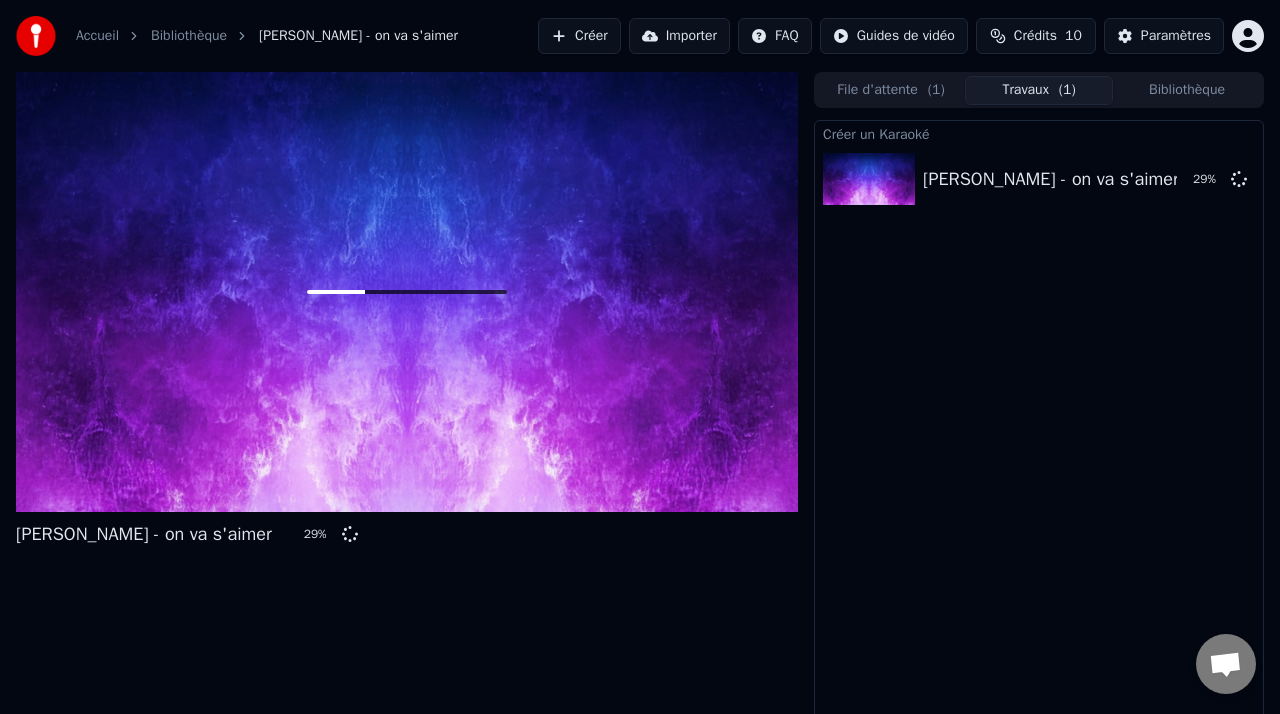 click on "Créer" at bounding box center (579, 36) 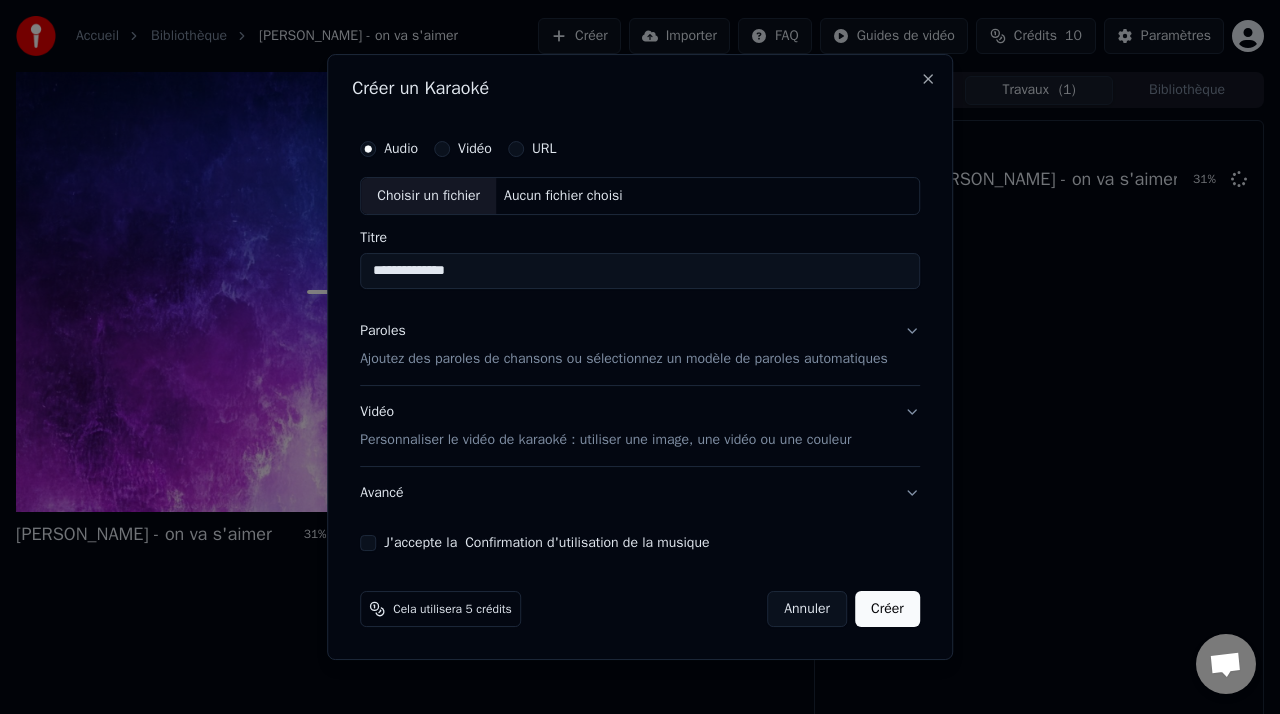 type on "**********" 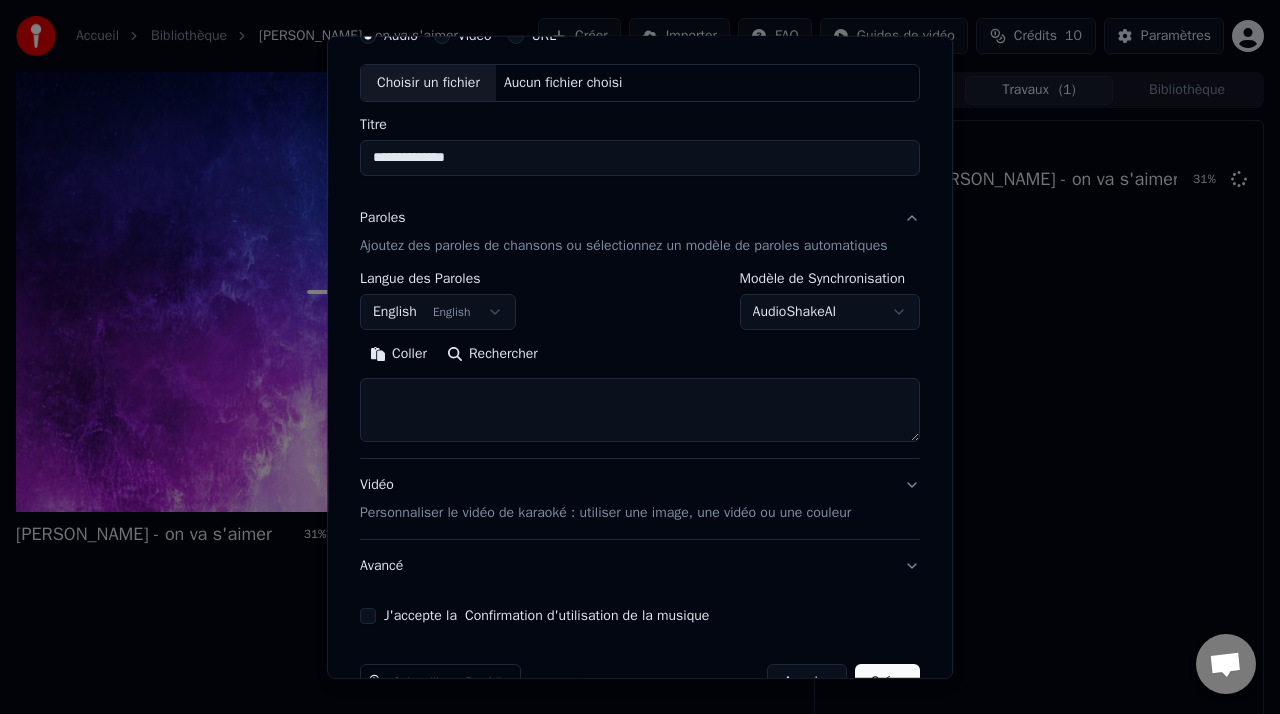 scroll, scrollTop: 104, scrollLeft: 0, axis: vertical 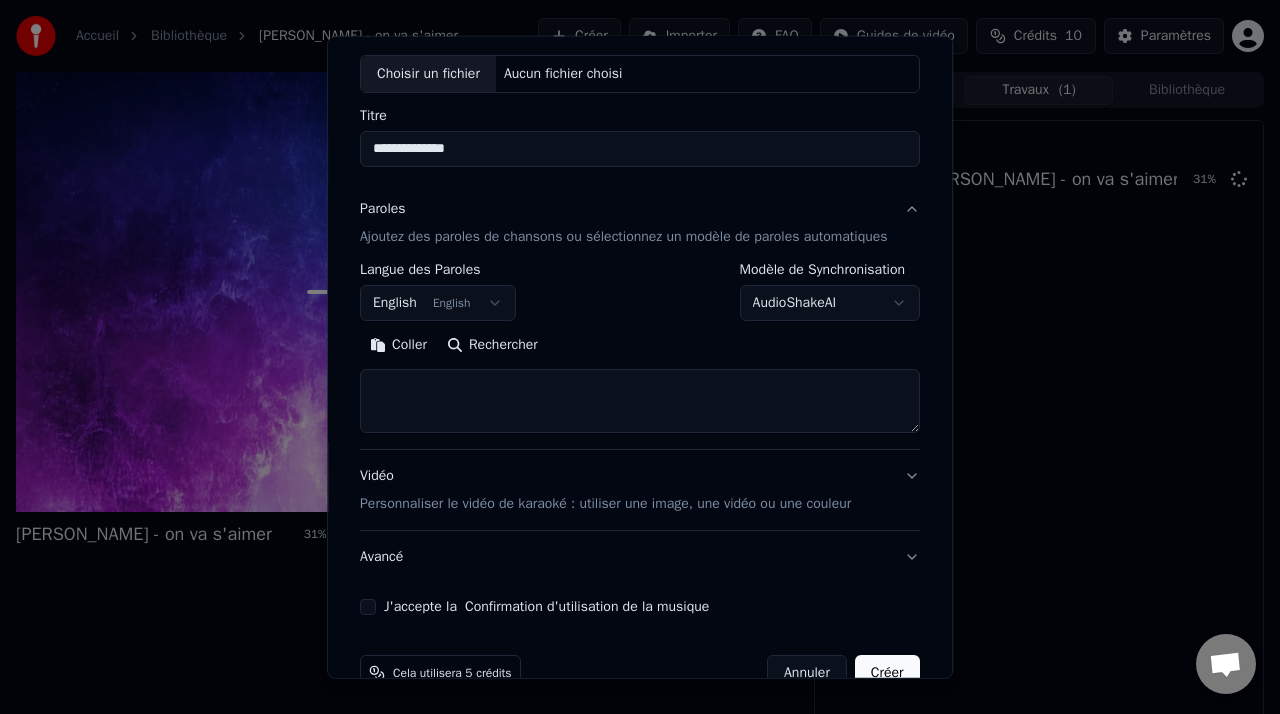 click on "English English" at bounding box center [438, 303] 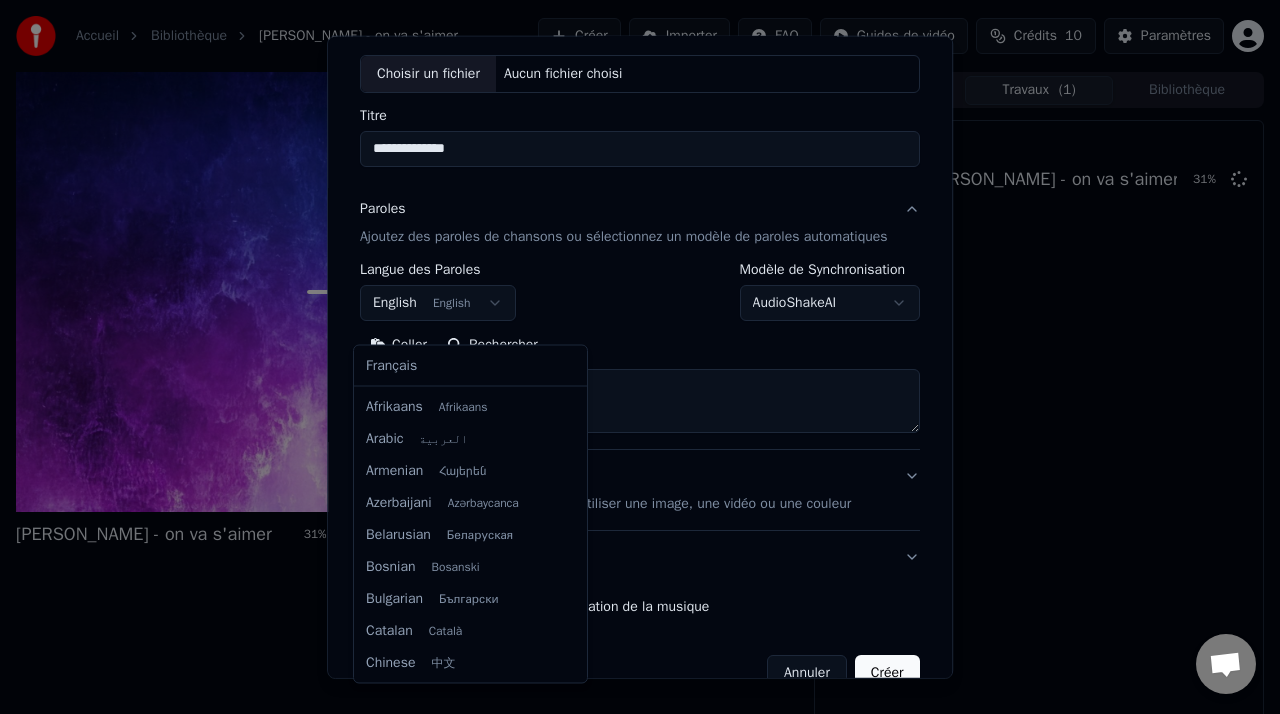 scroll, scrollTop: 160, scrollLeft: 0, axis: vertical 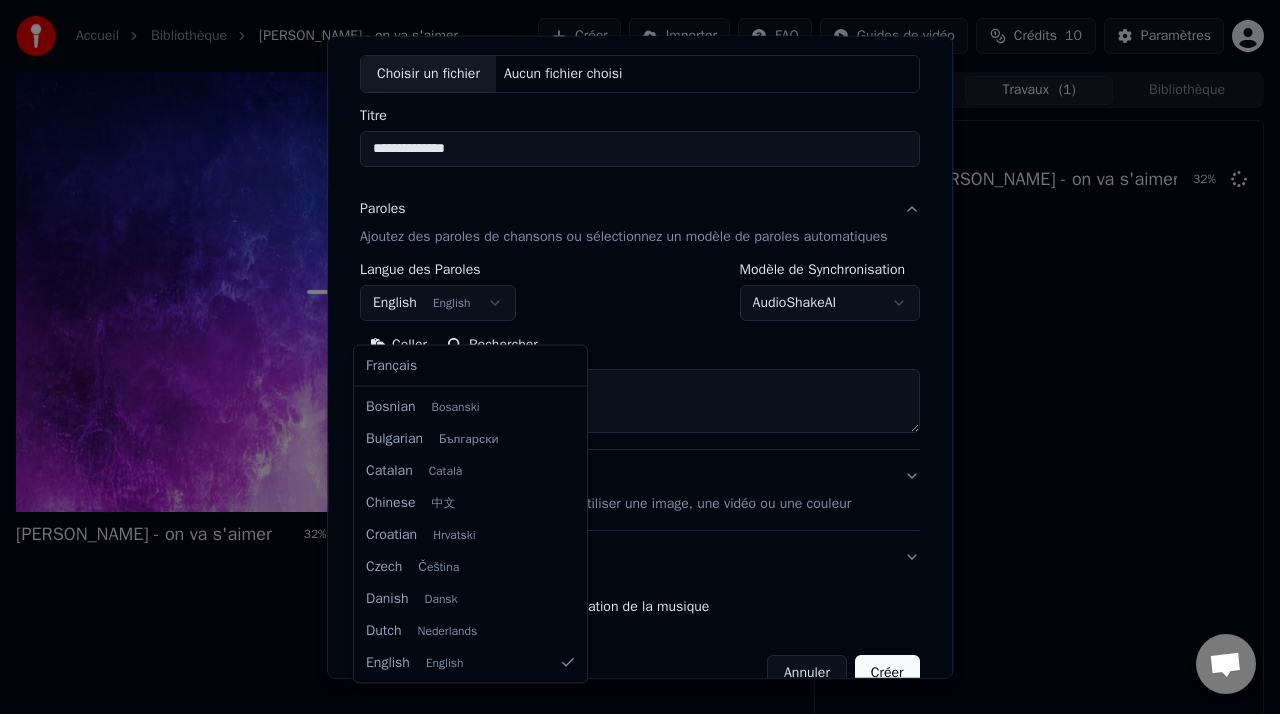 select on "**" 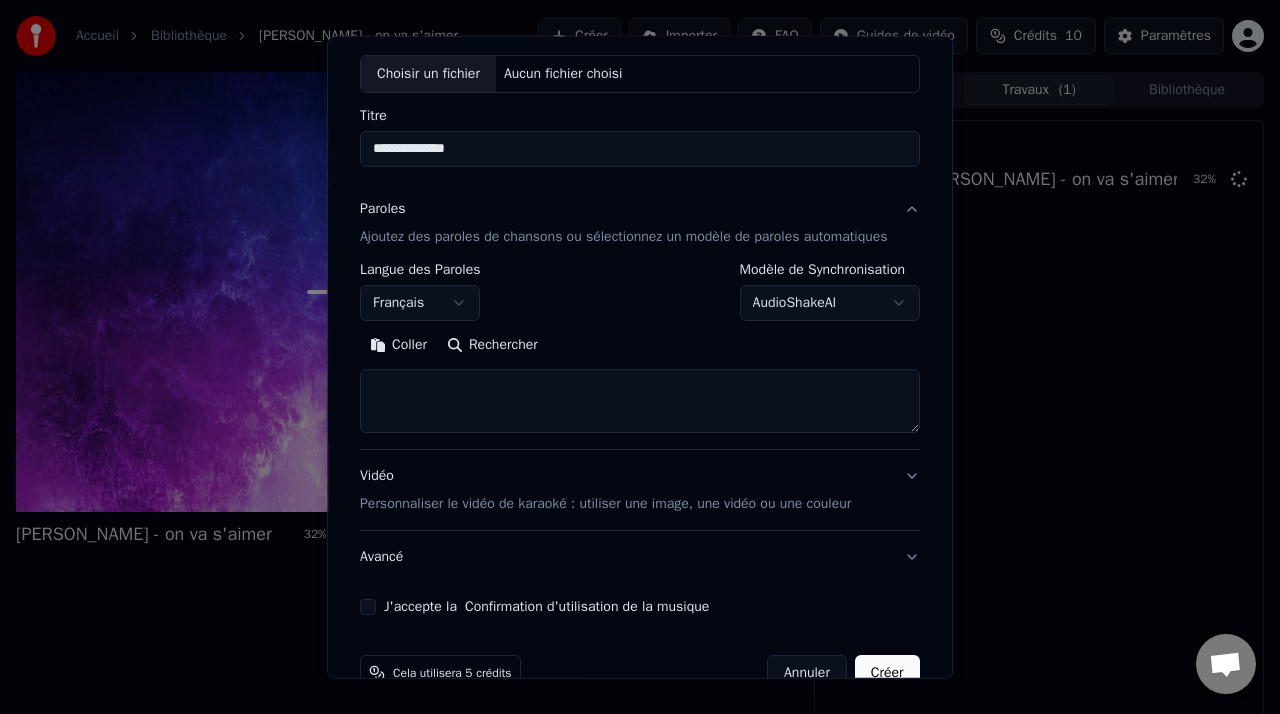 click at bounding box center (640, 401) 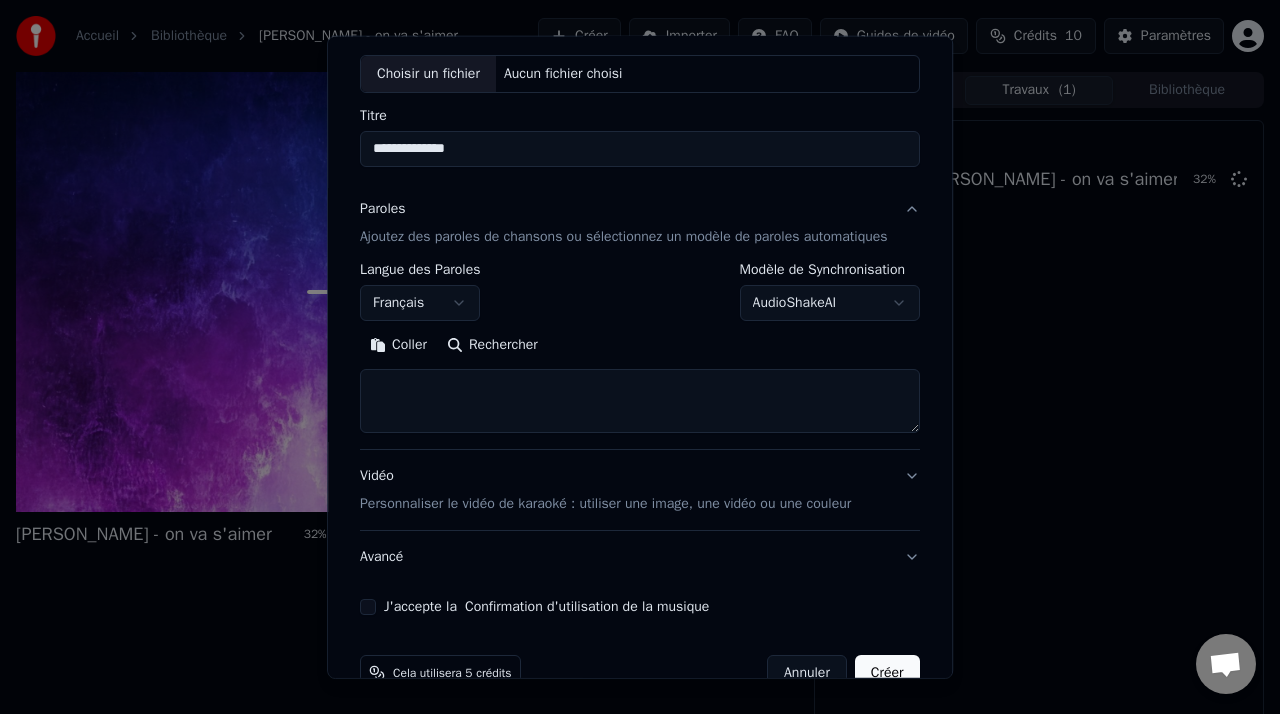 paste on "**********" 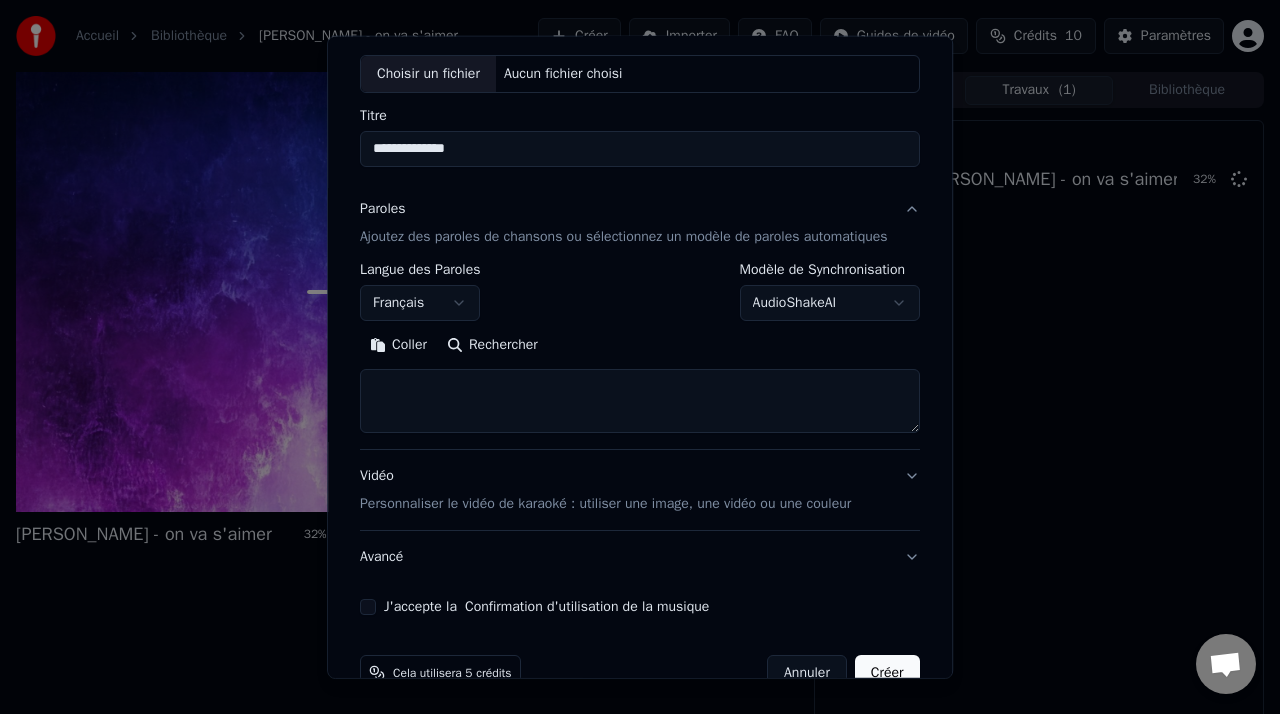 type on "**********" 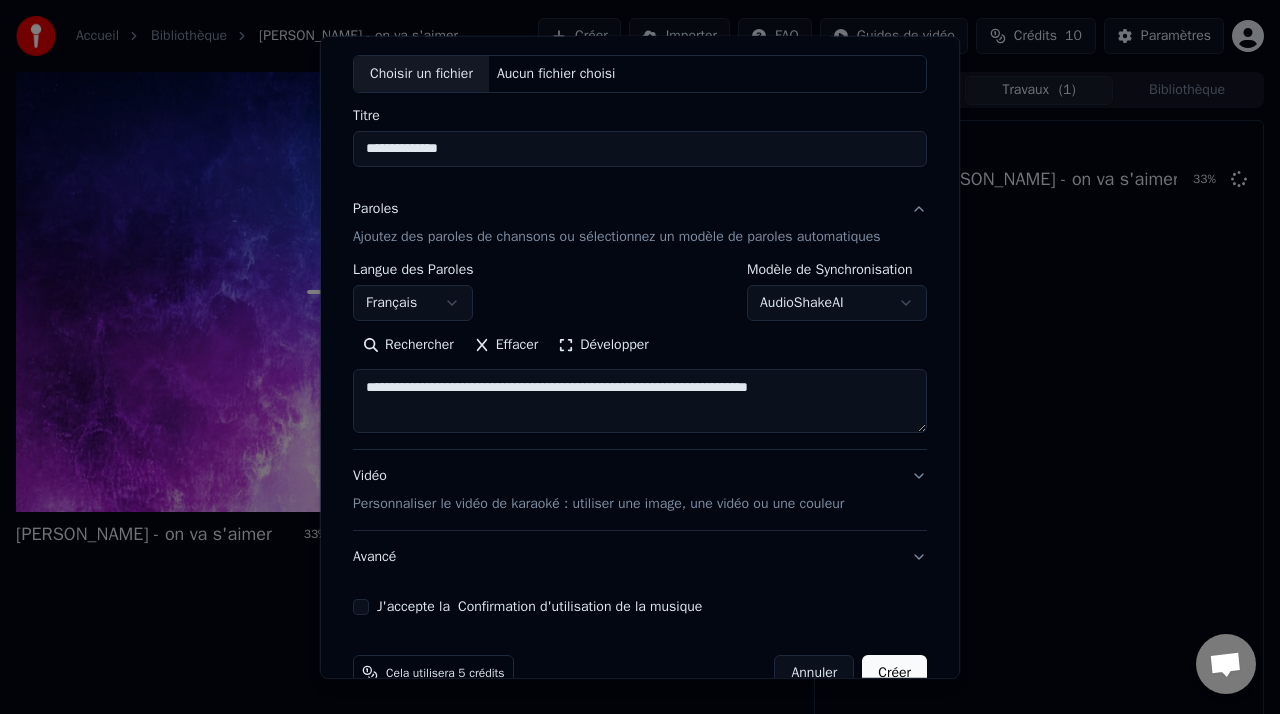click on "**********" at bounding box center (640, 401) 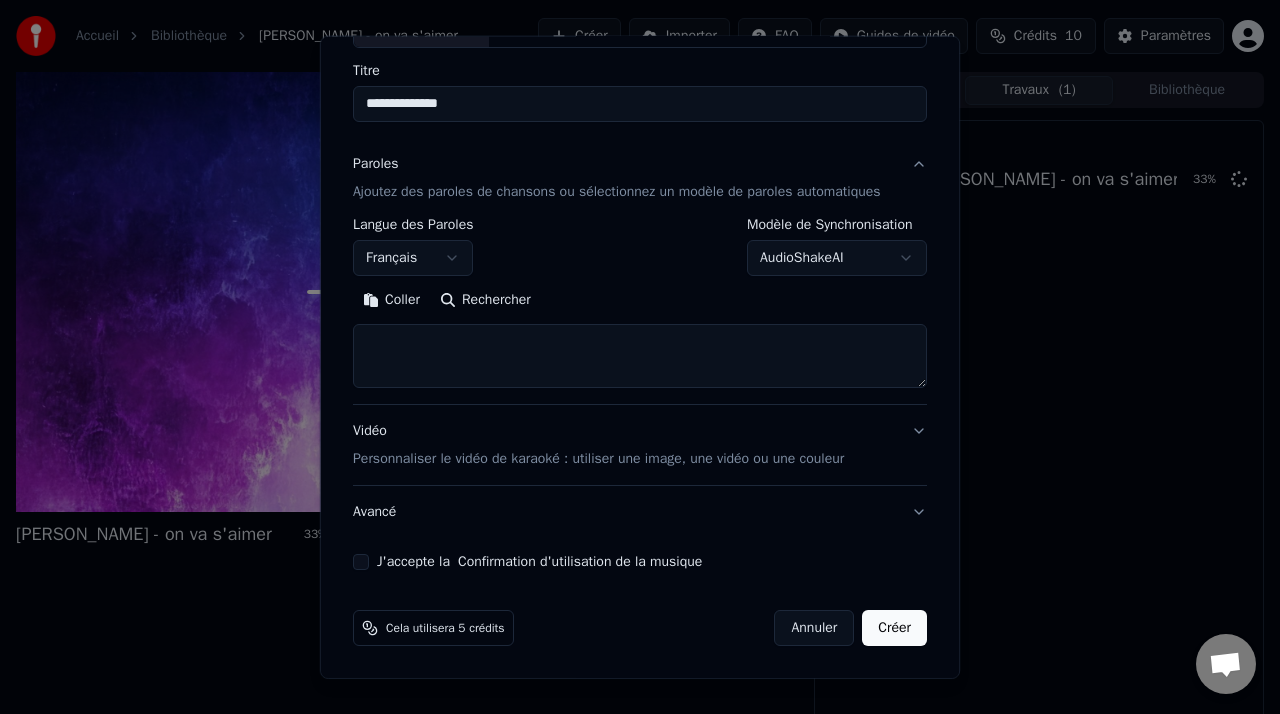 scroll, scrollTop: 156, scrollLeft: 0, axis: vertical 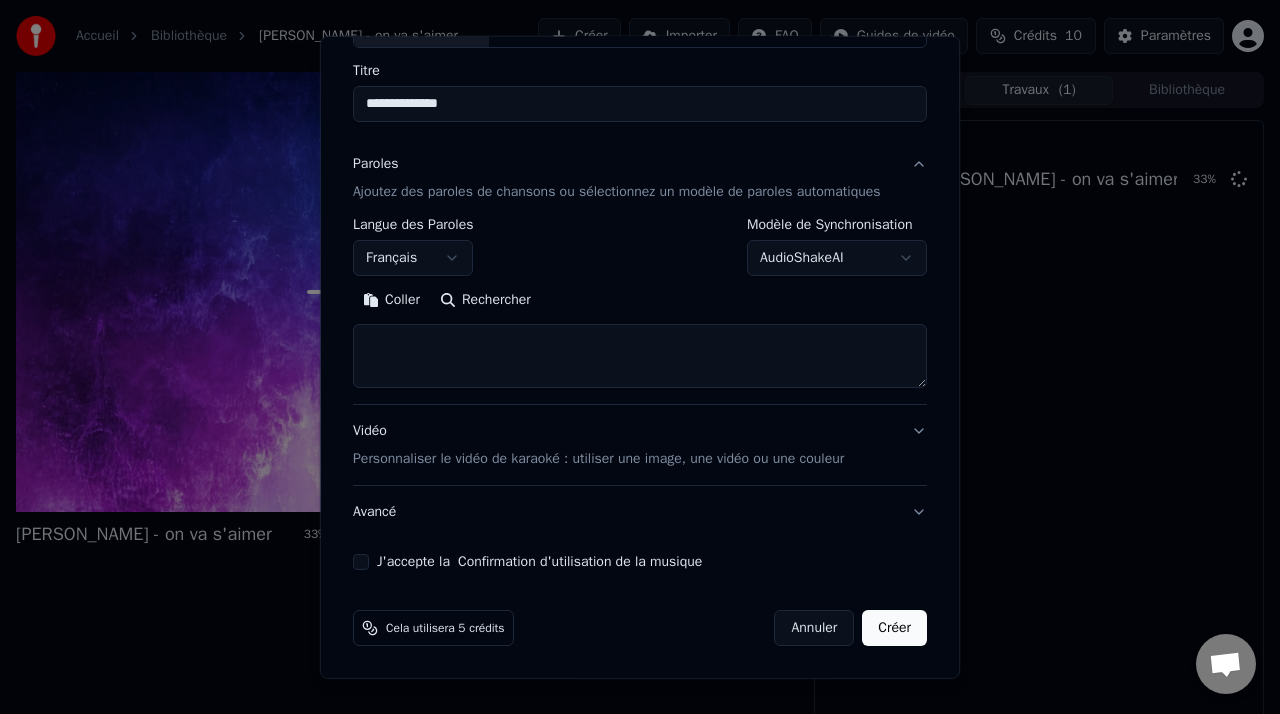 click on "Coller" at bounding box center [391, 300] 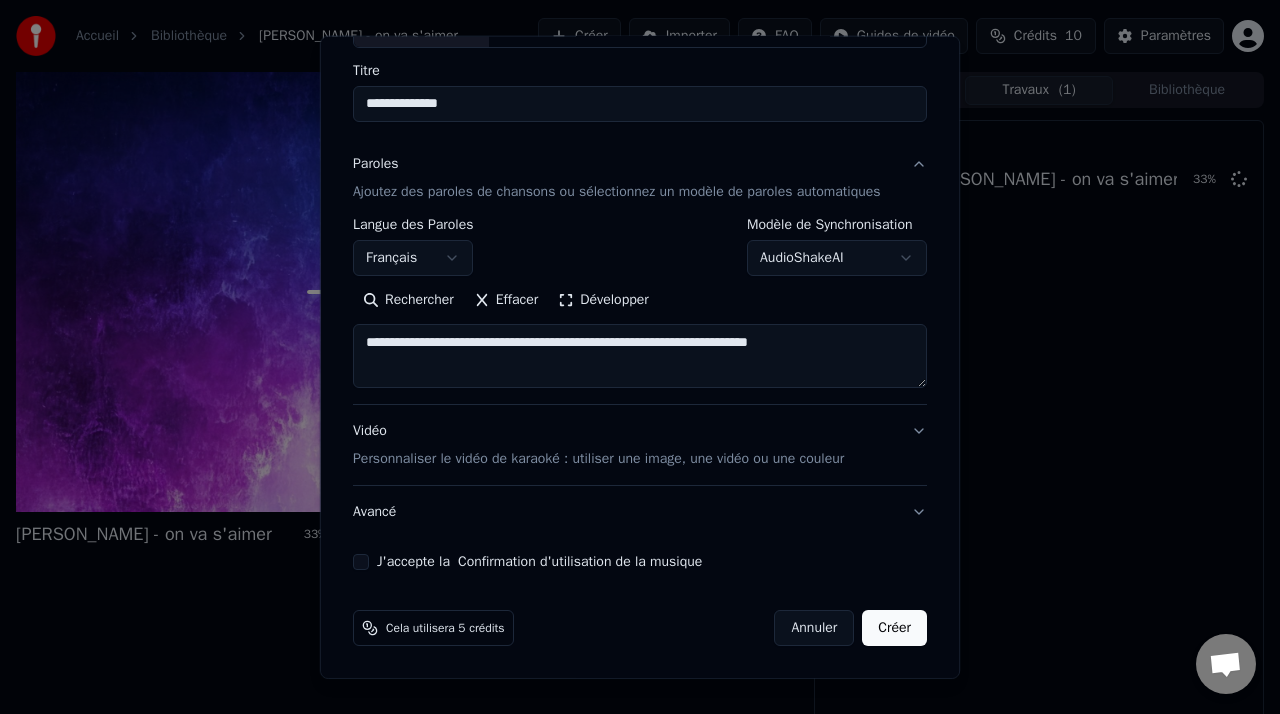 click on "**********" at bounding box center (640, 356) 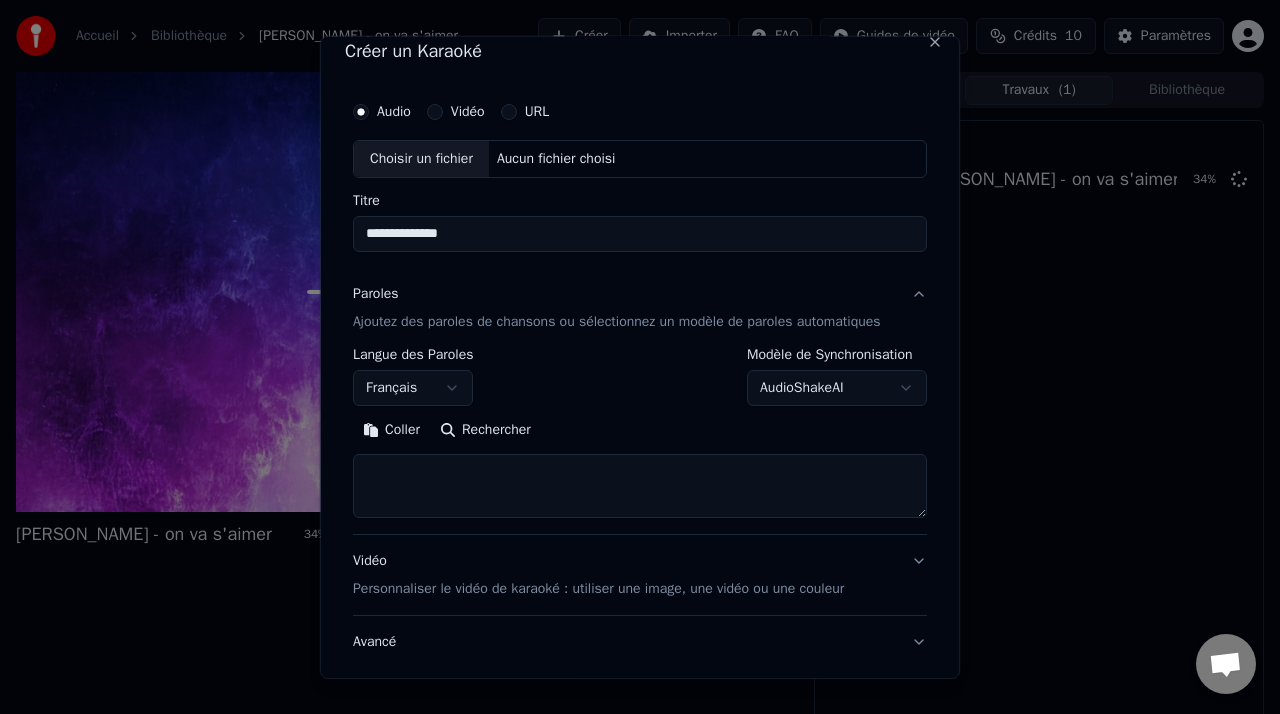 scroll, scrollTop: 0, scrollLeft: 0, axis: both 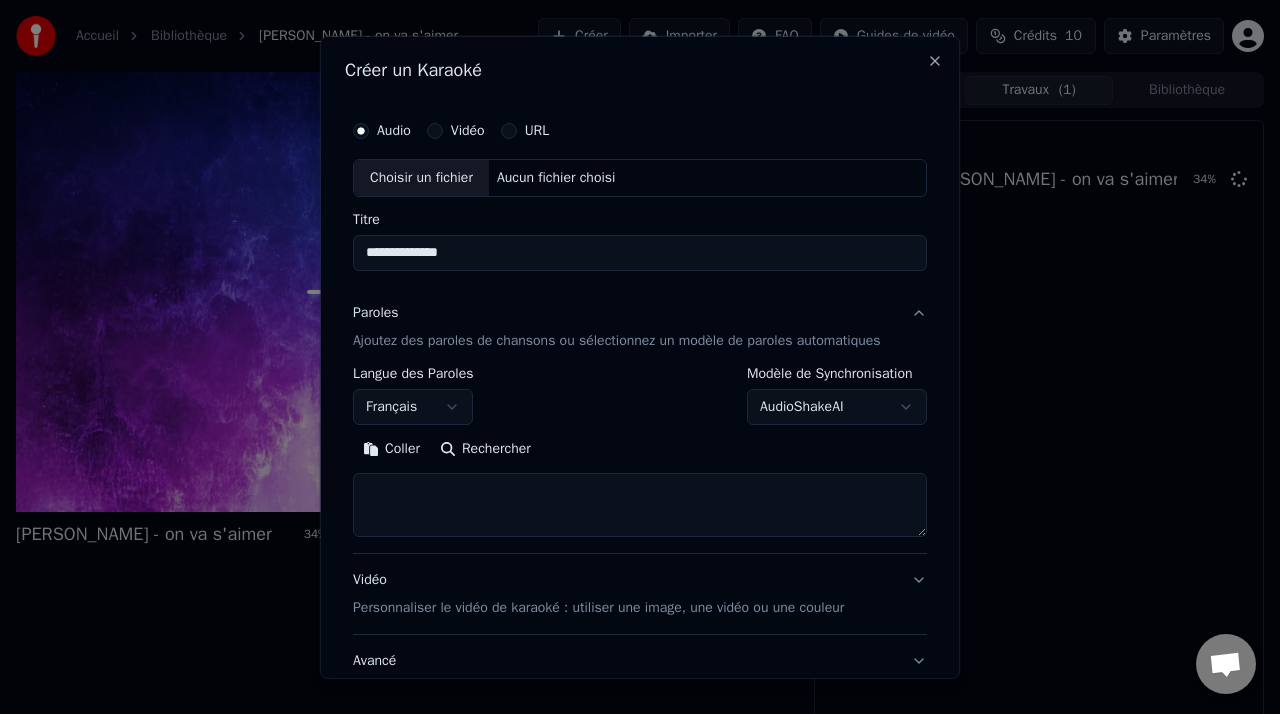 type 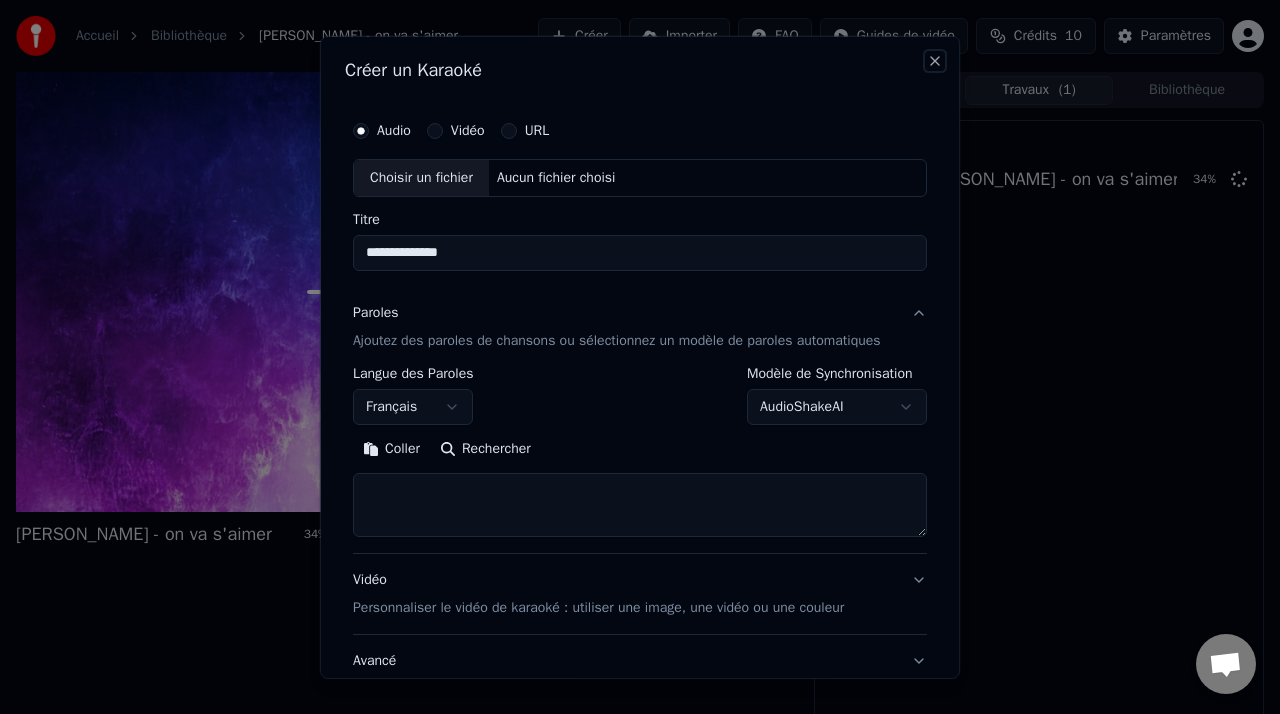click on "Close" at bounding box center [935, 61] 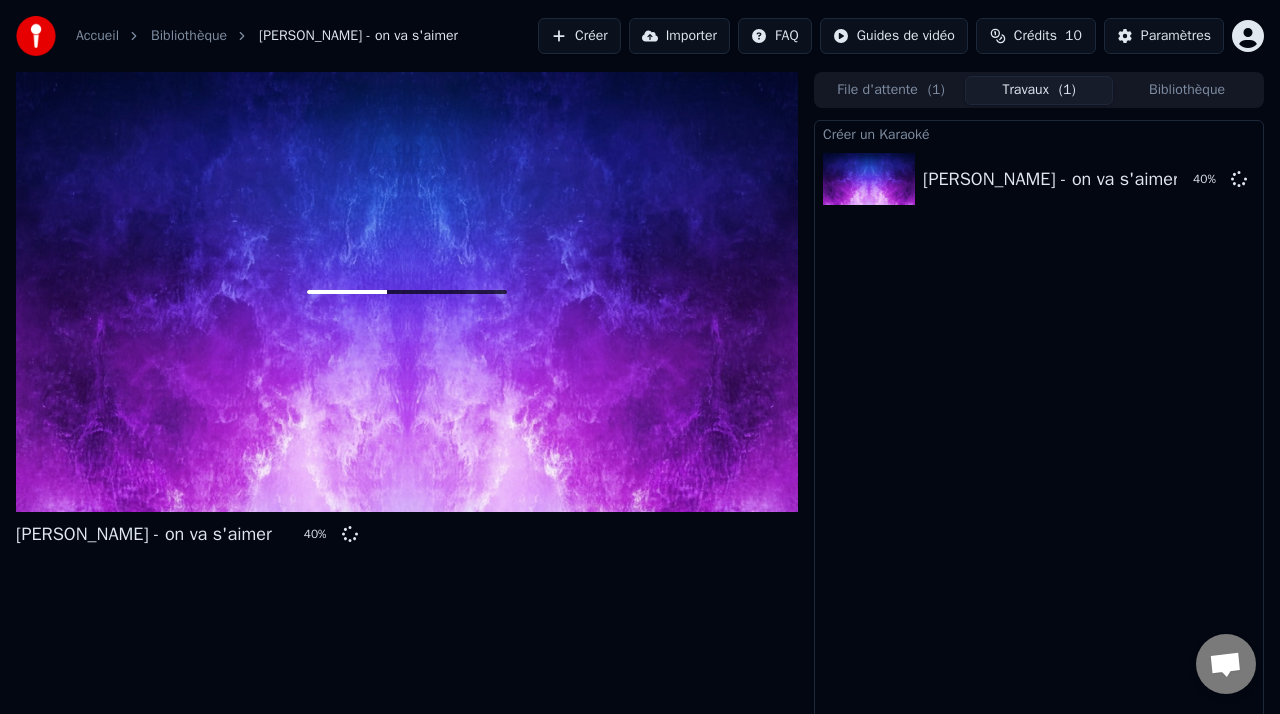 scroll, scrollTop: 13, scrollLeft: 0, axis: vertical 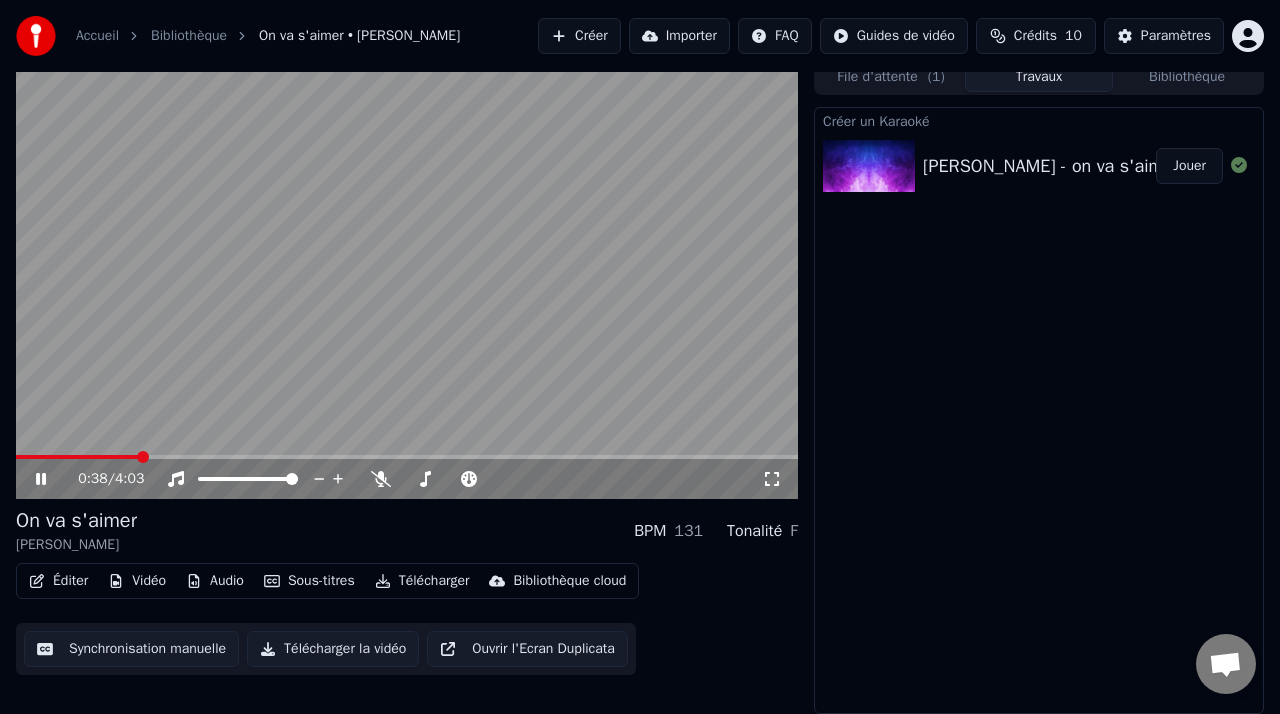 click at bounding box center [407, 279] 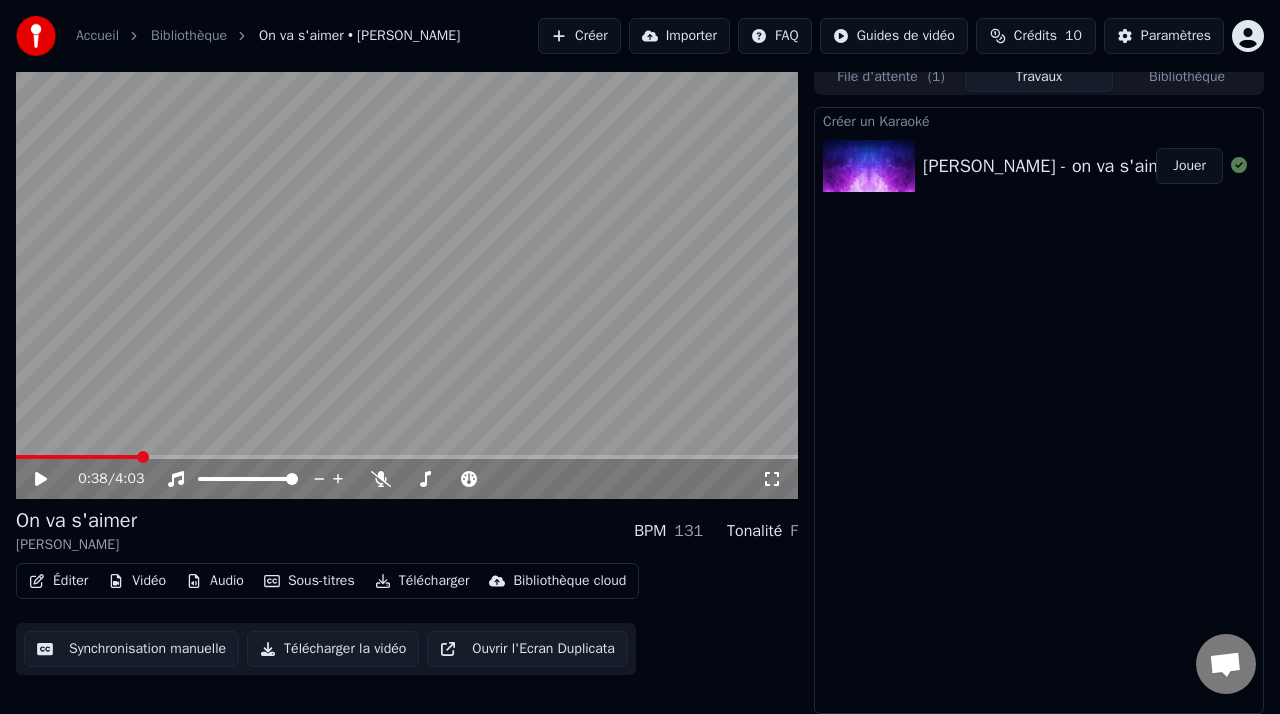 click on "0:38  /  4:03" at bounding box center [407, 479] 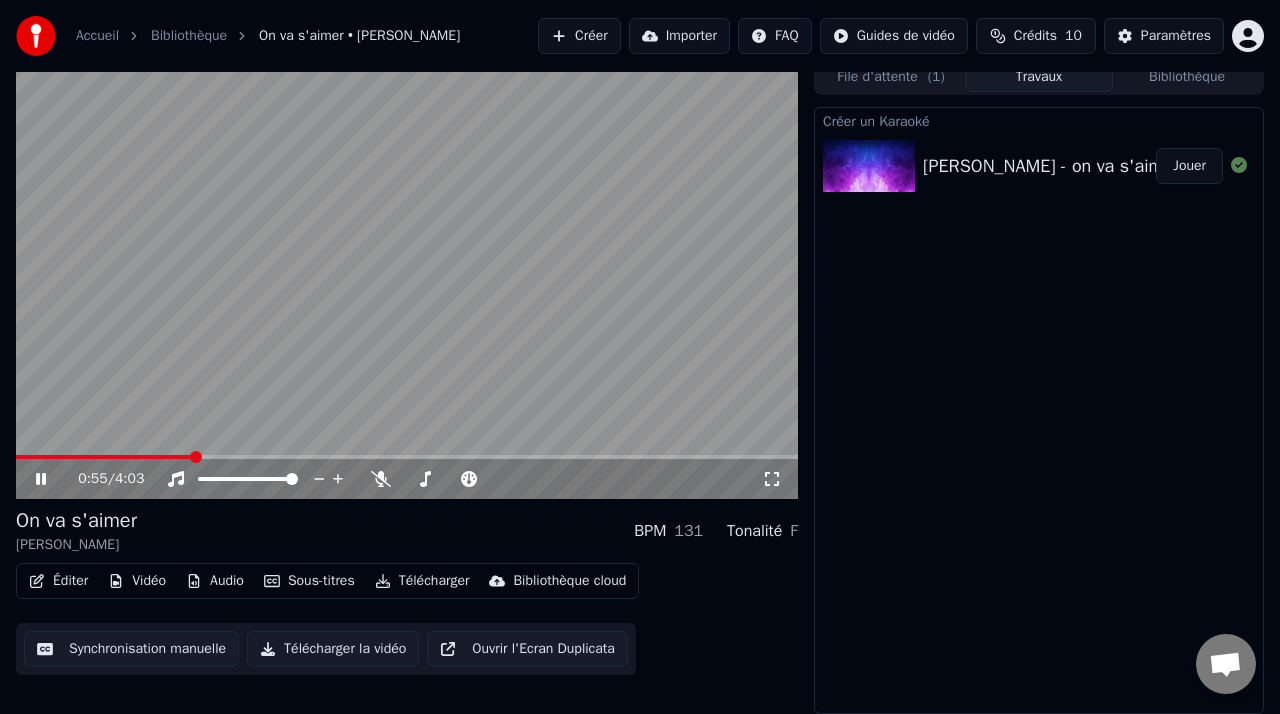 click at bounding box center [196, 457] 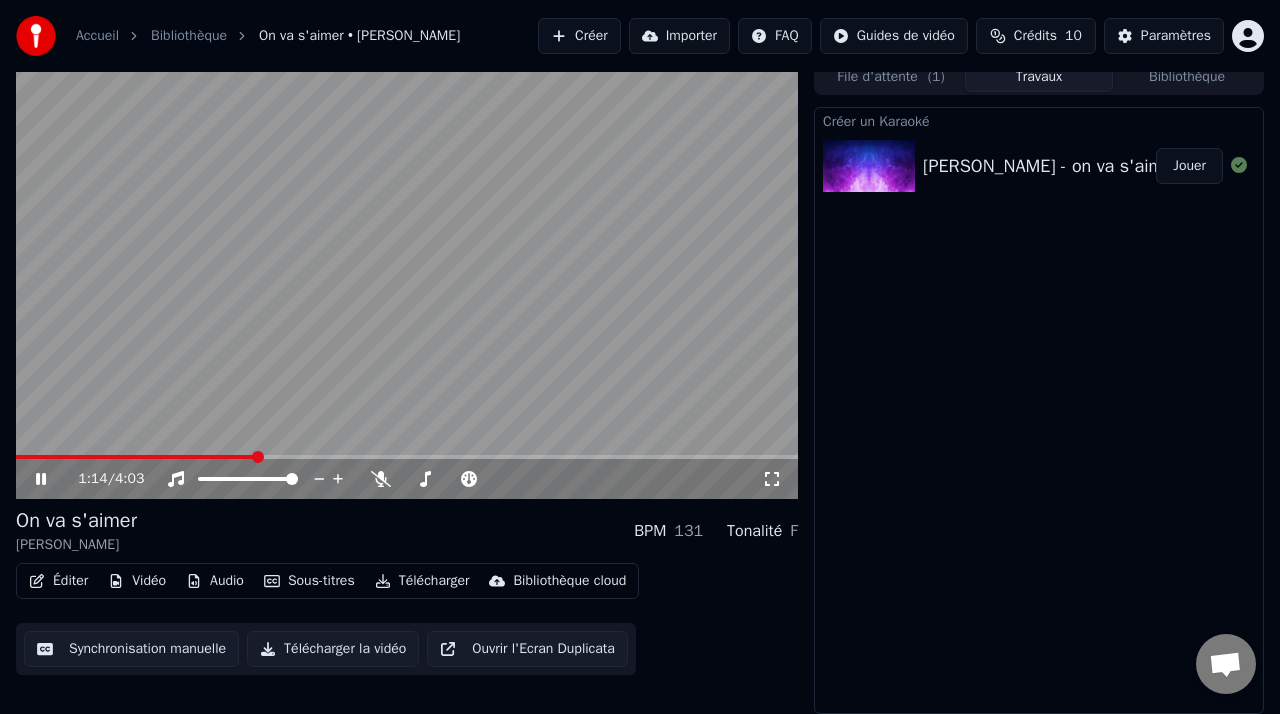 click on "Télécharger" at bounding box center [422, 581] 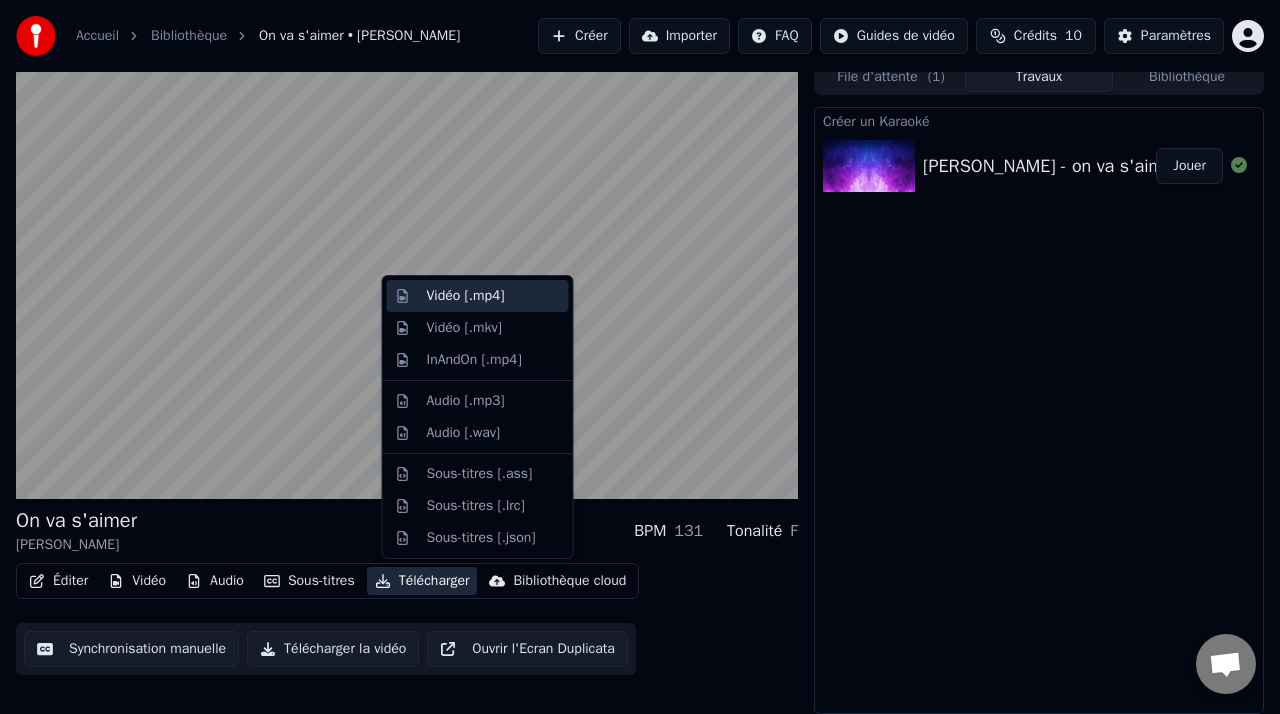 click on "Vidéo [.mp4]" at bounding box center (494, 296) 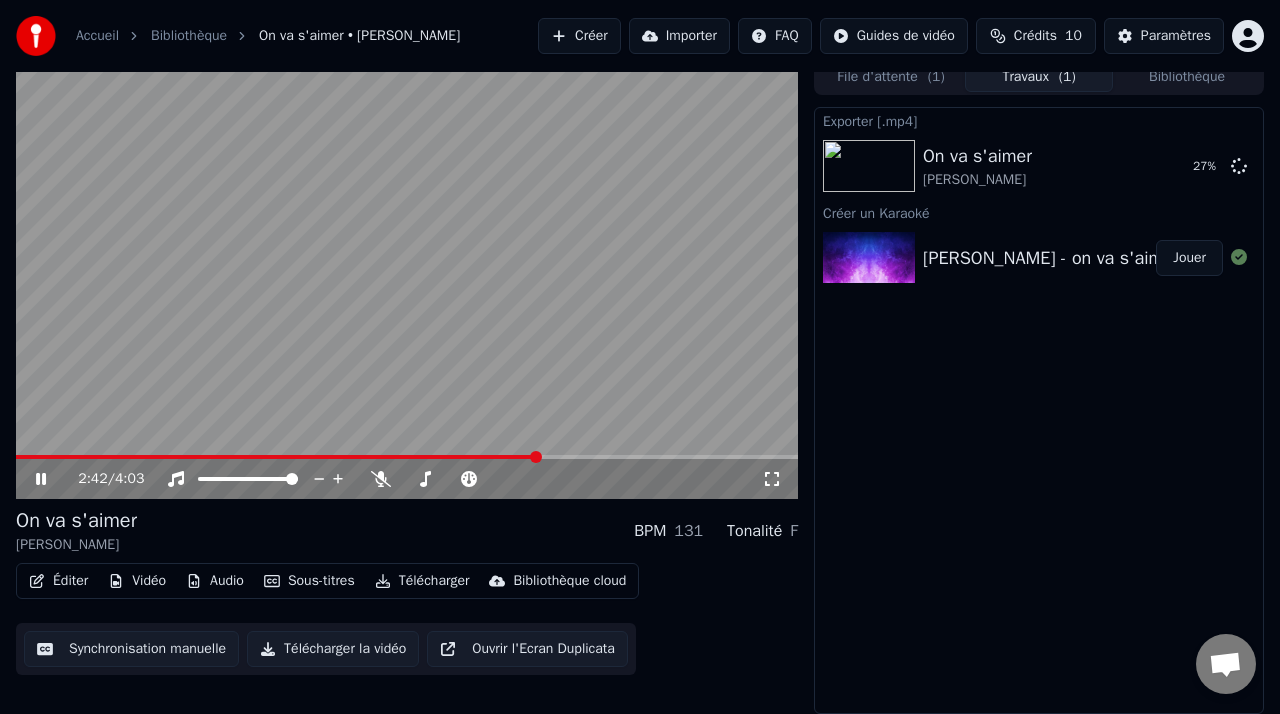 click on "2:42  /  4:03" at bounding box center (407, 479) 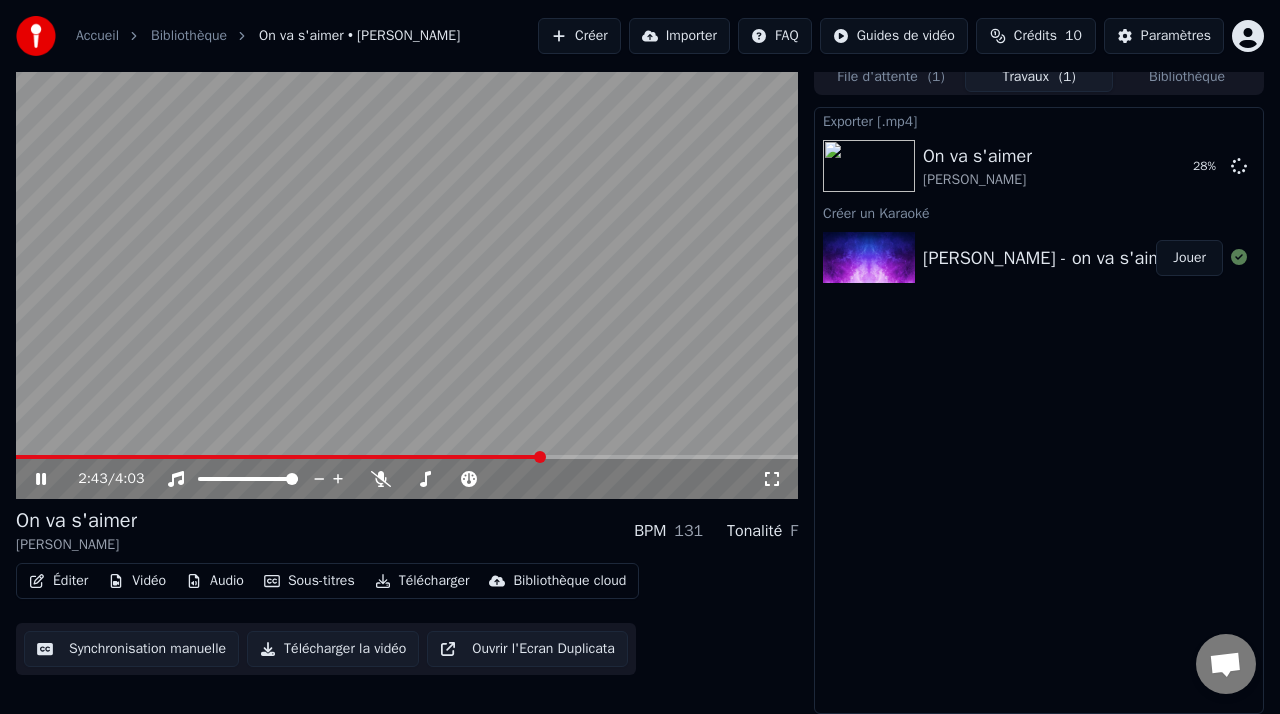 click 